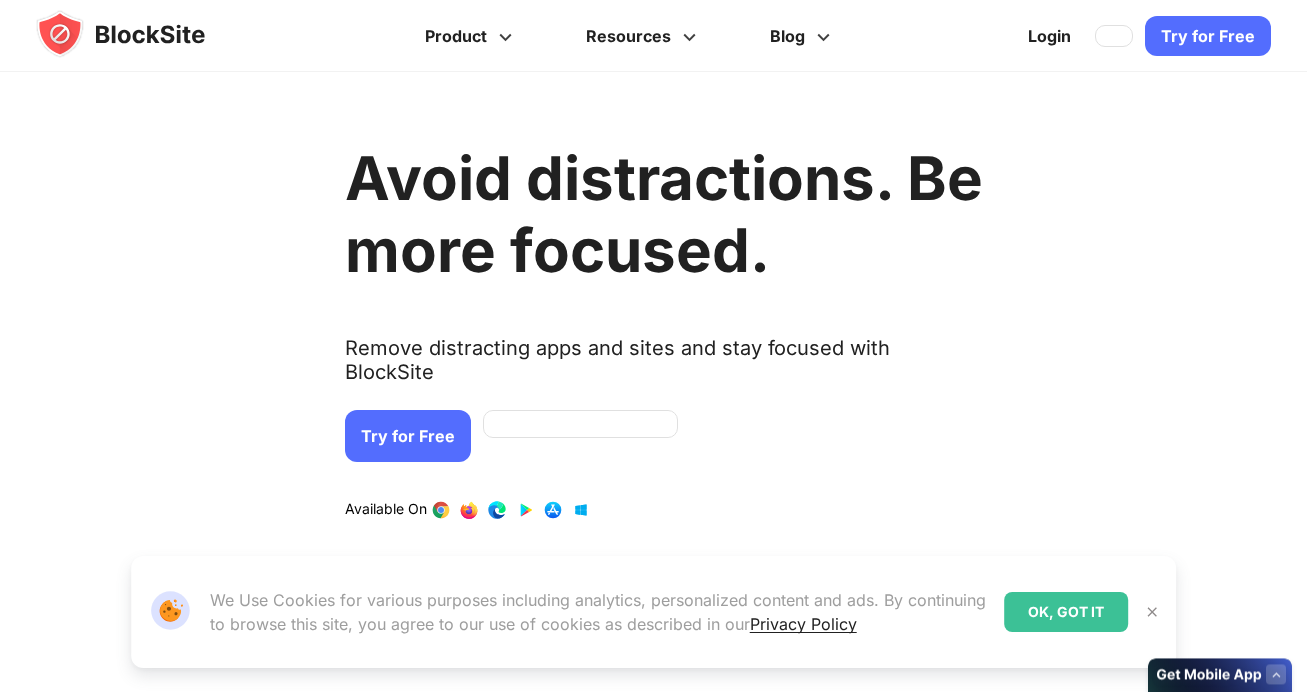 scroll, scrollTop: 0, scrollLeft: 0, axis: both 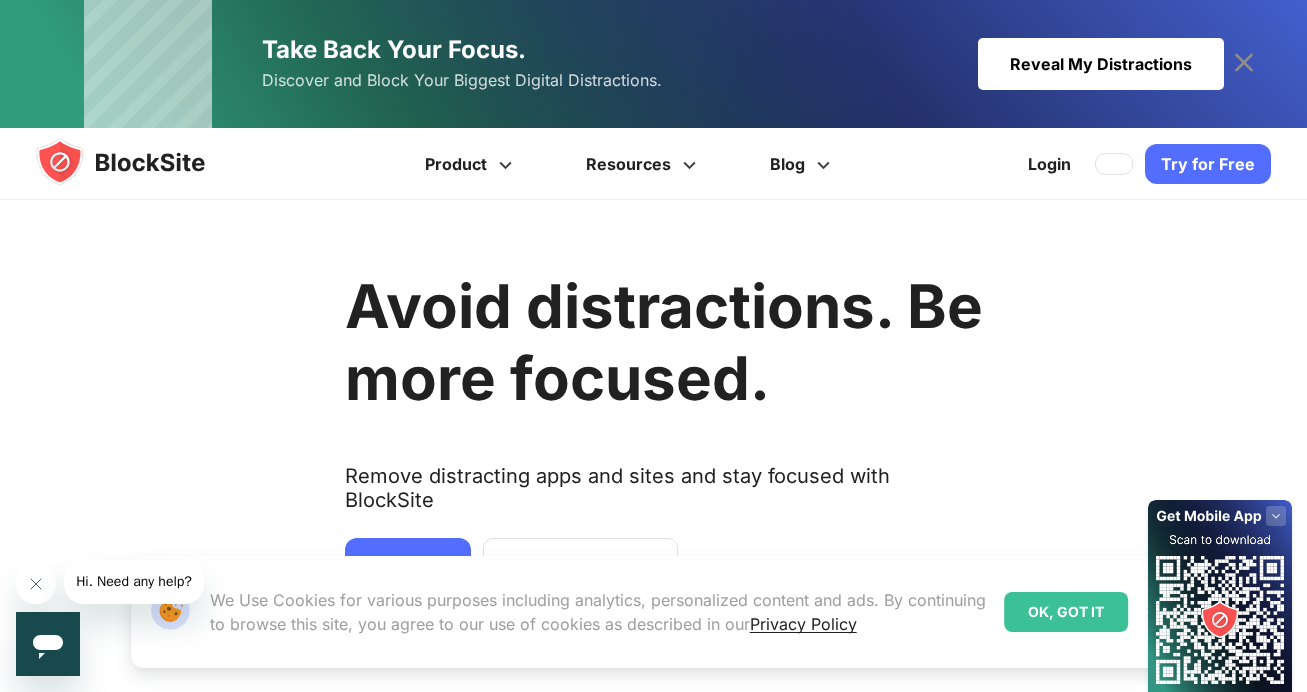 click 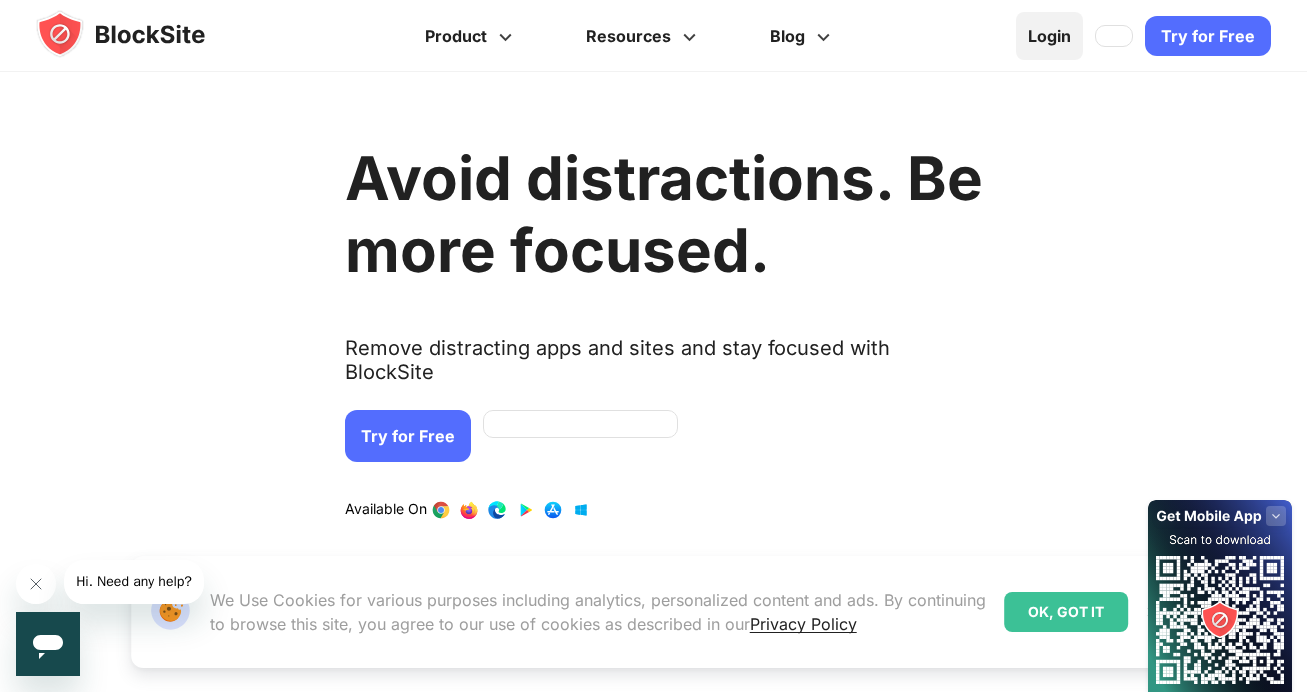 click on "Login" at bounding box center (1049, 36) 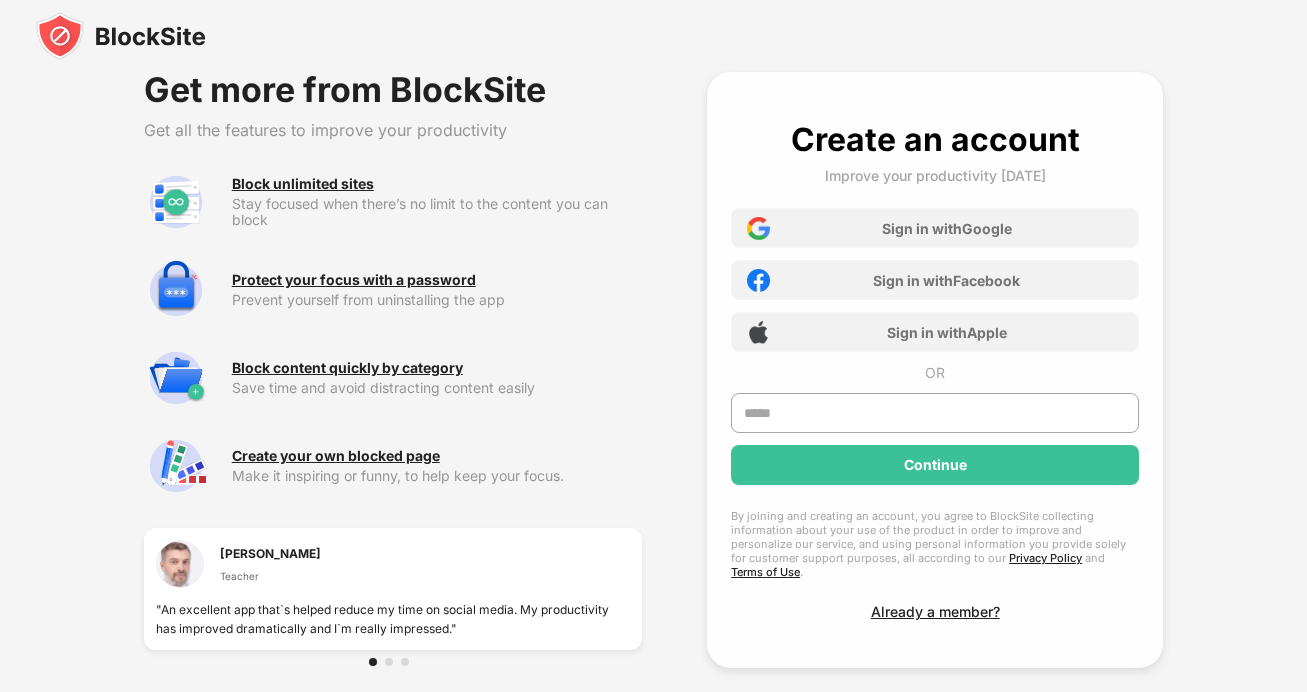 scroll, scrollTop: 0, scrollLeft: 0, axis: both 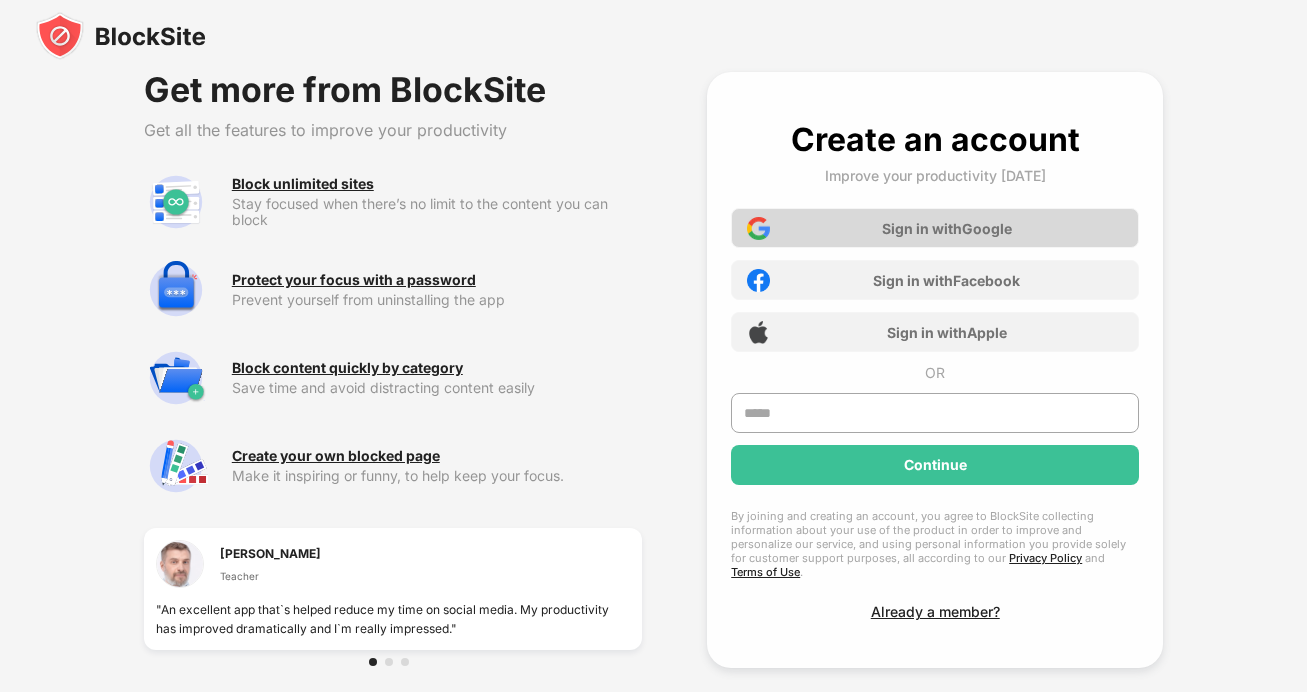 click on "Sign in with  Google" at bounding box center (935, 228) 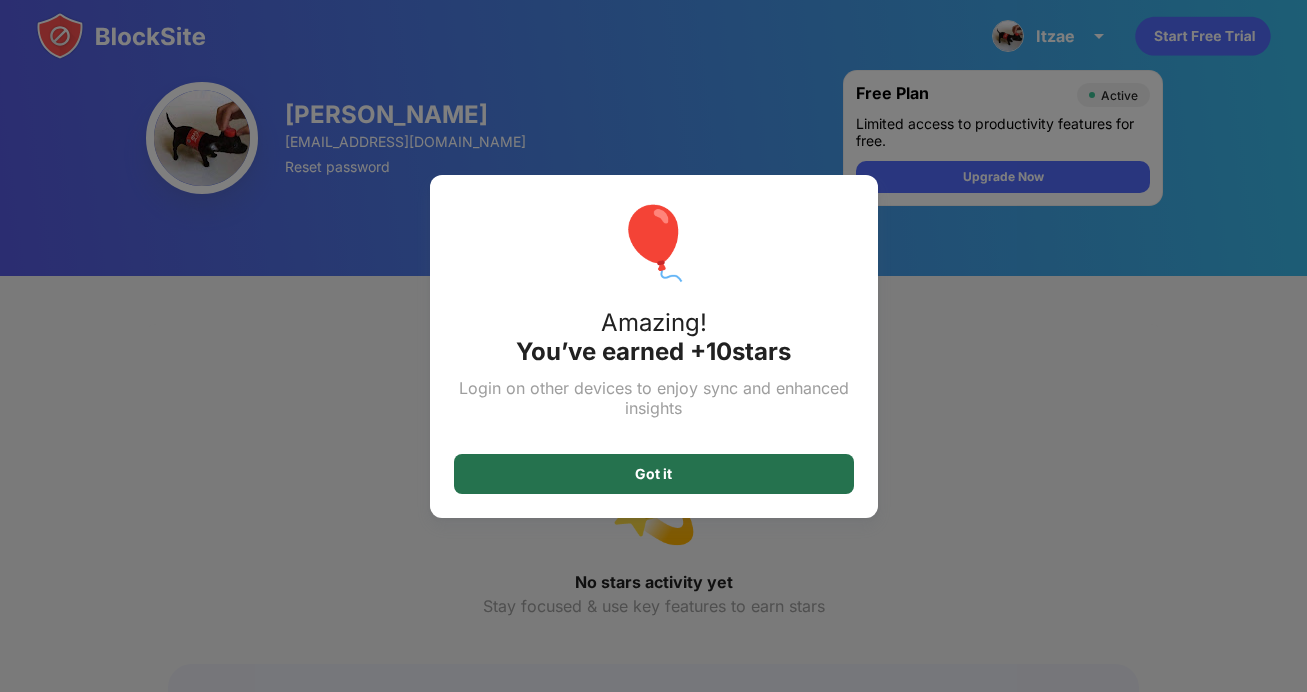 click on "Got it" at bounding box center [654, 474] 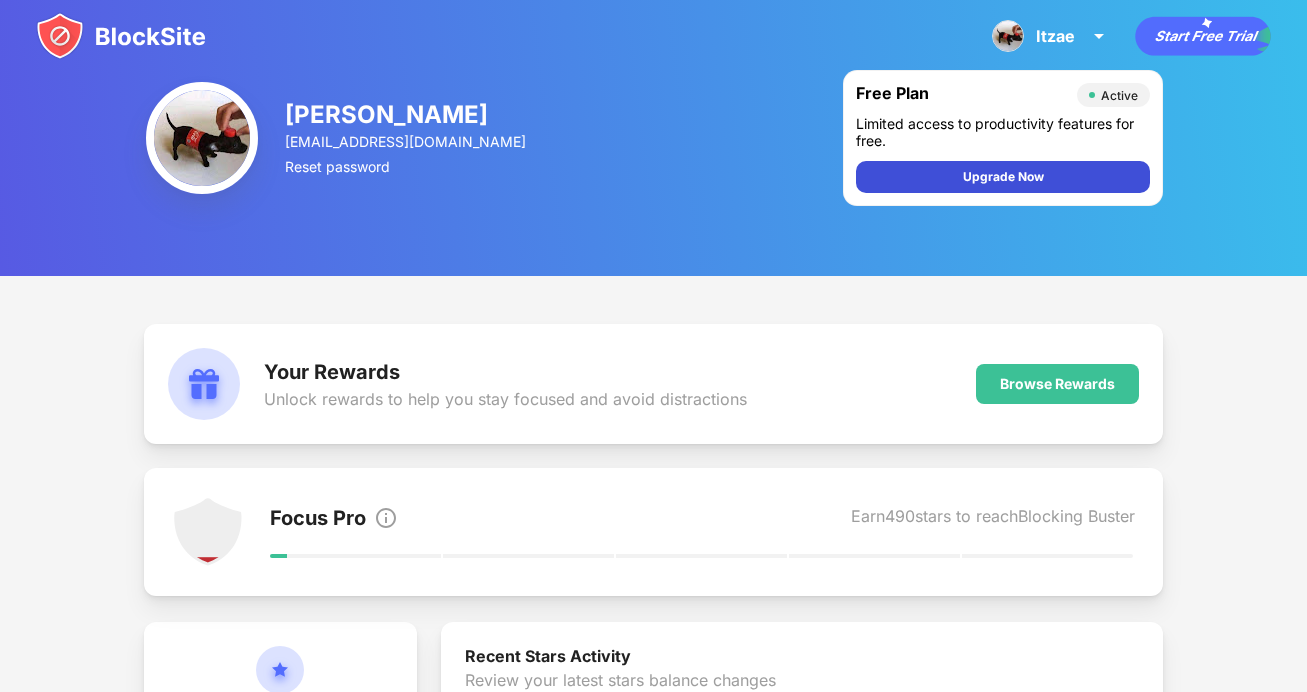 click on "Upgrade Now" at bounding box center (1003, 177) 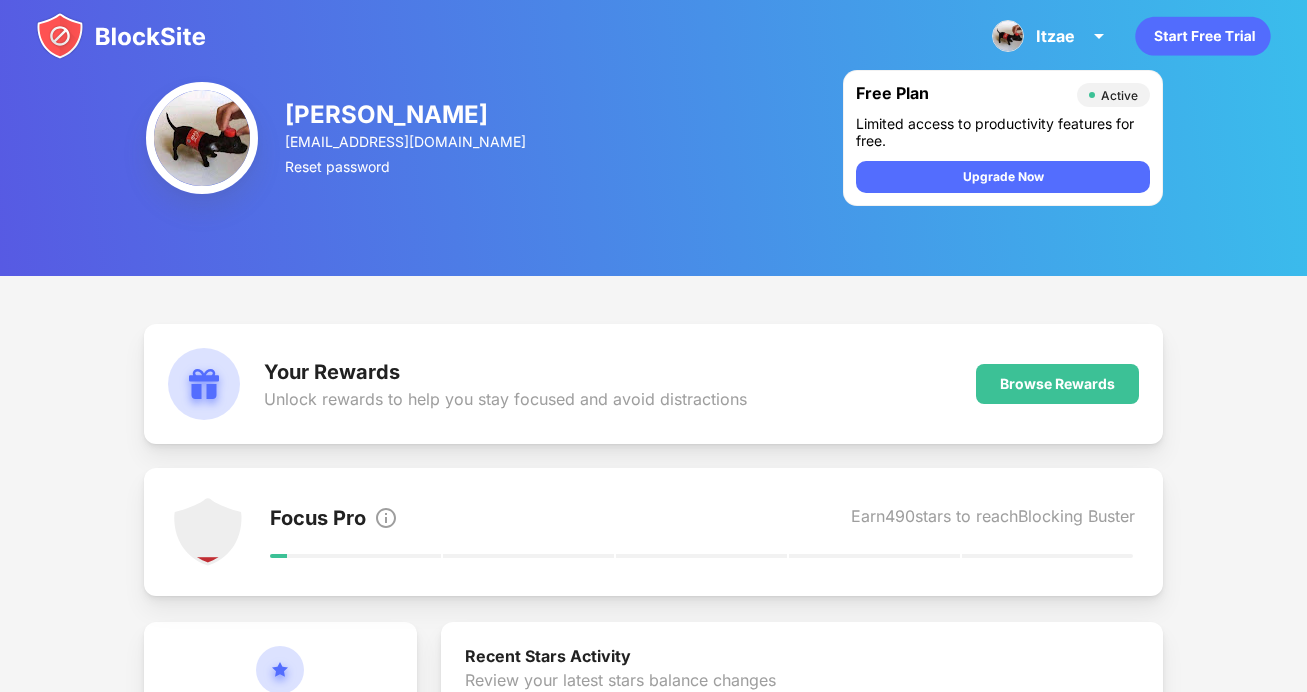 drag, startPoint x: 1301, startPoint y: 96, endPoint x: 1321, endPoint y: 97, distance: 20.024984 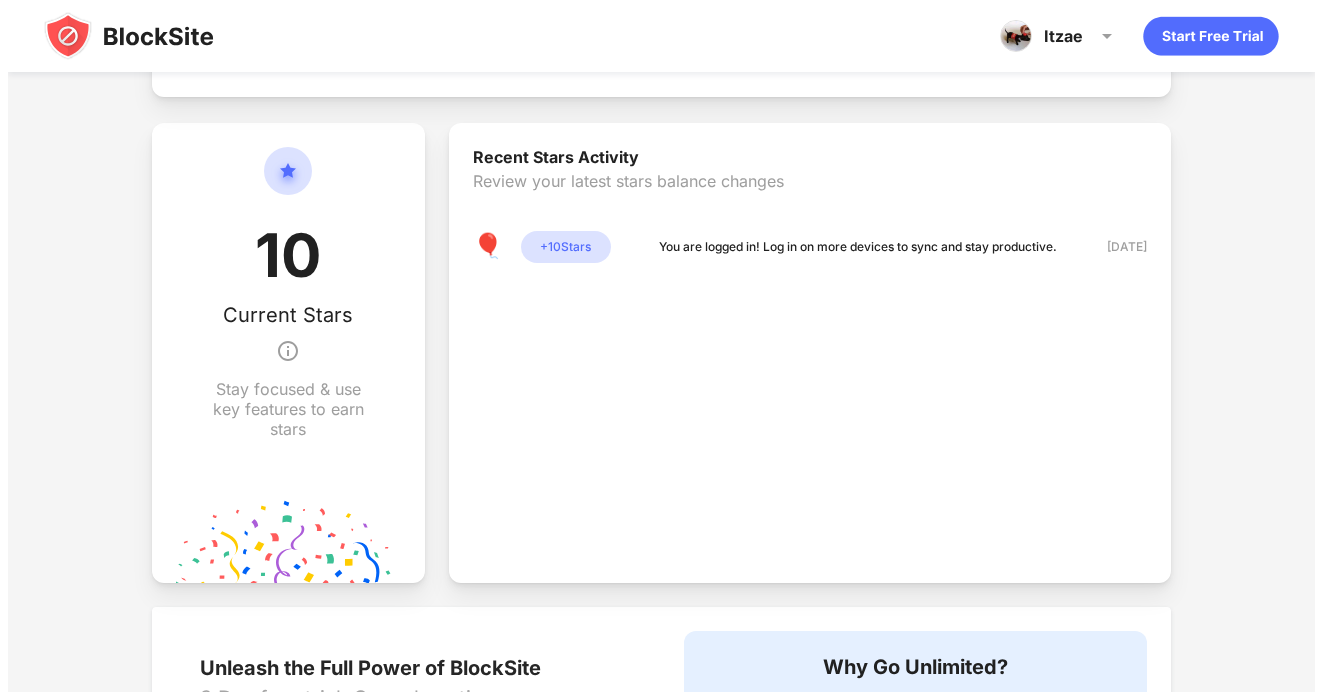 scroll, scrollTop: 0, scrollLeft: 0, axis: both 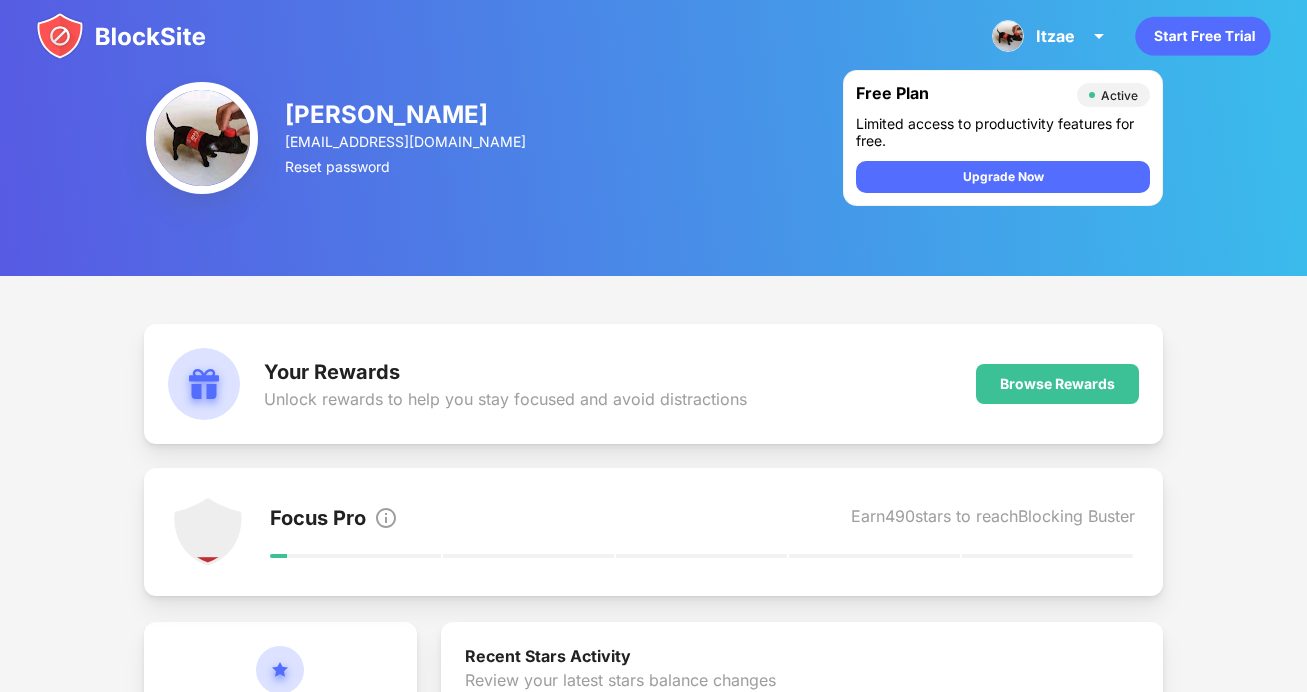 click at bounding box center (121, 36) 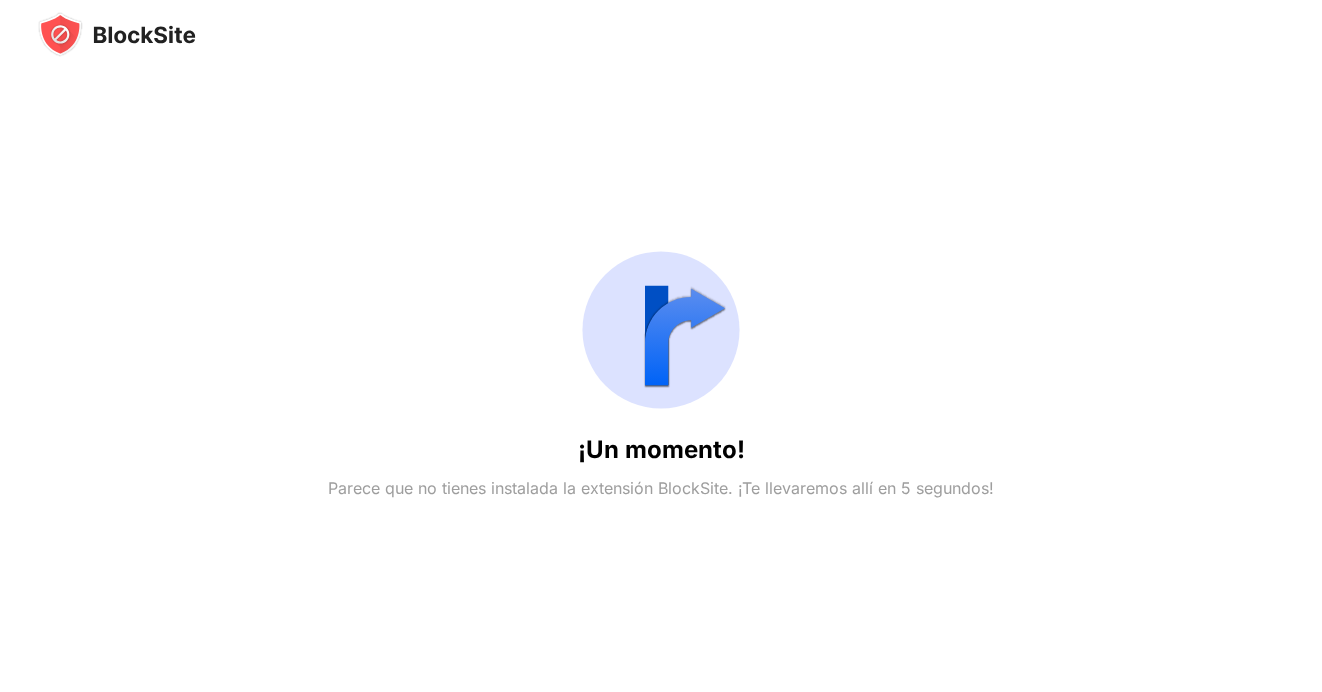 click on "¡Un momento! Parece que no tienes instalada la extensión BlockSite.  ¡Te llevaremos allí en 5 segundos!" at bounding box center (661, 368) 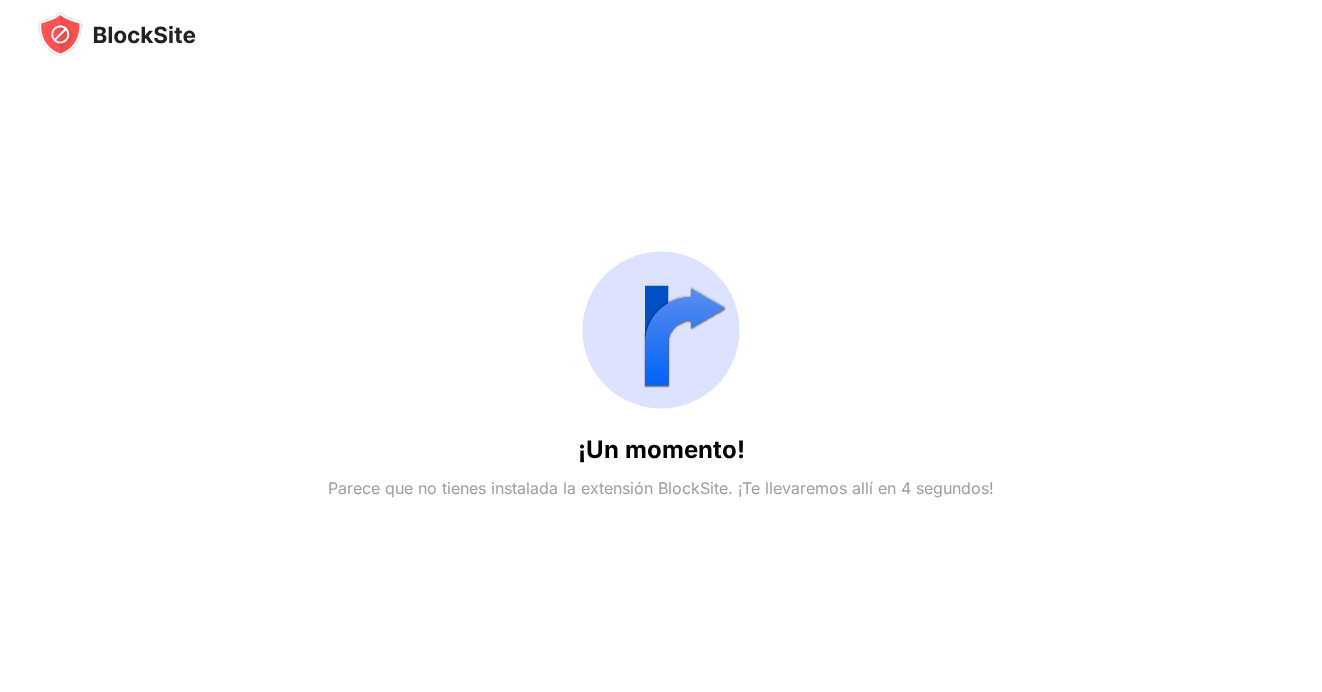 click at bounding box center [661, 330] 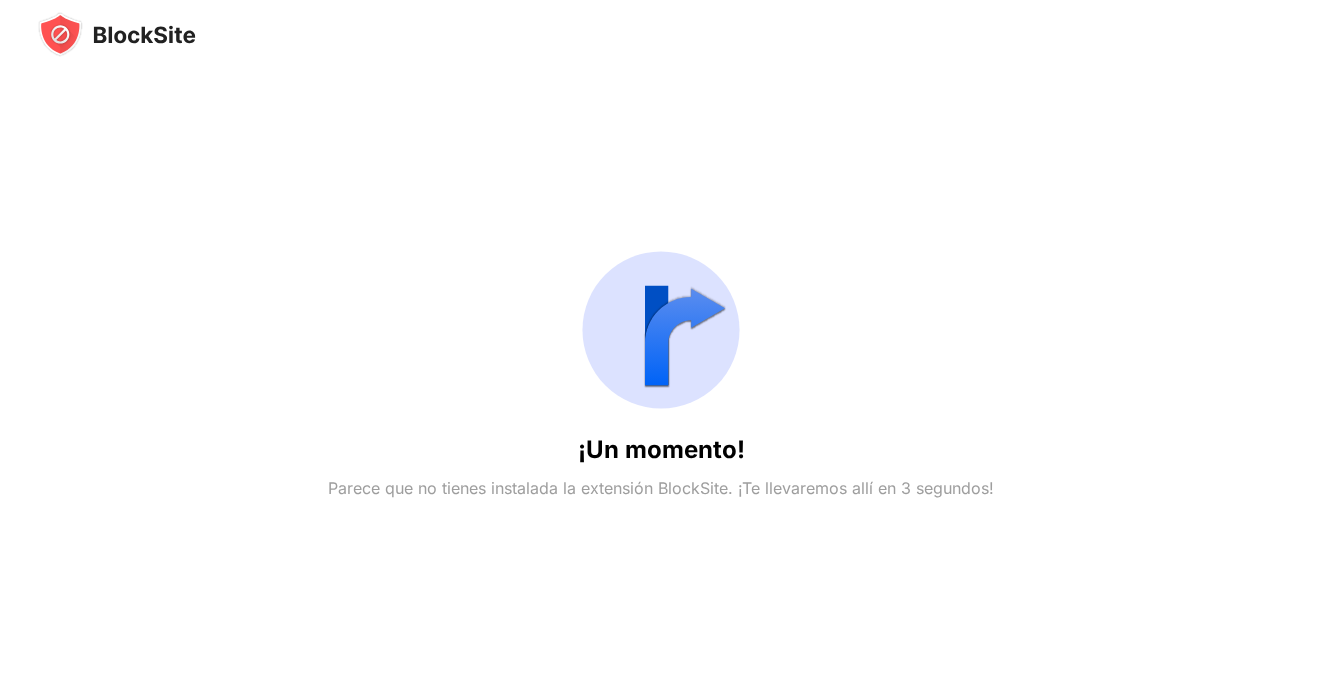 click on "Parece que no tienes instalada la extensión BlockSite.  ¡Te llevaremos allí en 3 segundos!" at bounding box center (661, 488) 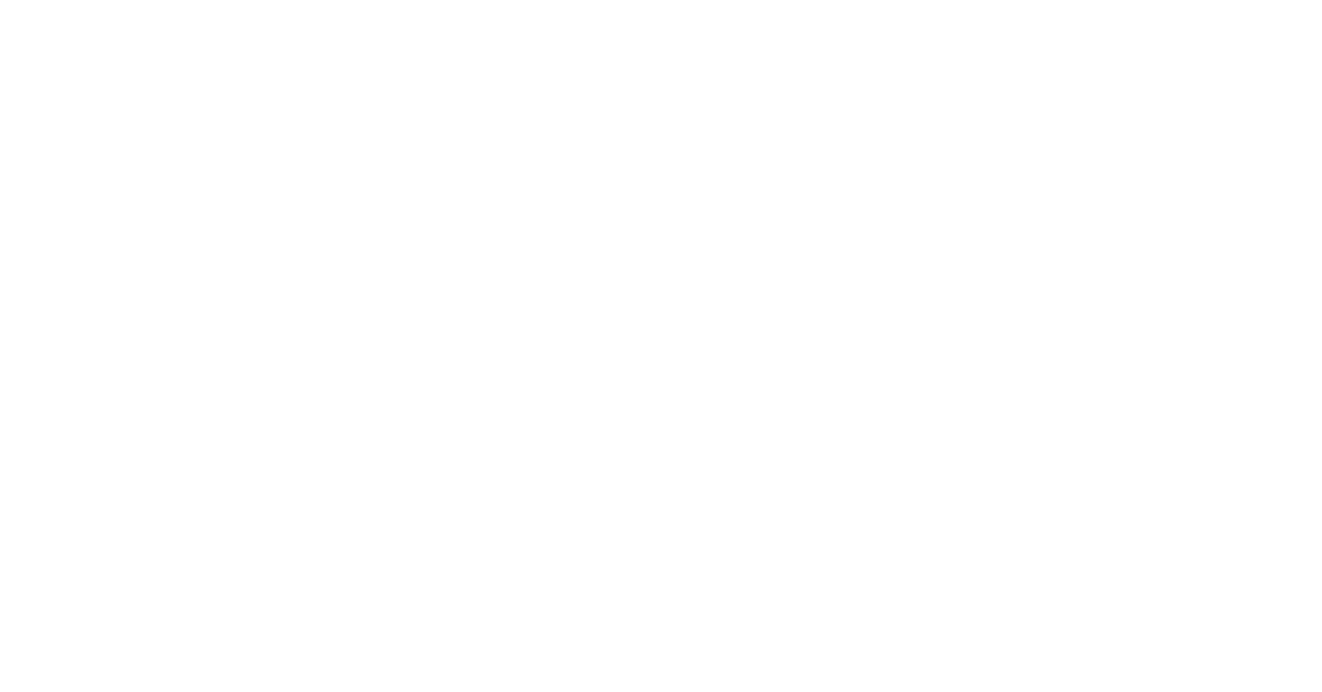 scroll, scrollTop: 0, scrollLeft: 0, axis: both 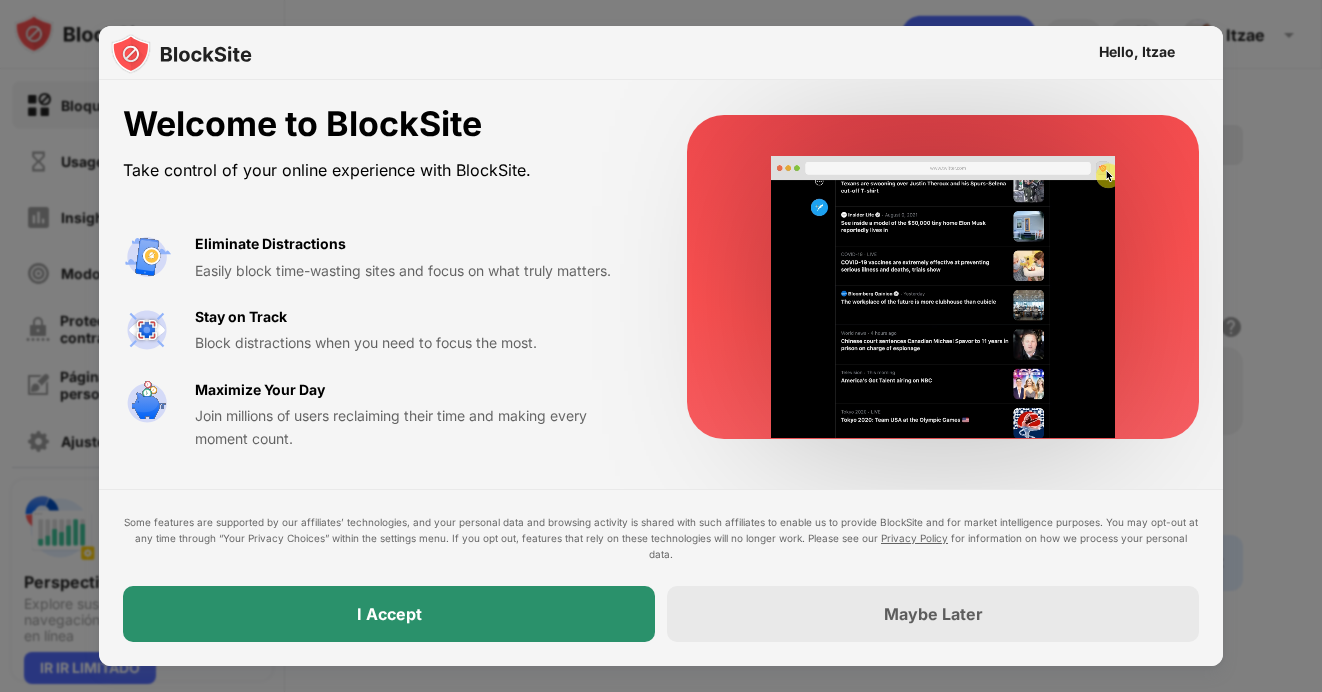 click on "I Accept" at bounding box center (389, 614) 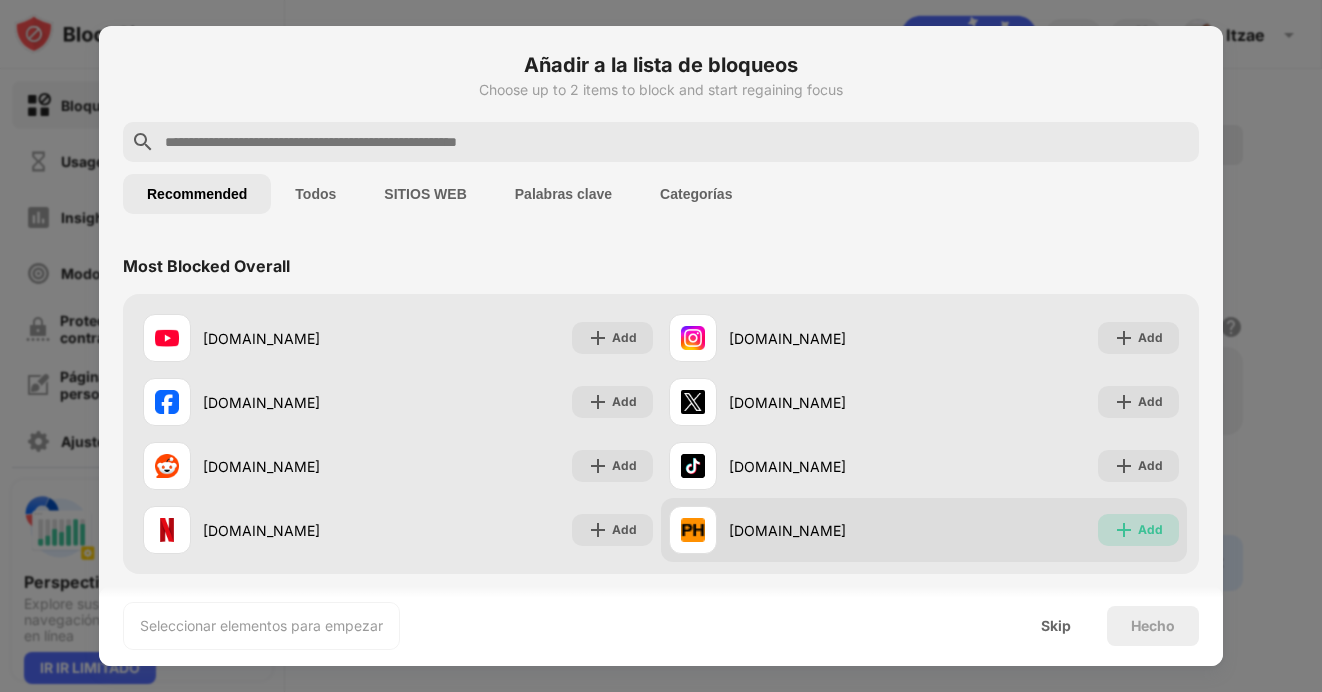 click on "Add" at bounding box center (1138, 530) 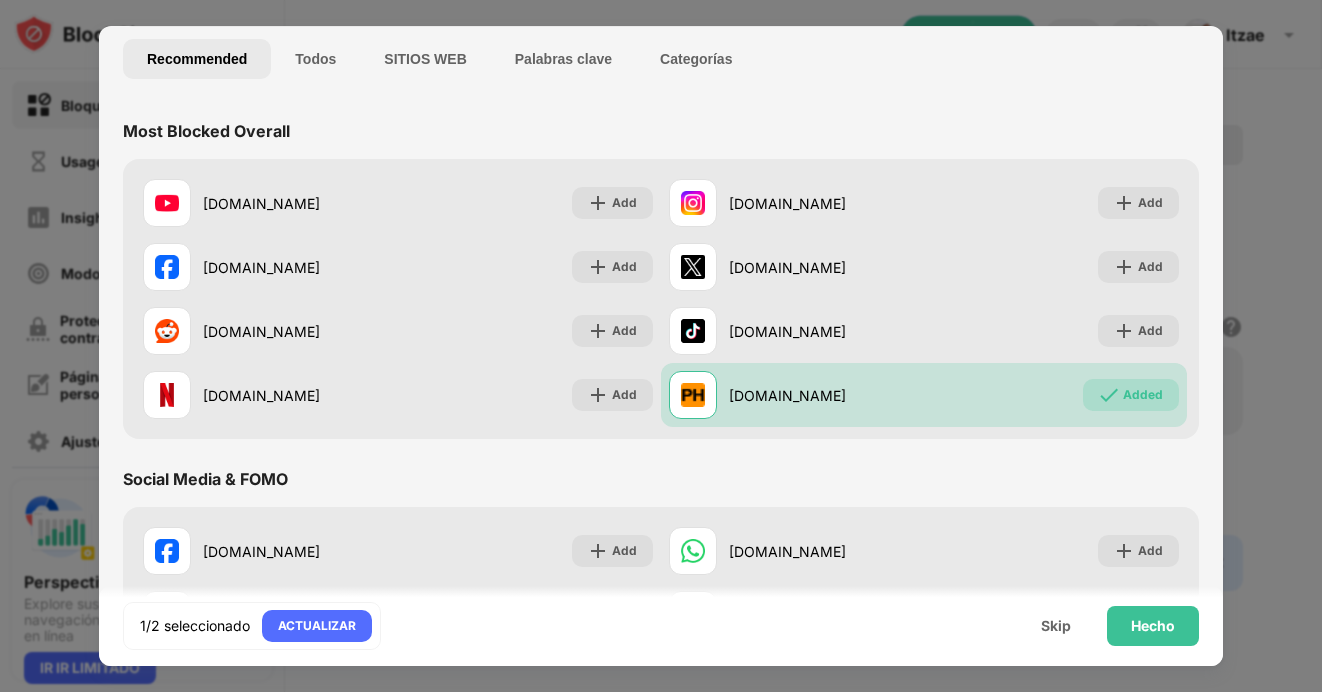 scroll, scrollTop: 139, scrollLeft: 0, axis: vertical 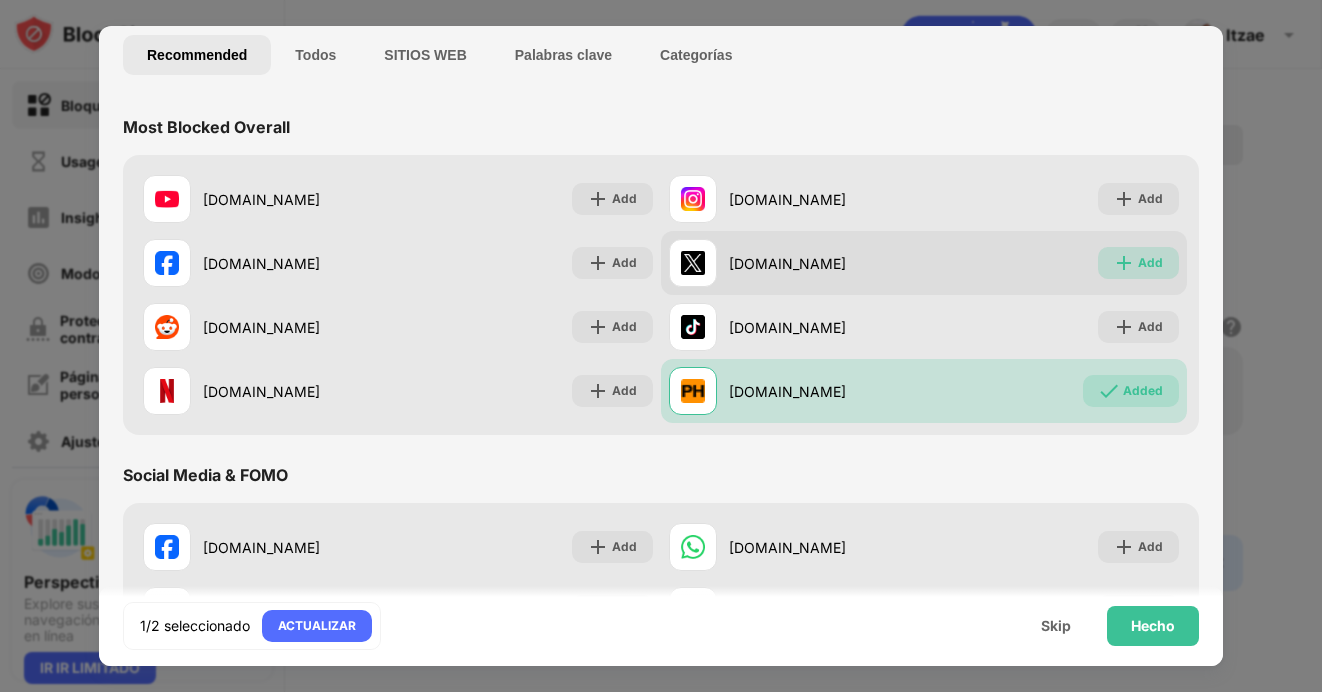 click on "Add" at bounding box center [1138, 263] 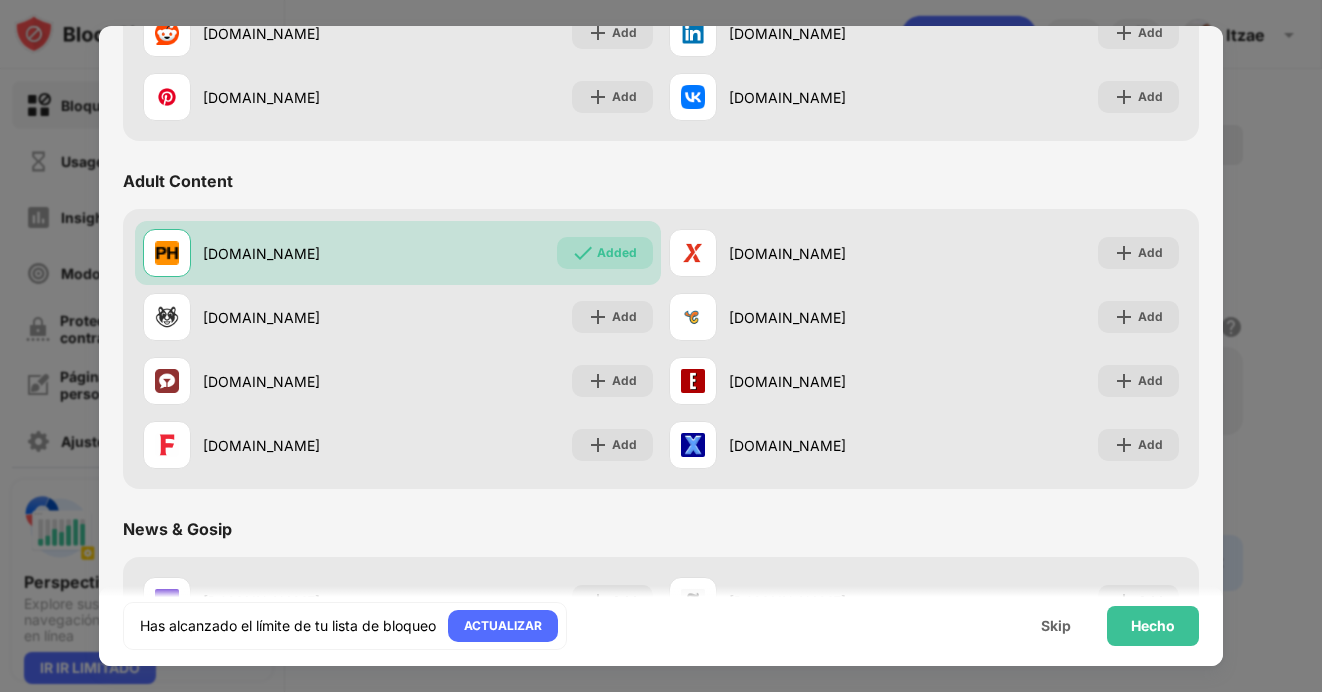 scroll, scrollTop: 799, scrollLeft: 0, axis: vertical 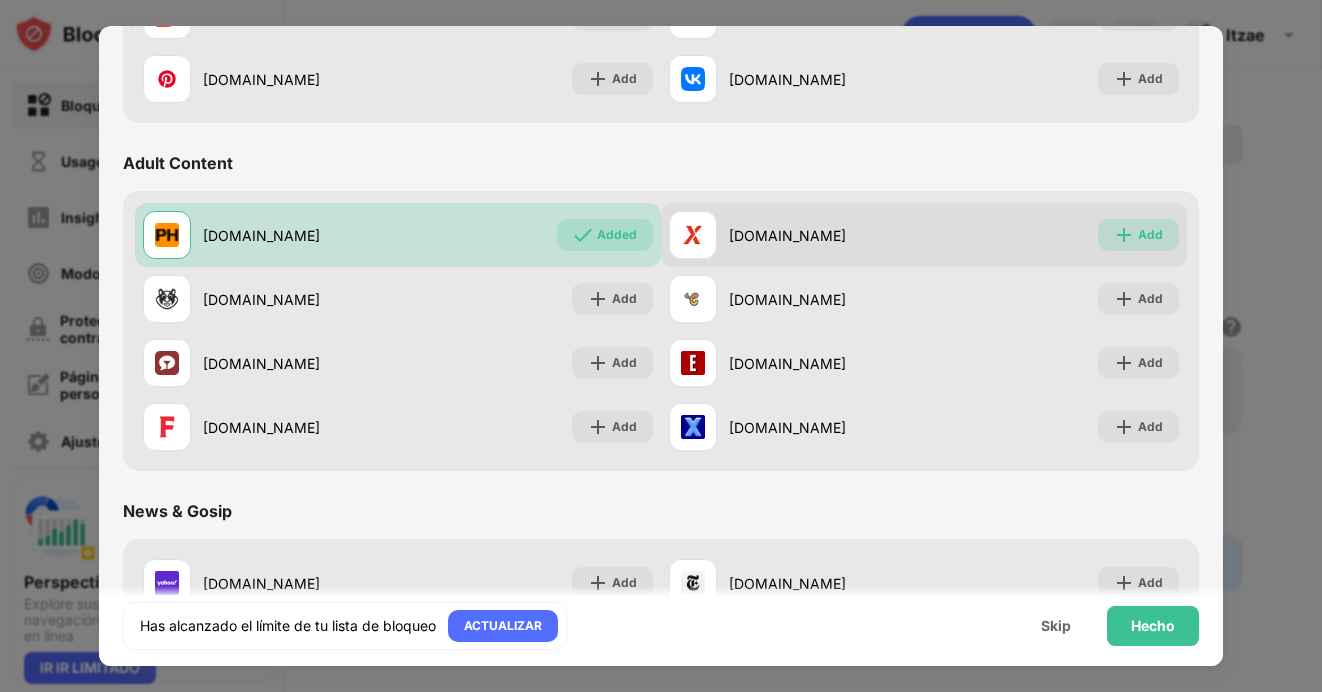 click on "Add" at bounding box center [1150, 235] 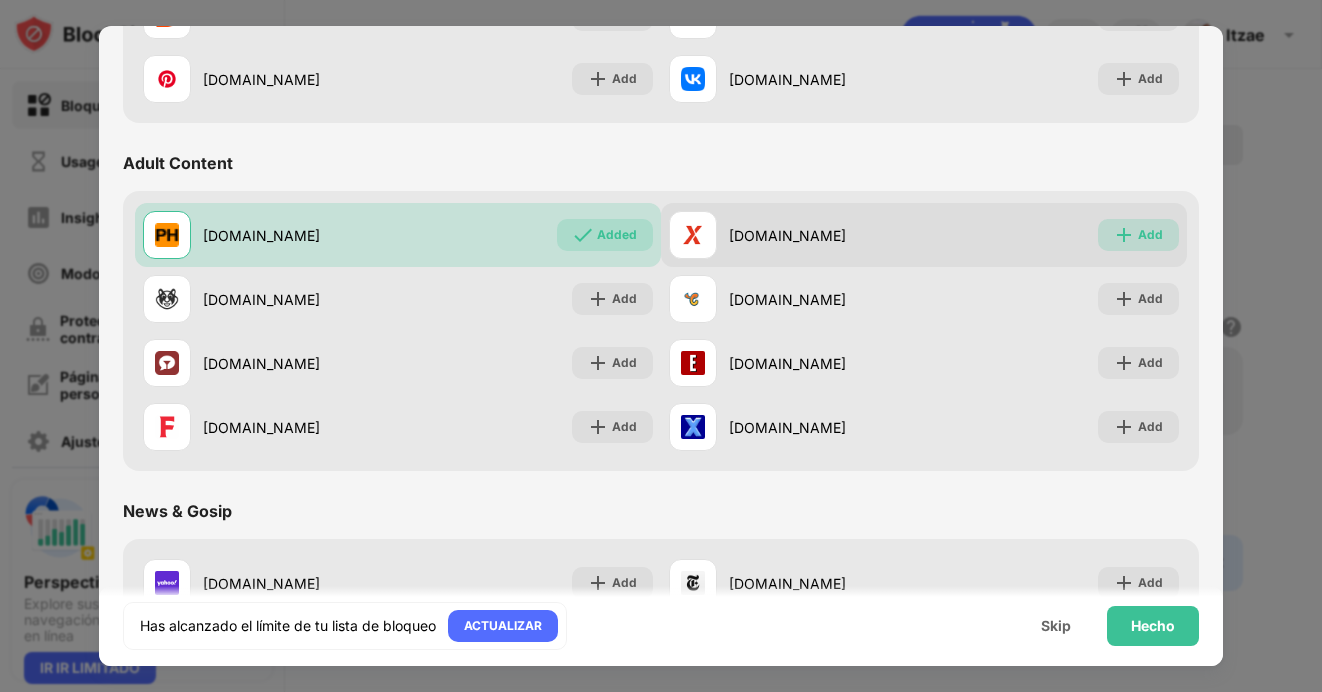 click on "Add" at bounding box center [1150, 235] 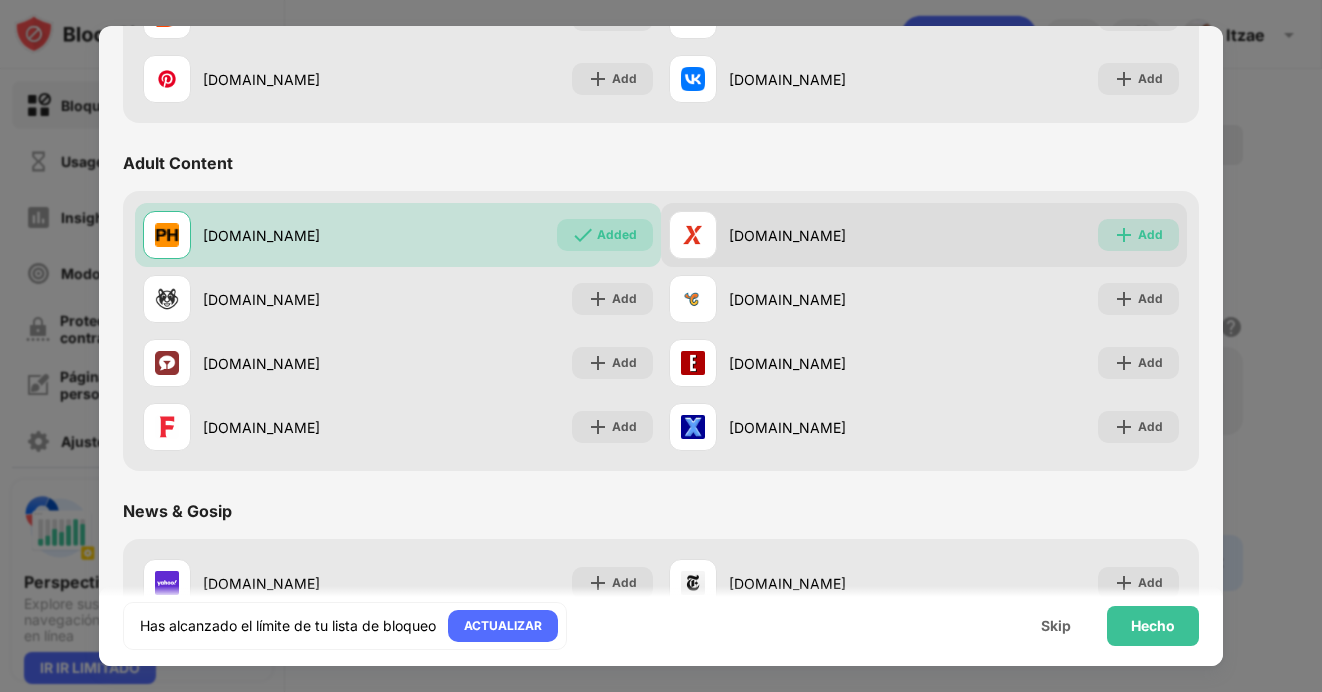 click on "Add" at bounding box center [1150, 235] 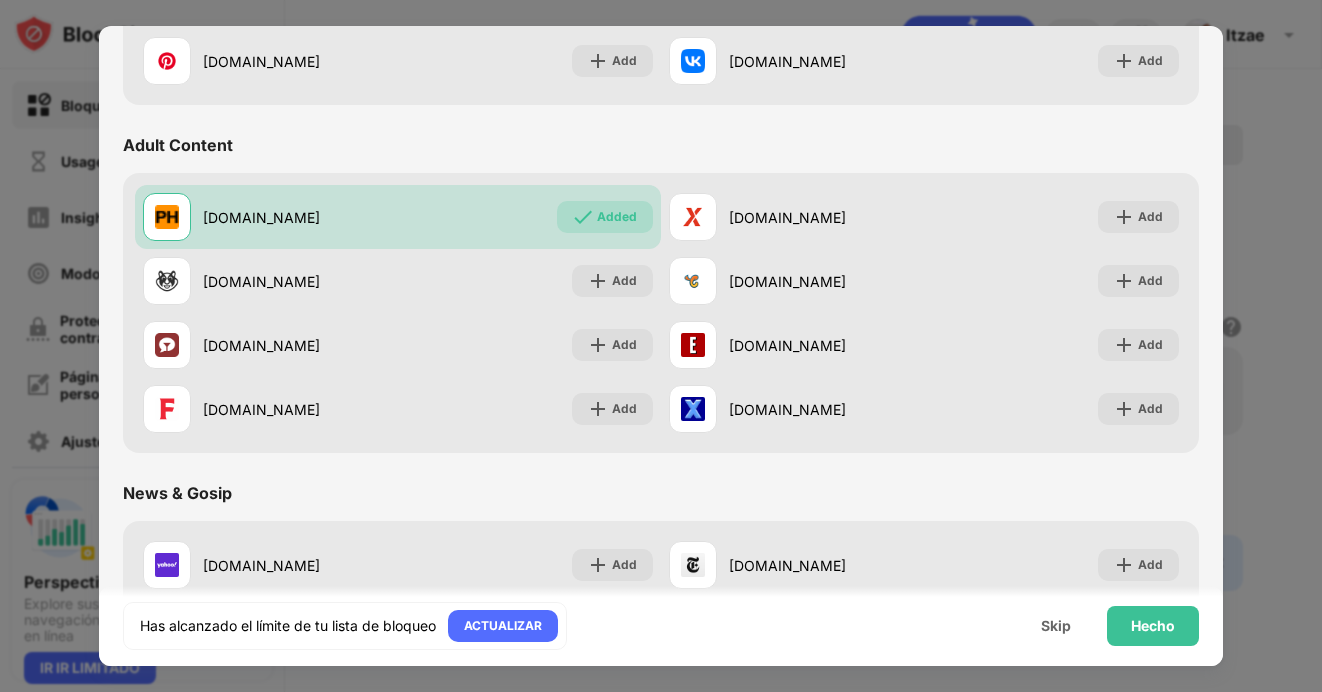 scroll, scrollTop: 767, scrollLeft: 0, axis: vertical 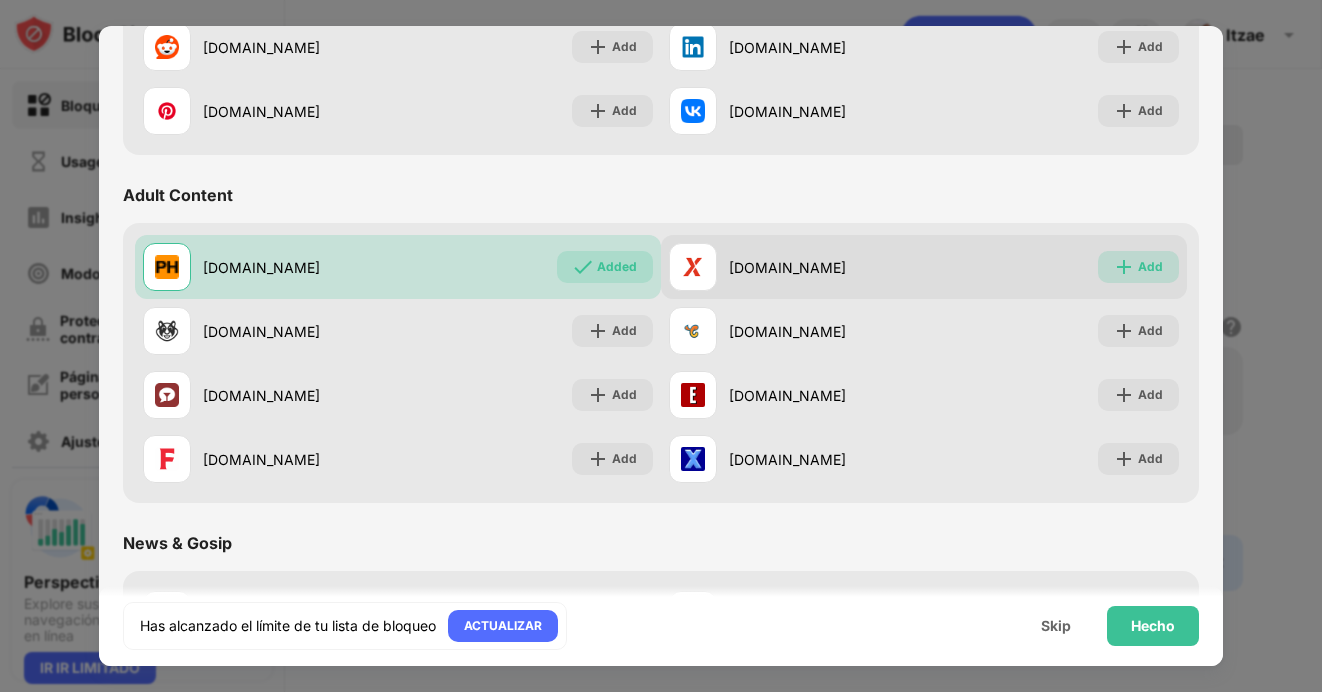 click on "Add" at bounding box center (1138, 267) 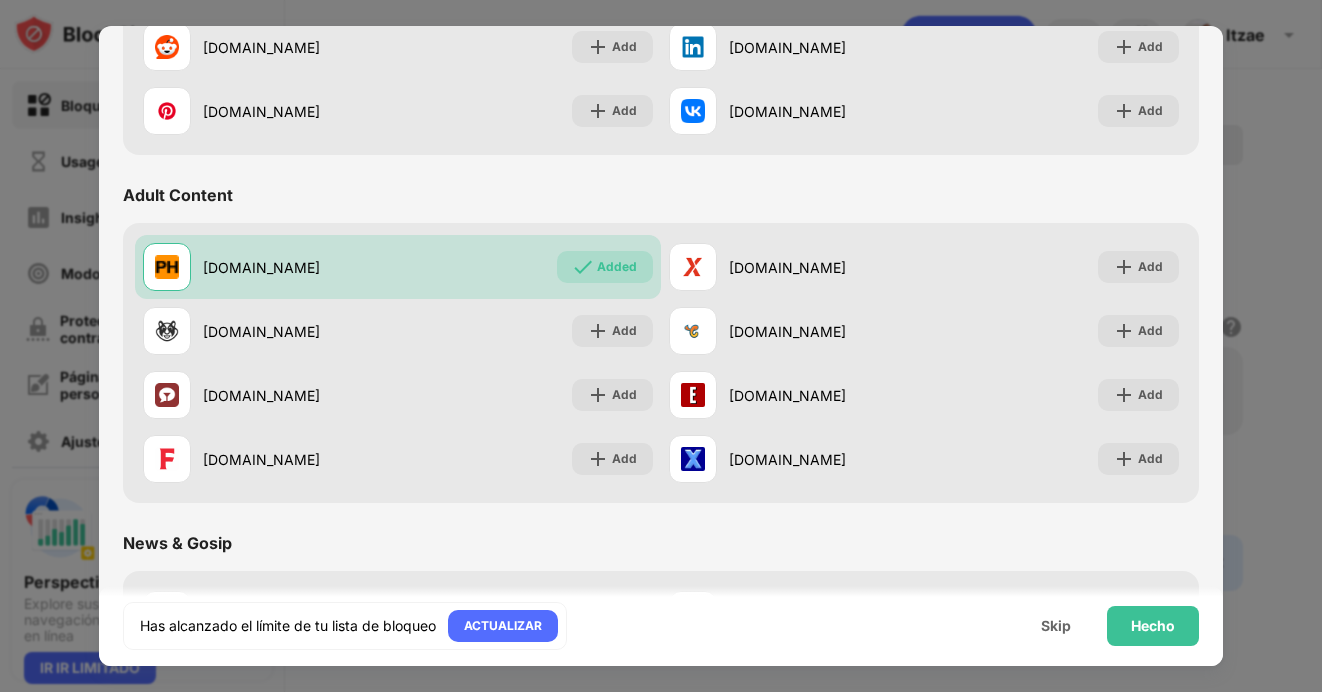 scroll, scrollTop: 0, scrollLeft: 0, axis: both 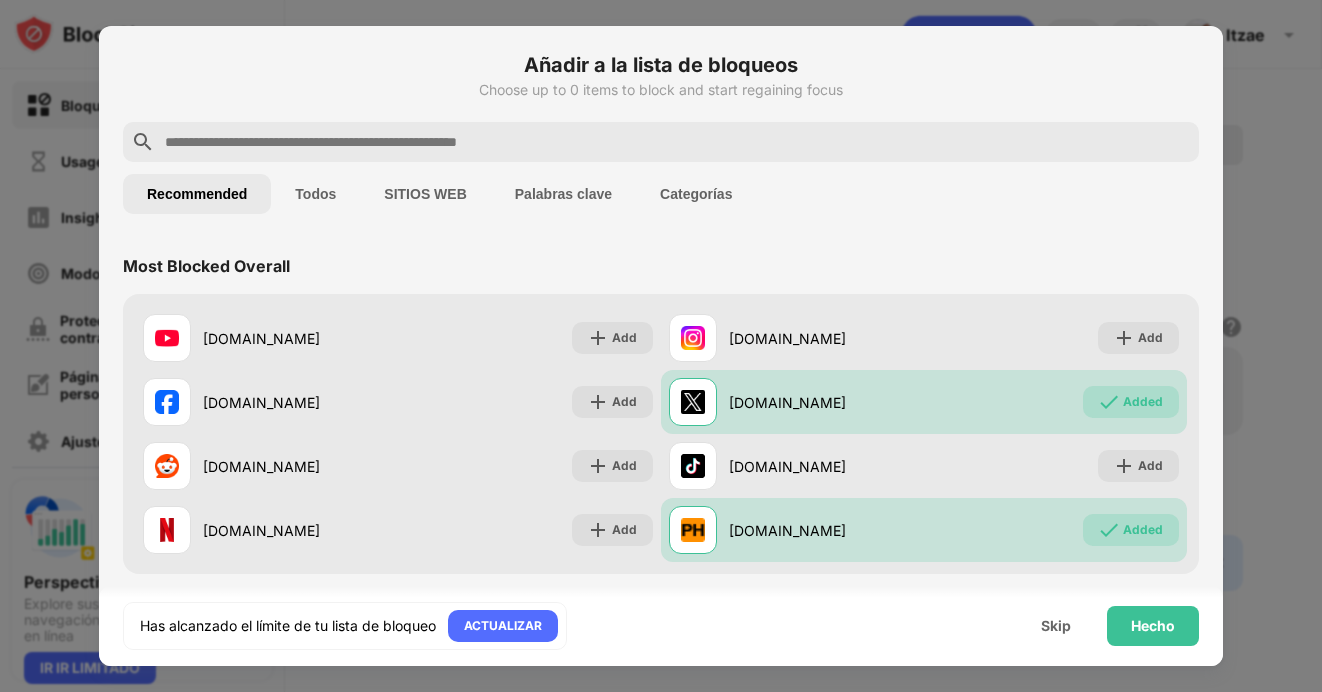 click at bounding box center (677, 142) 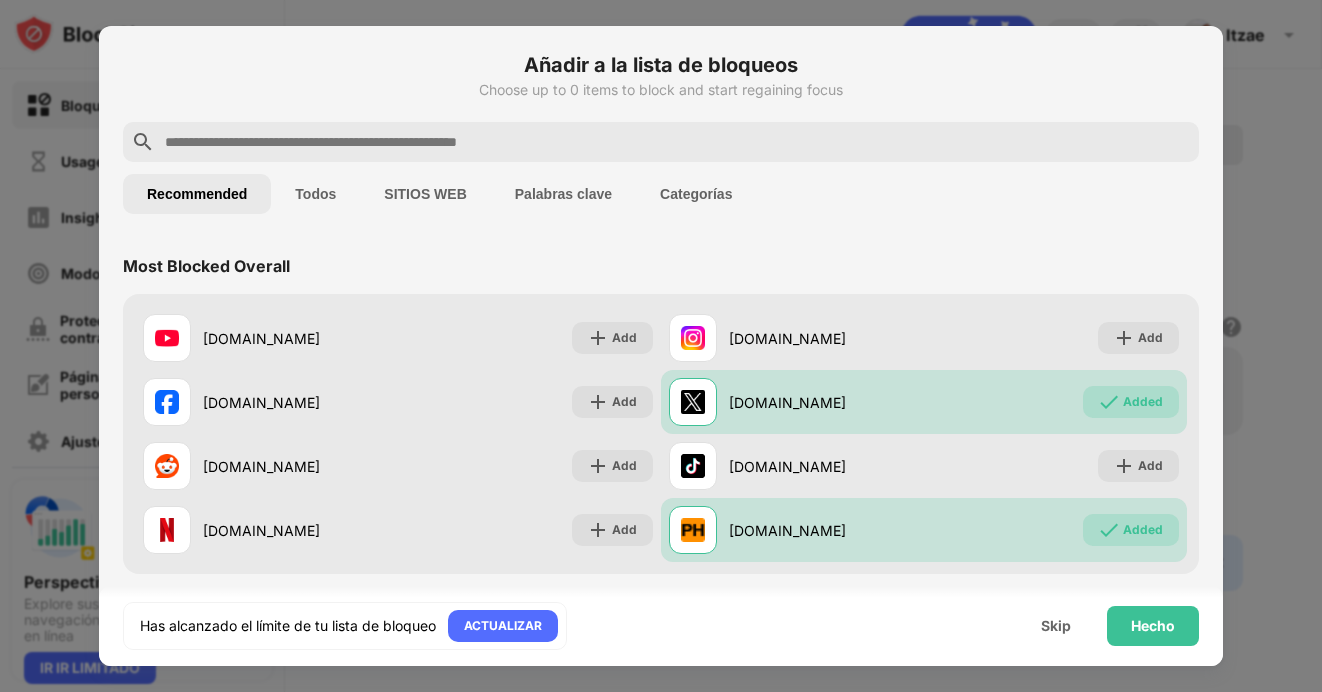 click at bounding box center (677, 142) 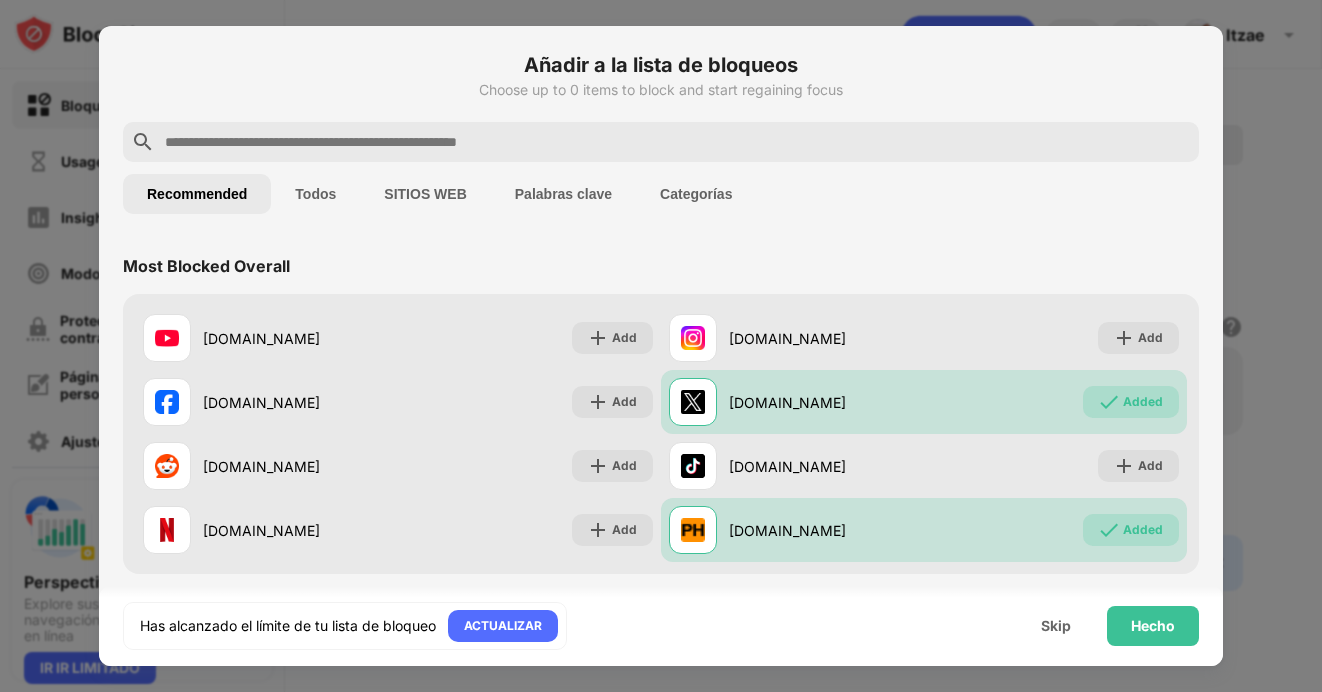 click at bounding box center [677, 142] 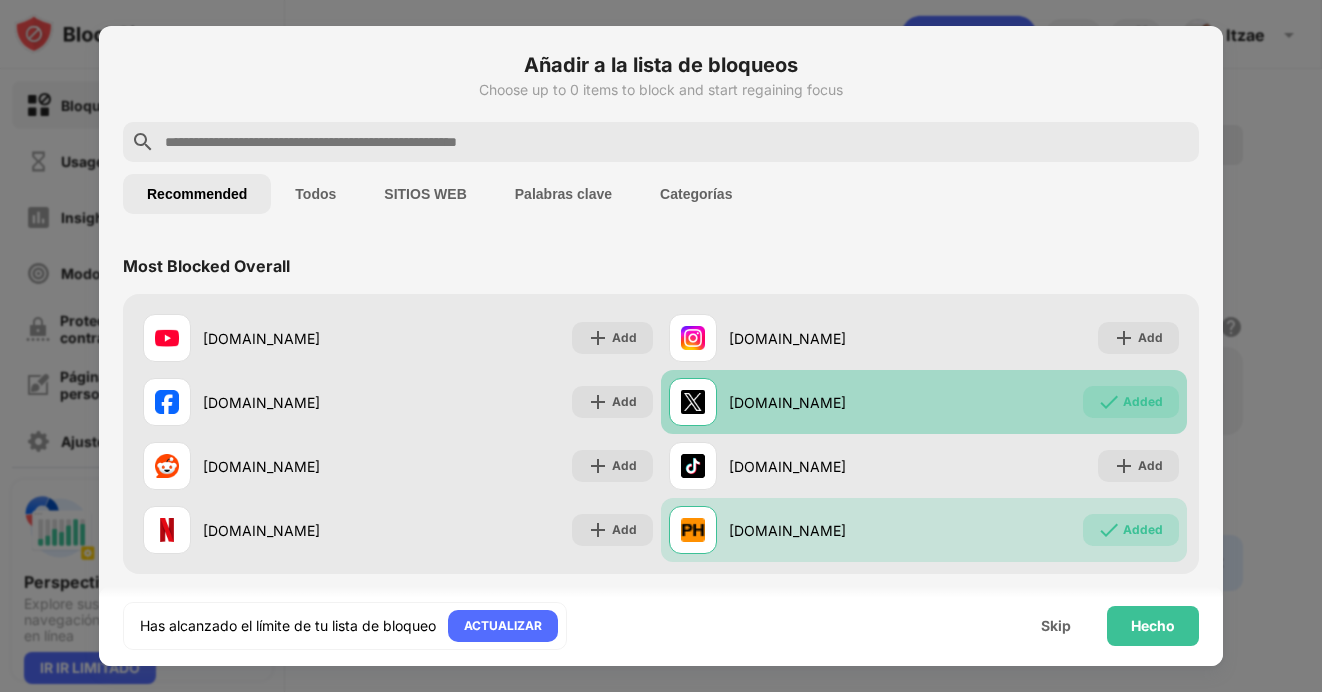 click on "x.com Added" at bounding box center [924, 402] 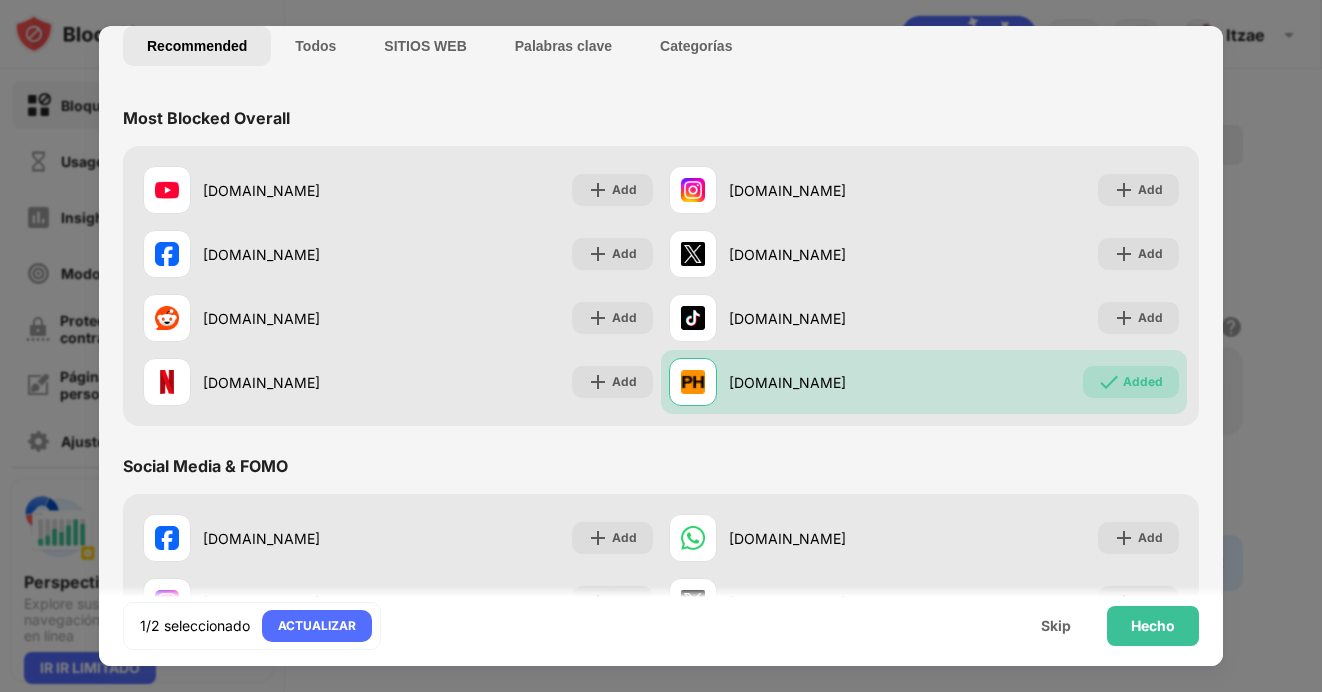 scroll, scrollTop: 0, scrollLeft: 0, axis: both 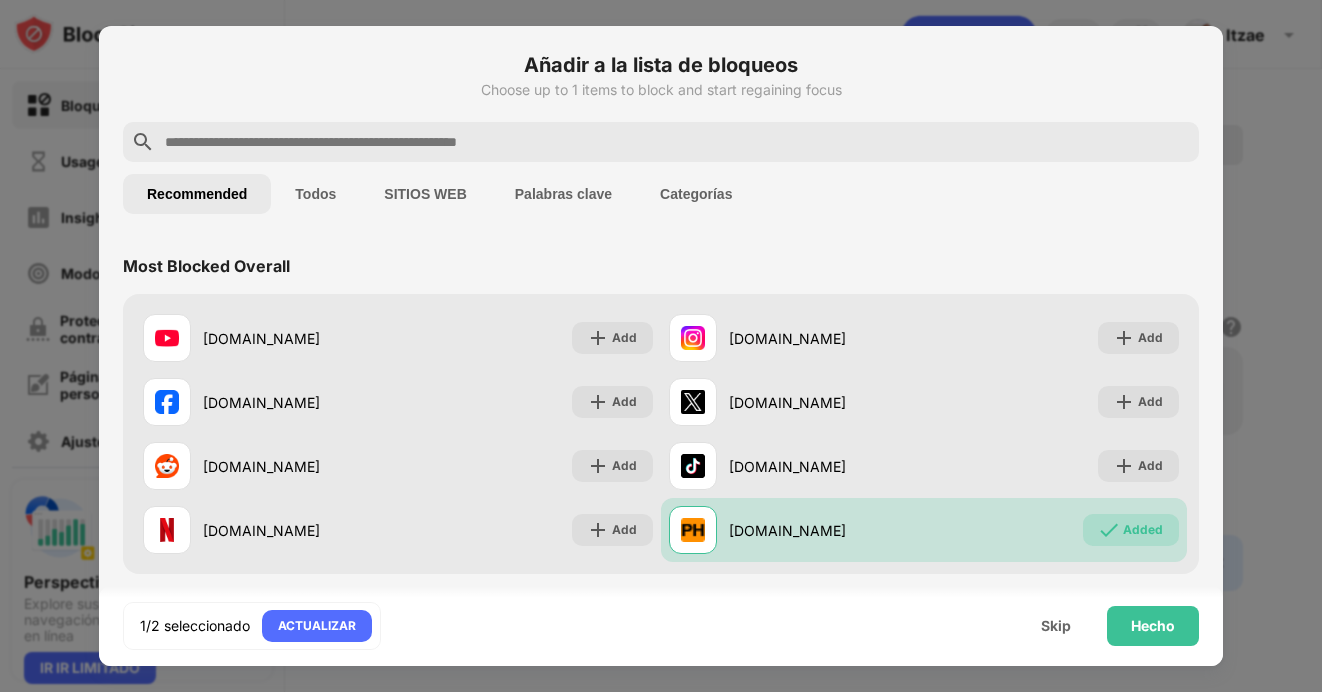 click at bounding box center (677, 142) 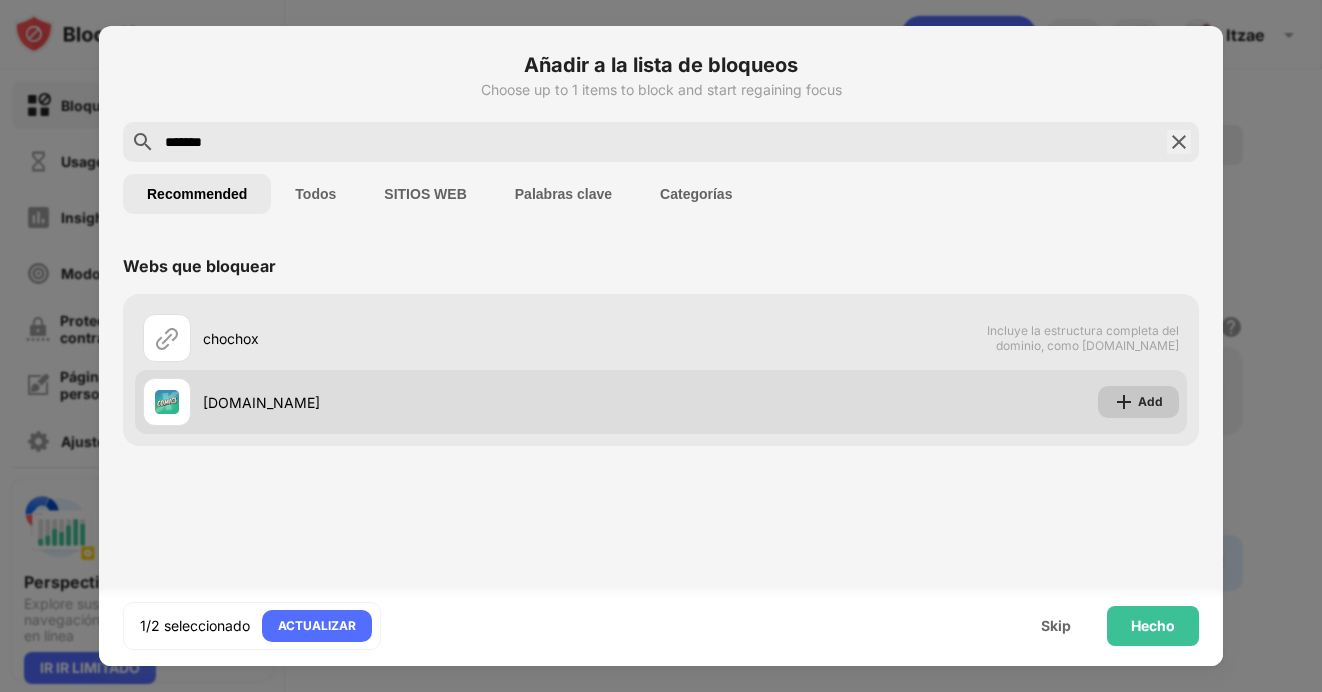 type on "*******" 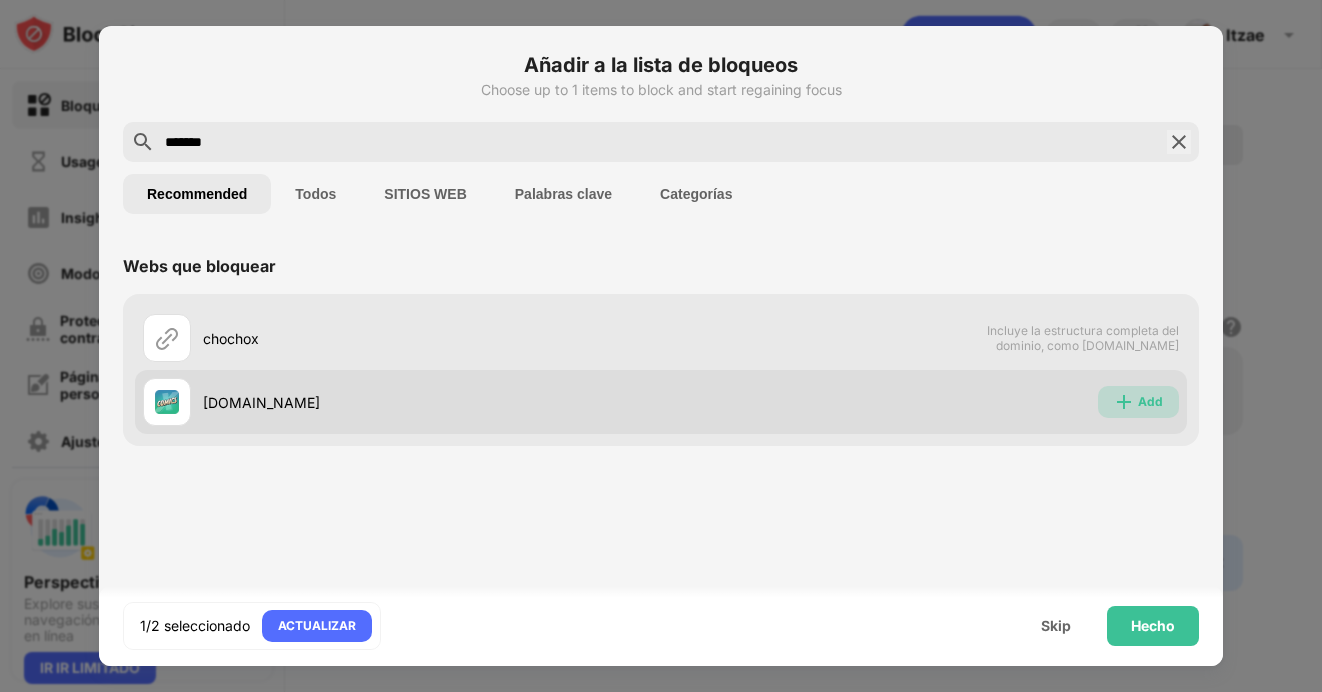 click at bounding box center (1124, 402) 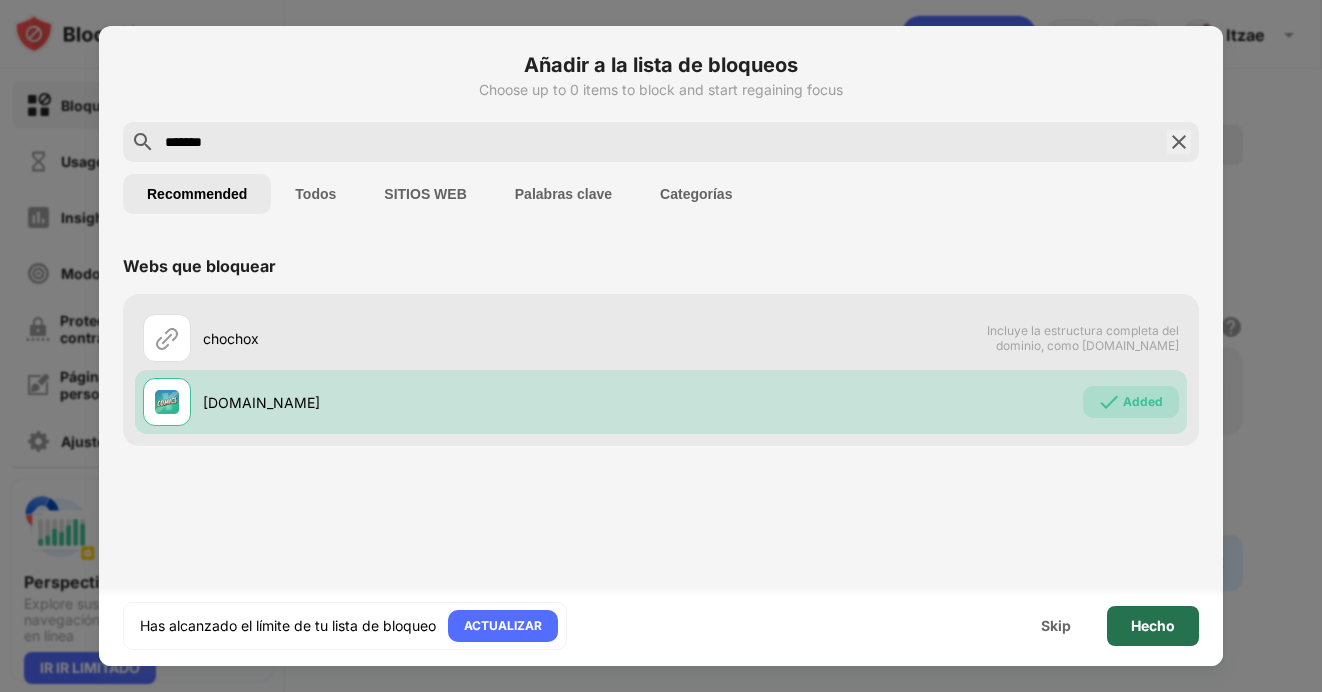 click on "Hecho" at bounding box center [1153, 626] 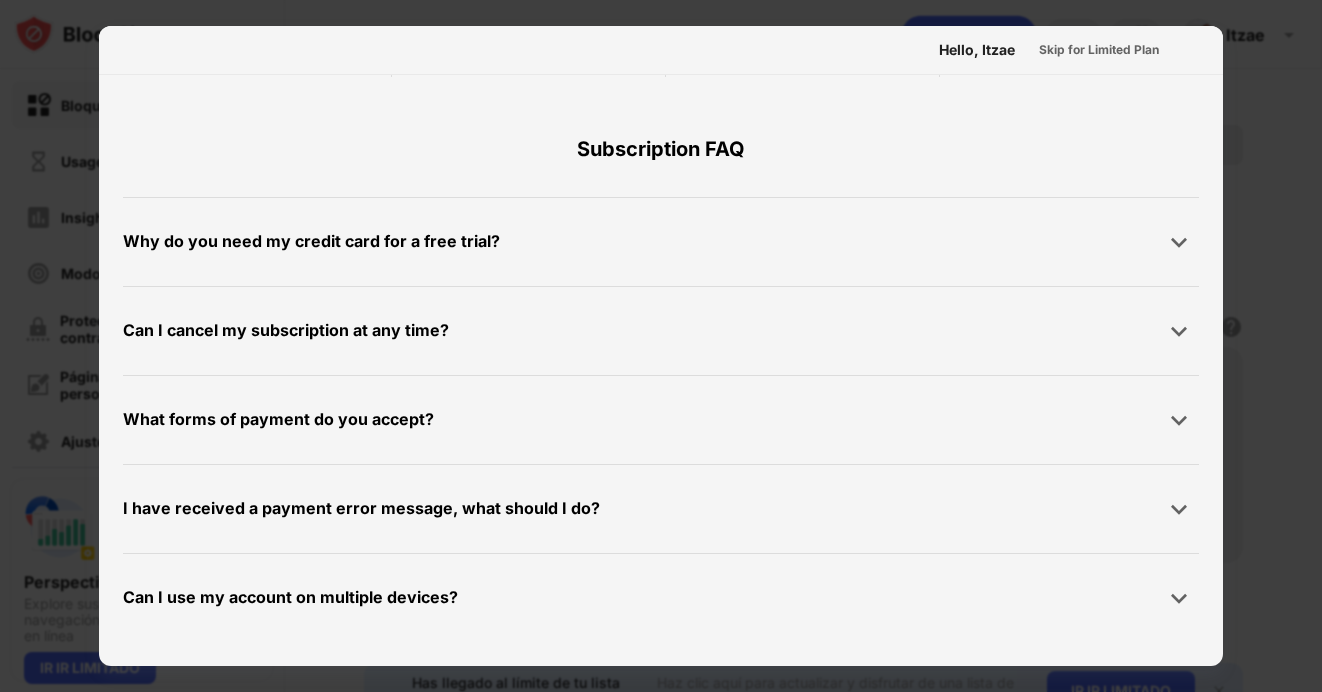 scroll, scrollTop: 0, scrollLeft: 0, axis: both 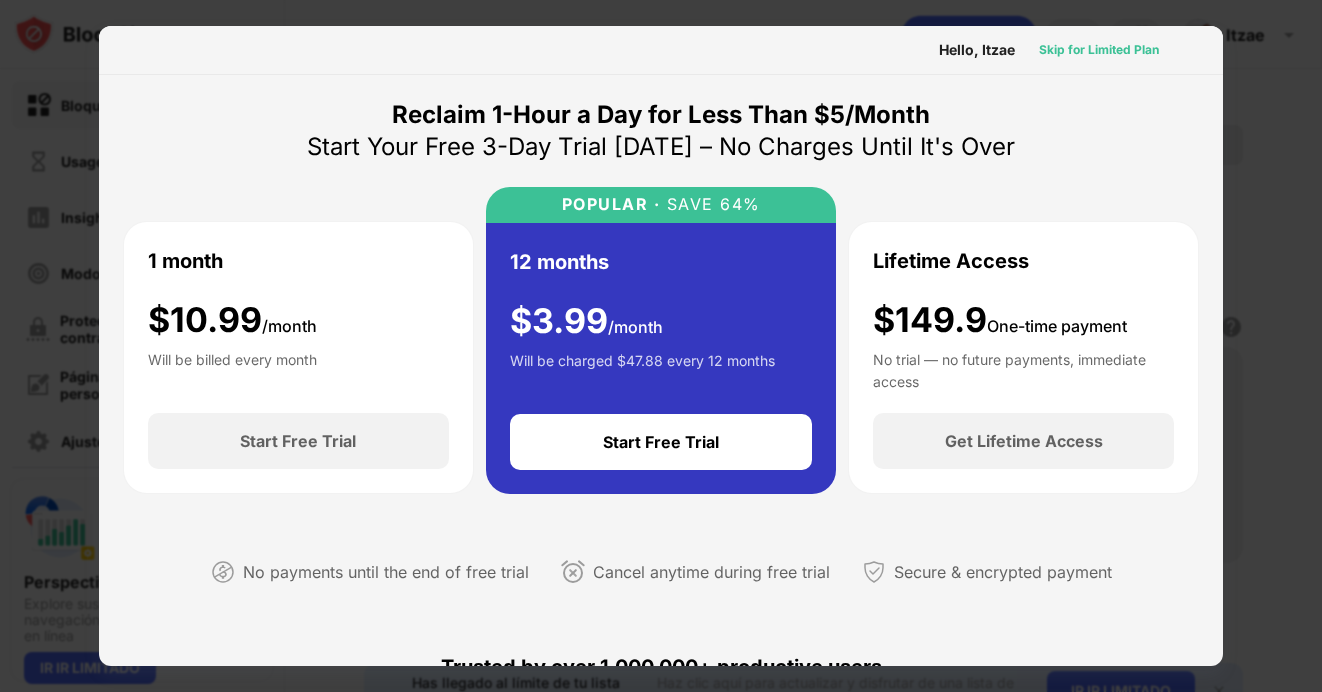 click on "Skip for Limited Plan" at bounding box center [1099, 50] 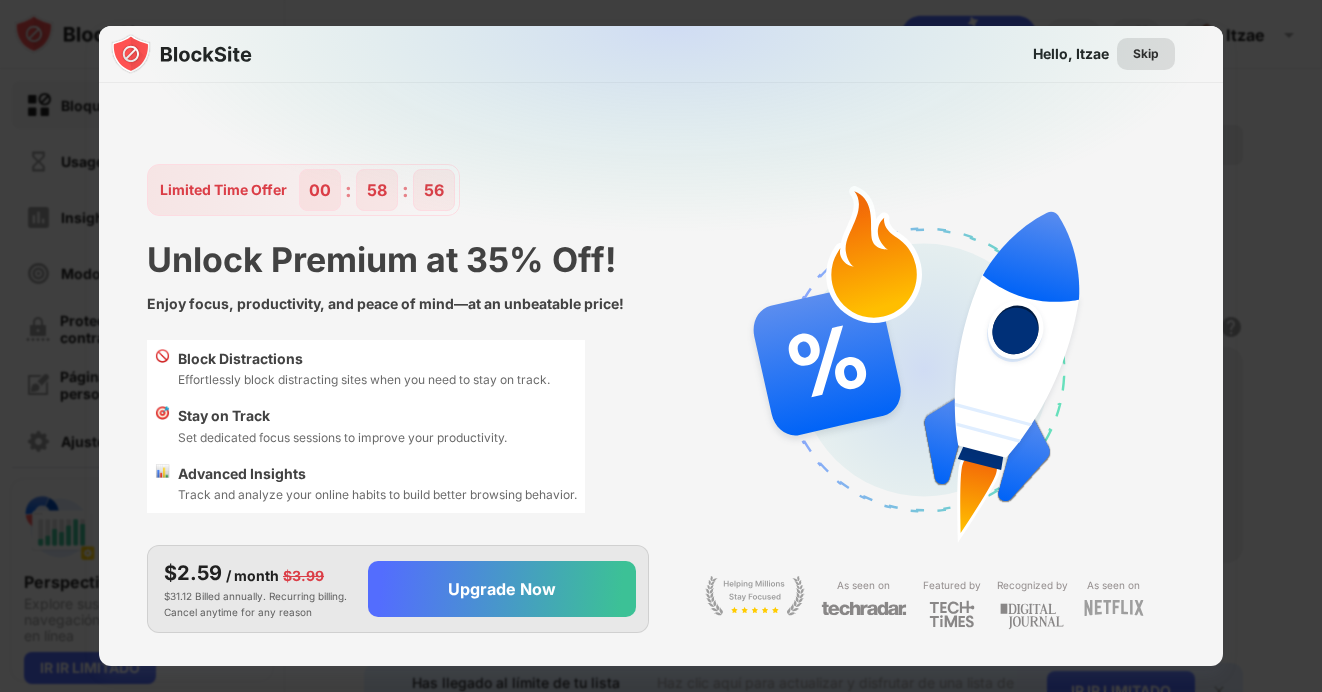 click on "Skip" at bounding box center [1146, 54] 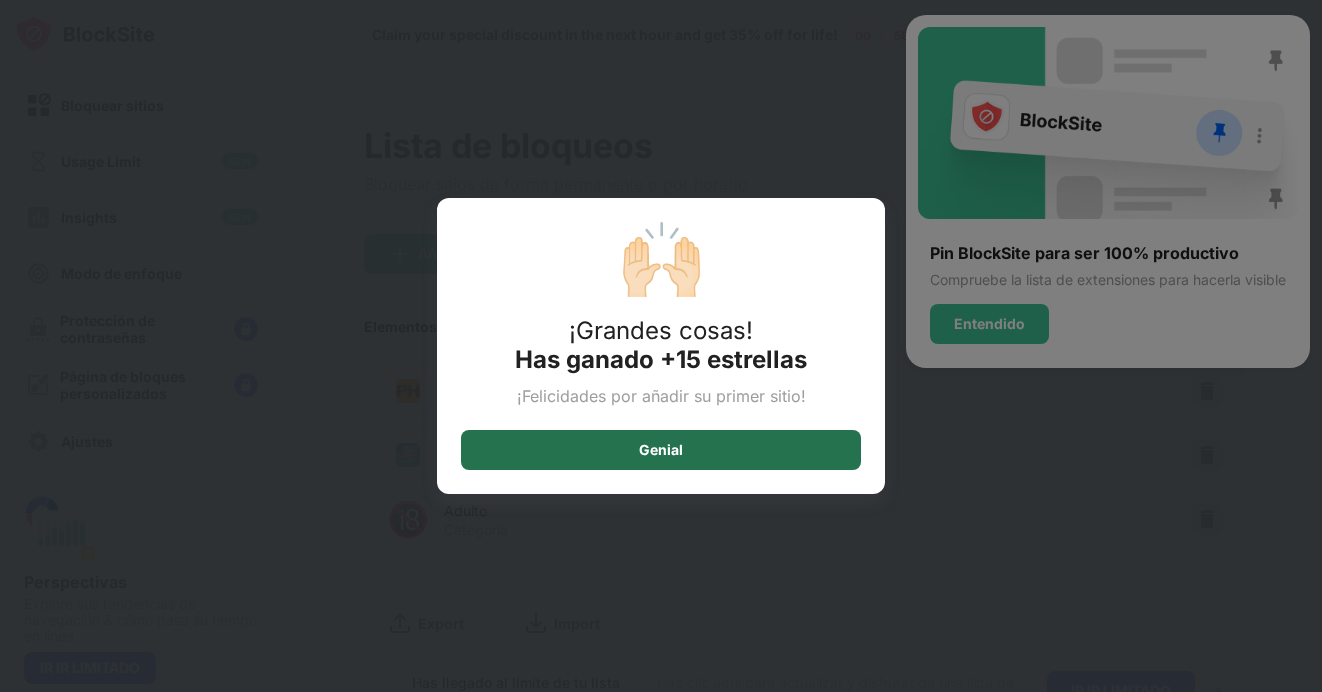 click on "Genial" at bounding box center (661, 450) 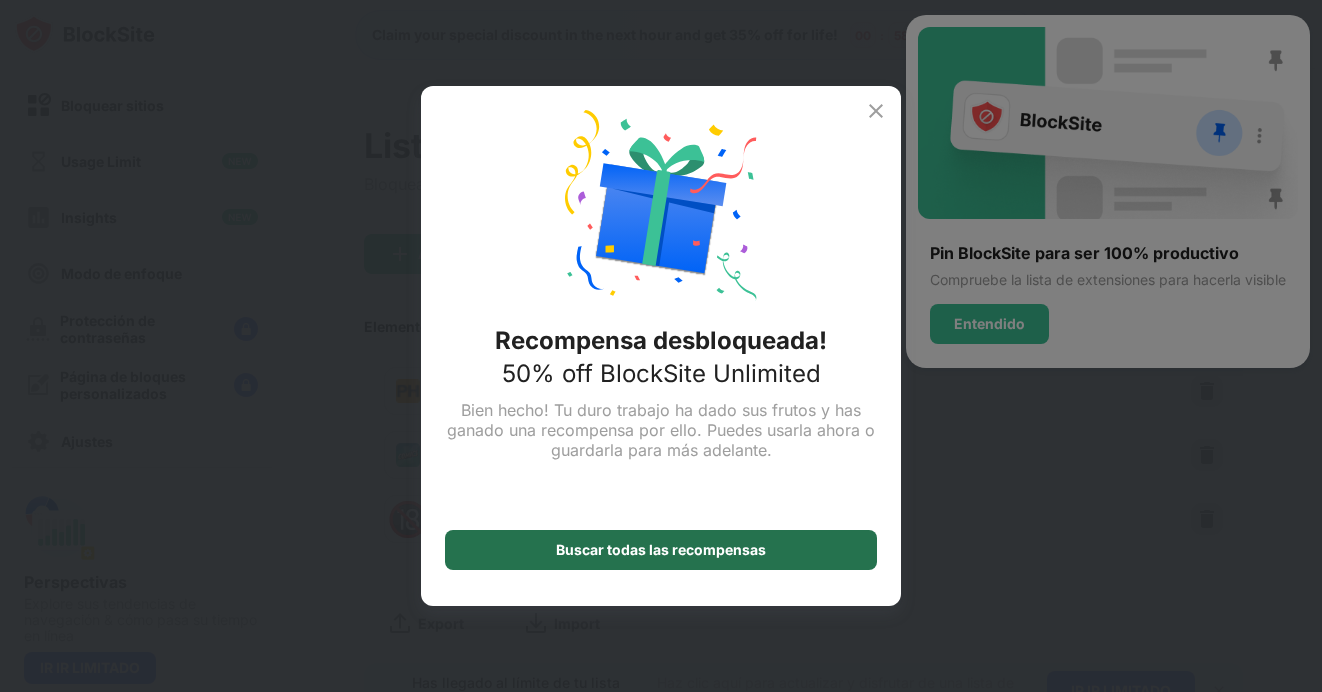 click on "Buscar todas las recompensas" at bounding box center (661, 550) 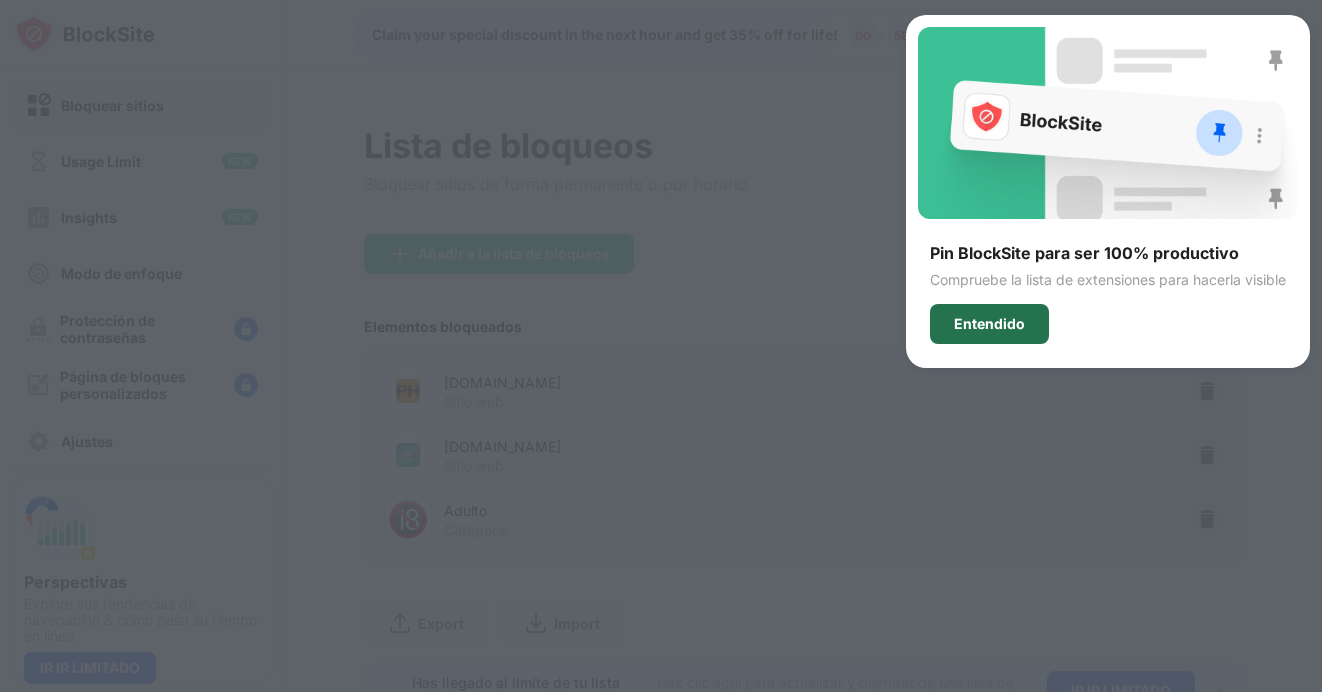 click on "Entendido" at bounding box center [989, 324] 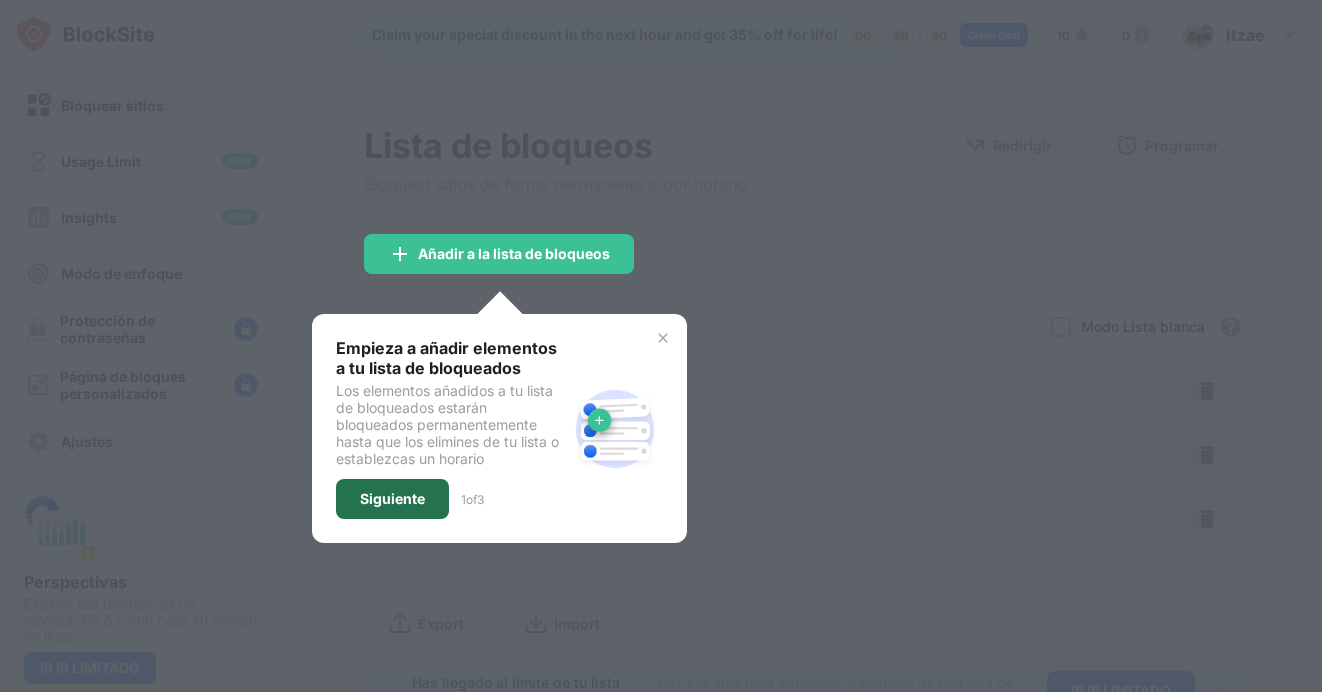 click on "Siguiente" at bounding box center (392, 499) 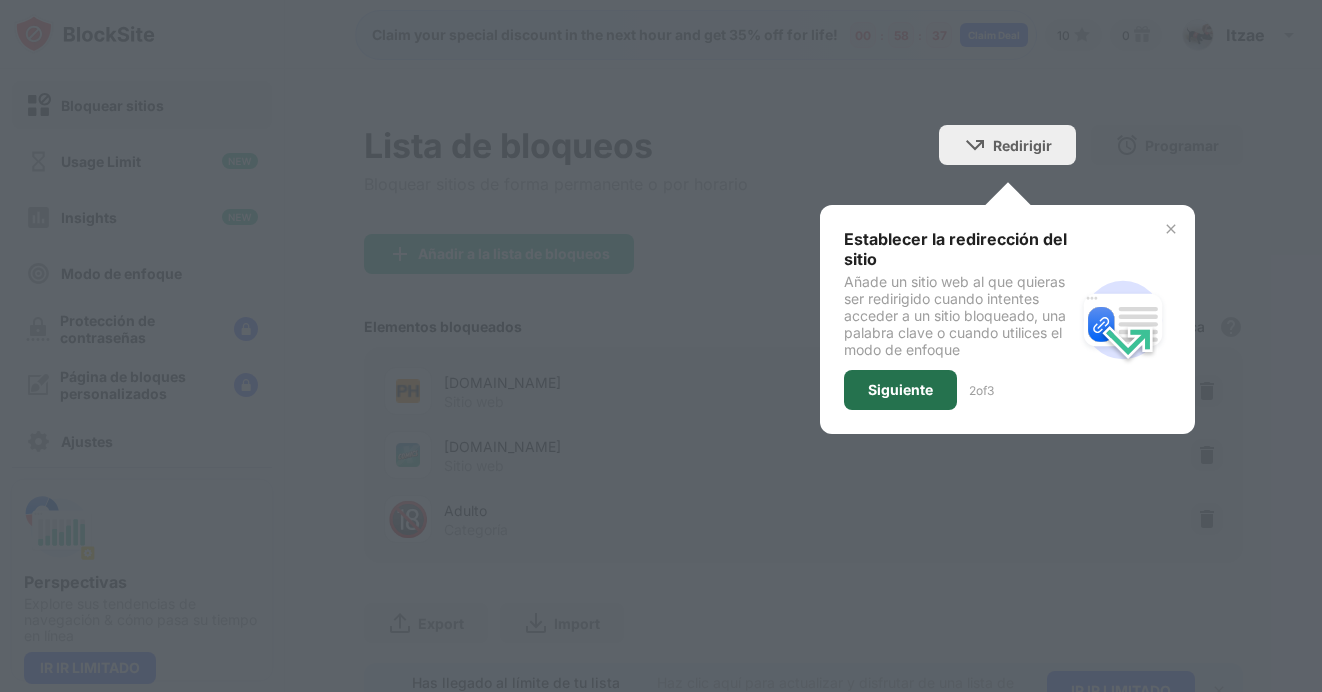 click on "Siguiente" at bounding box center (900, 390) 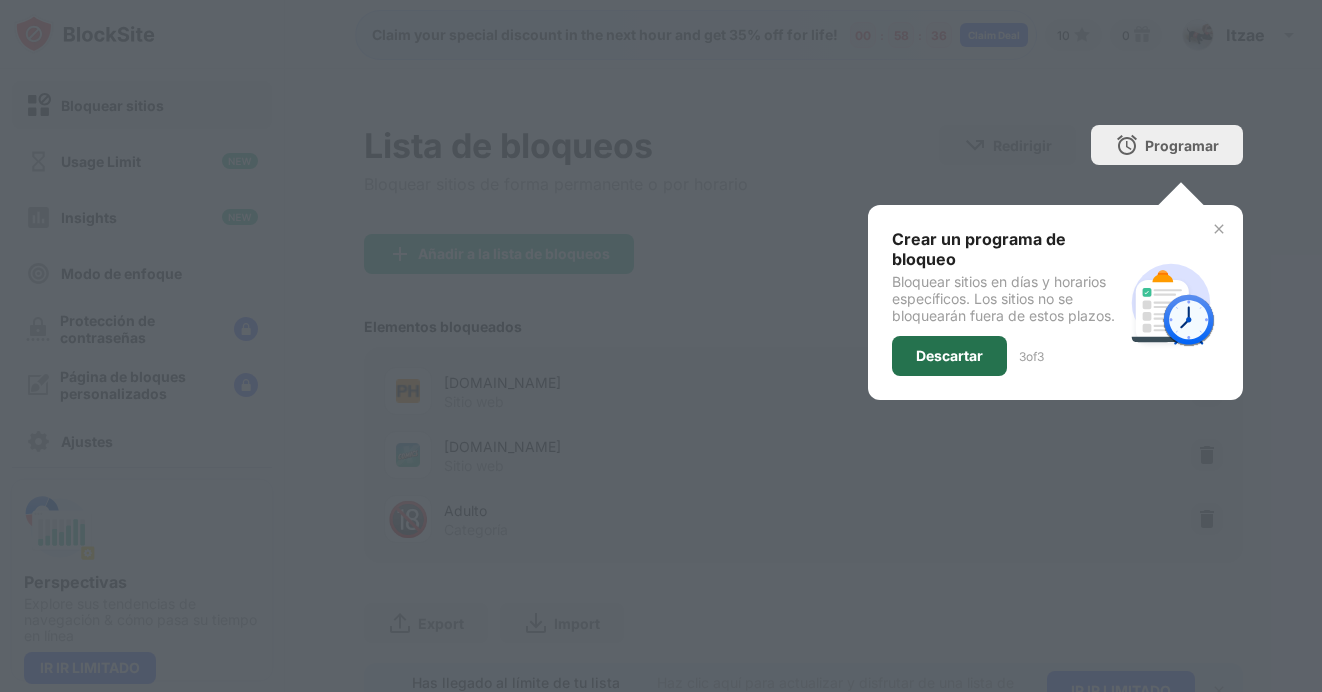 click on "Descartar" at bounding box center [949, 356] 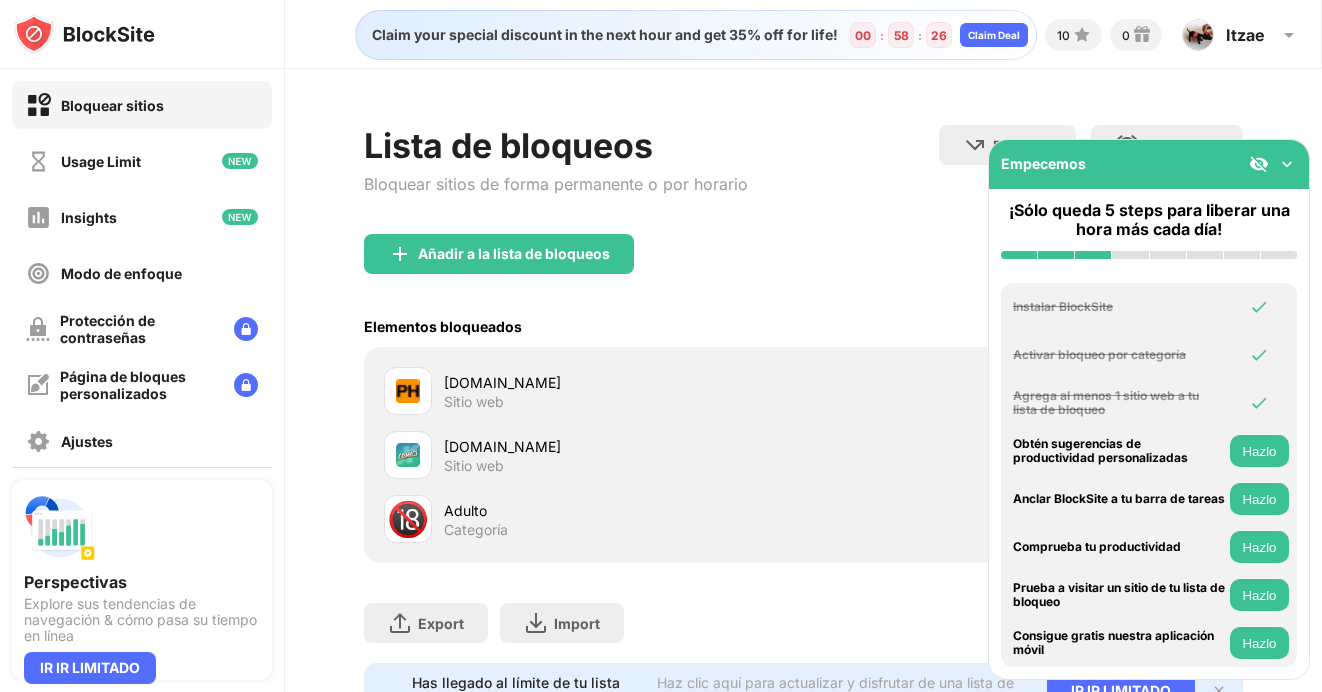 click on "Hazlo" at bounding box center (1259, 499) 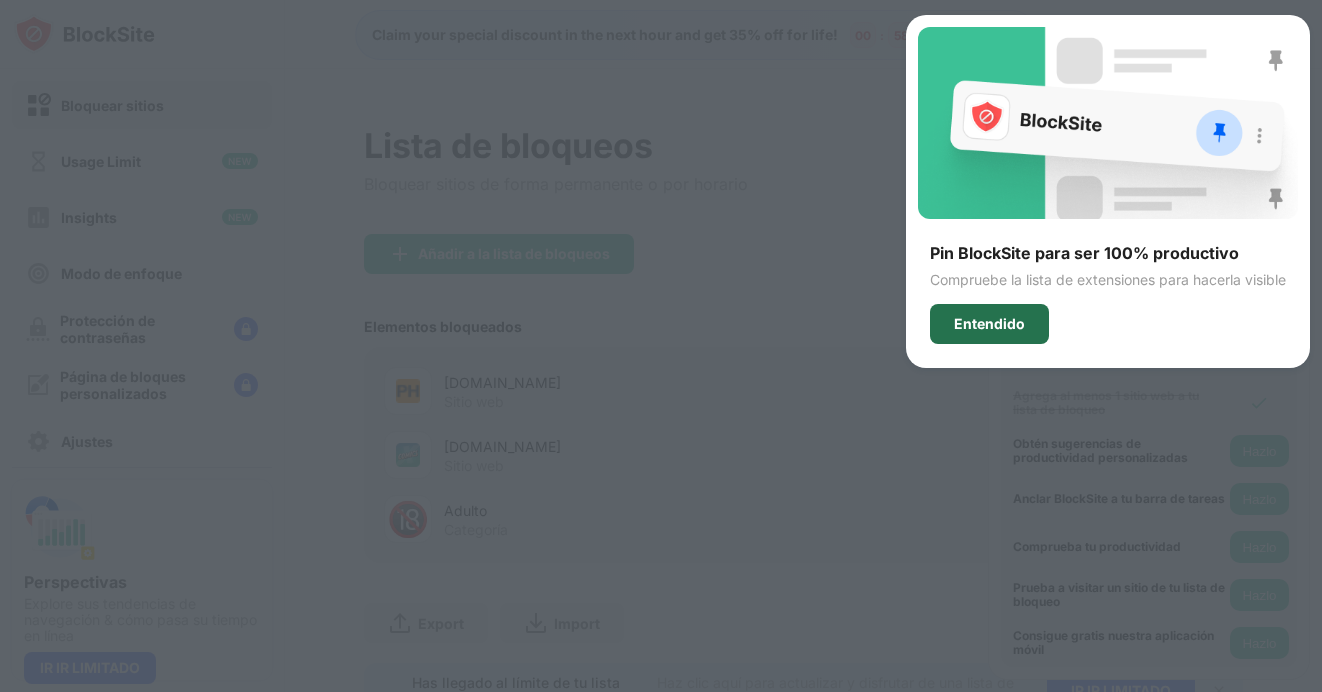 click on "Entendido" at bounding box center (989, 324) 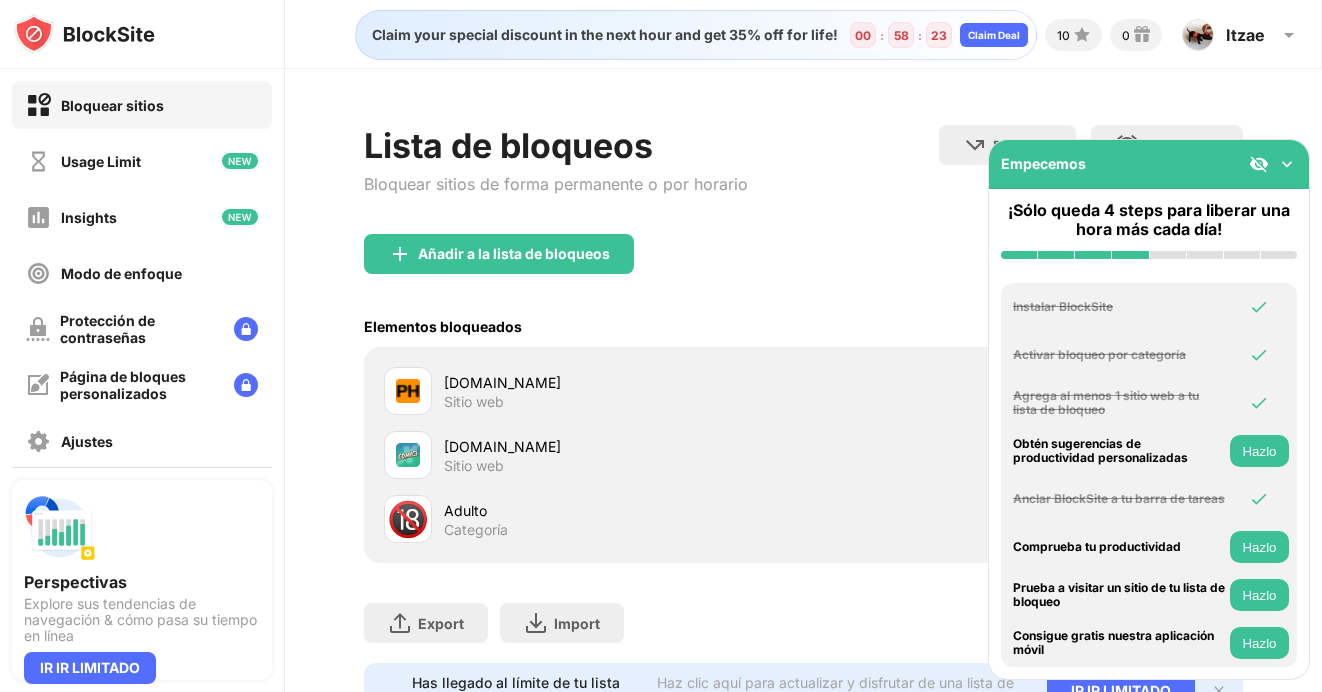 click on "Hazlo" at bounding box center (1259, 547) 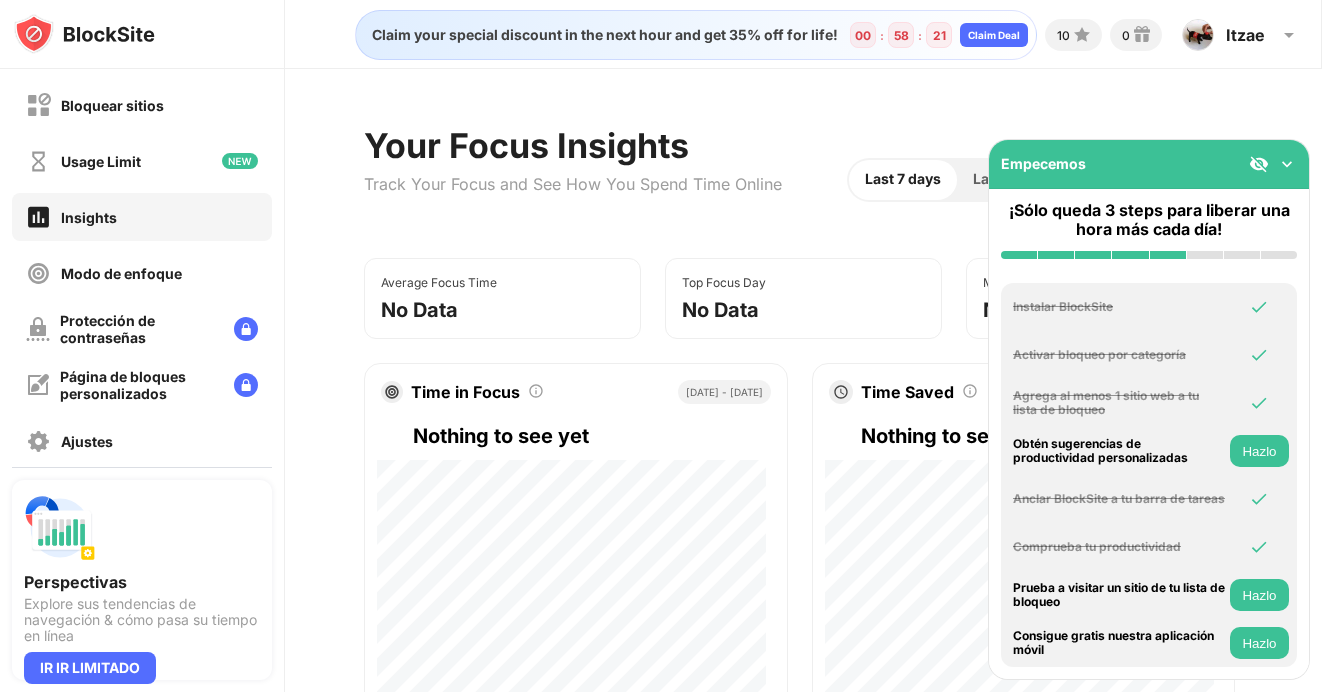 click on "Track Your Focus and See How You Spend Time Online" at bounding box center (573, 184) 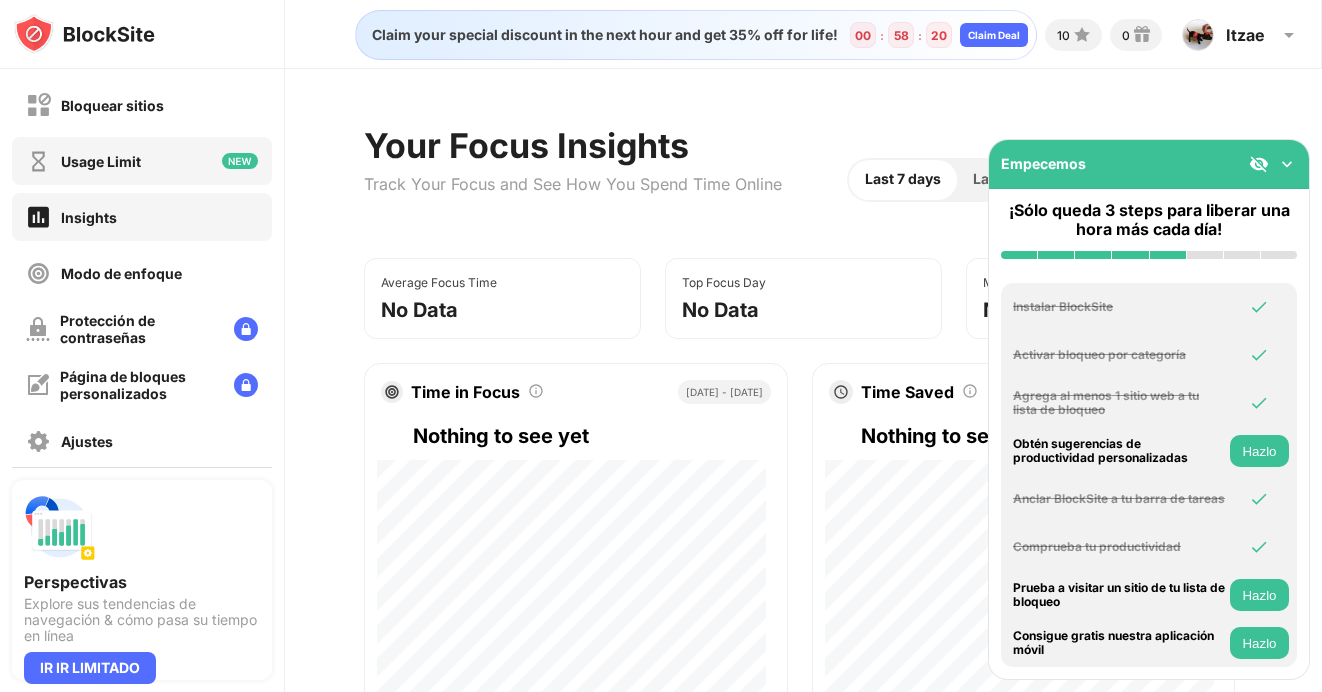 click on "Usage Limit" at bounding box center [142, 161] 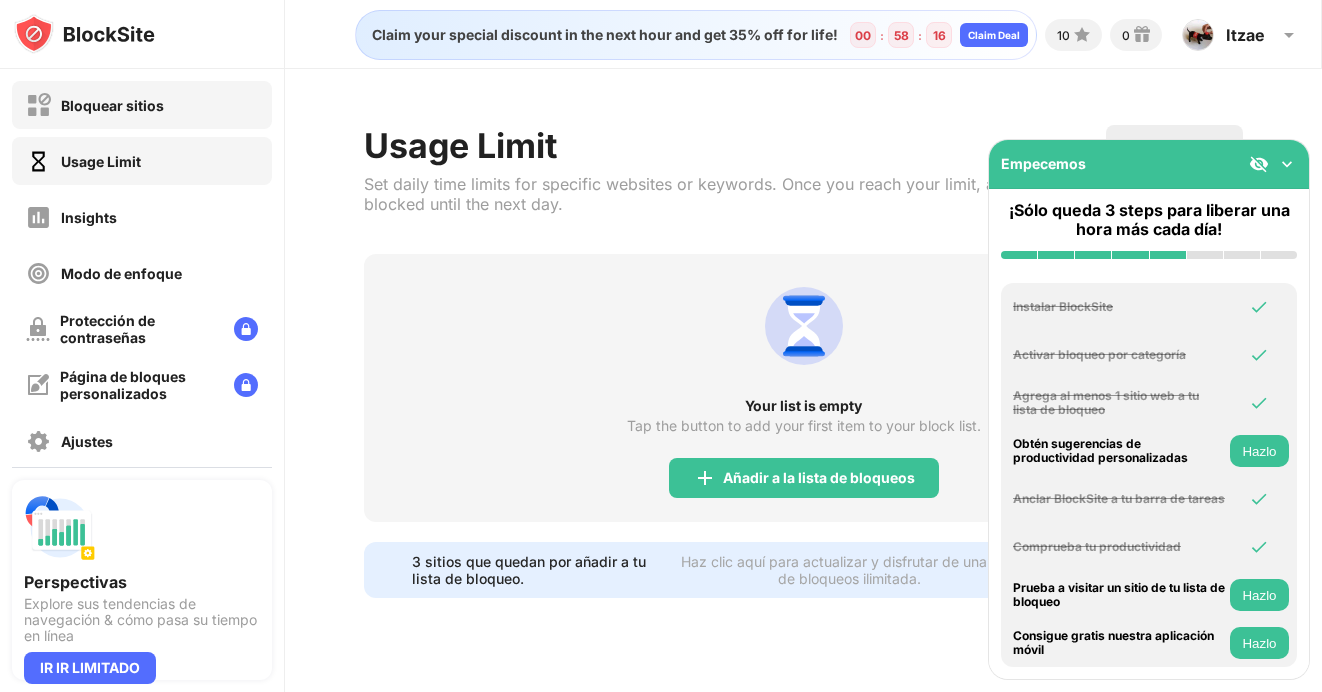 click on "Bloquear sitios" at bounding box center (142, 105) 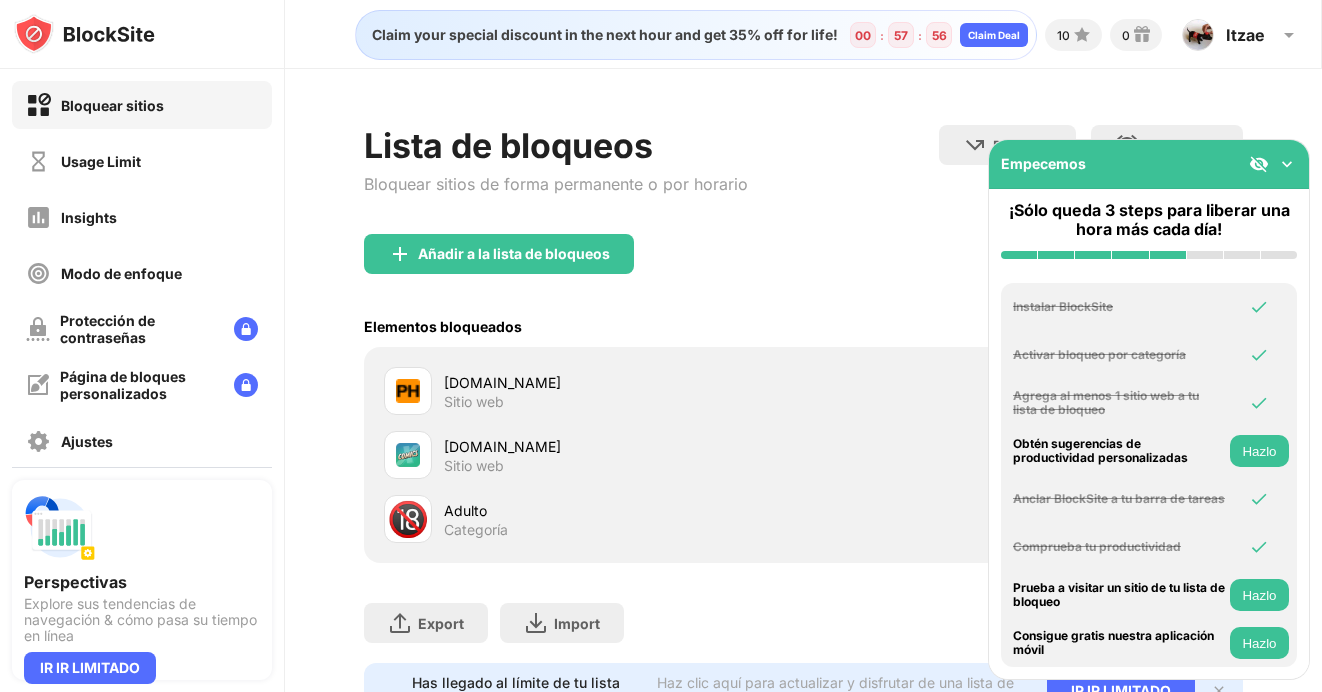 click at bounding box center (1287, 164) 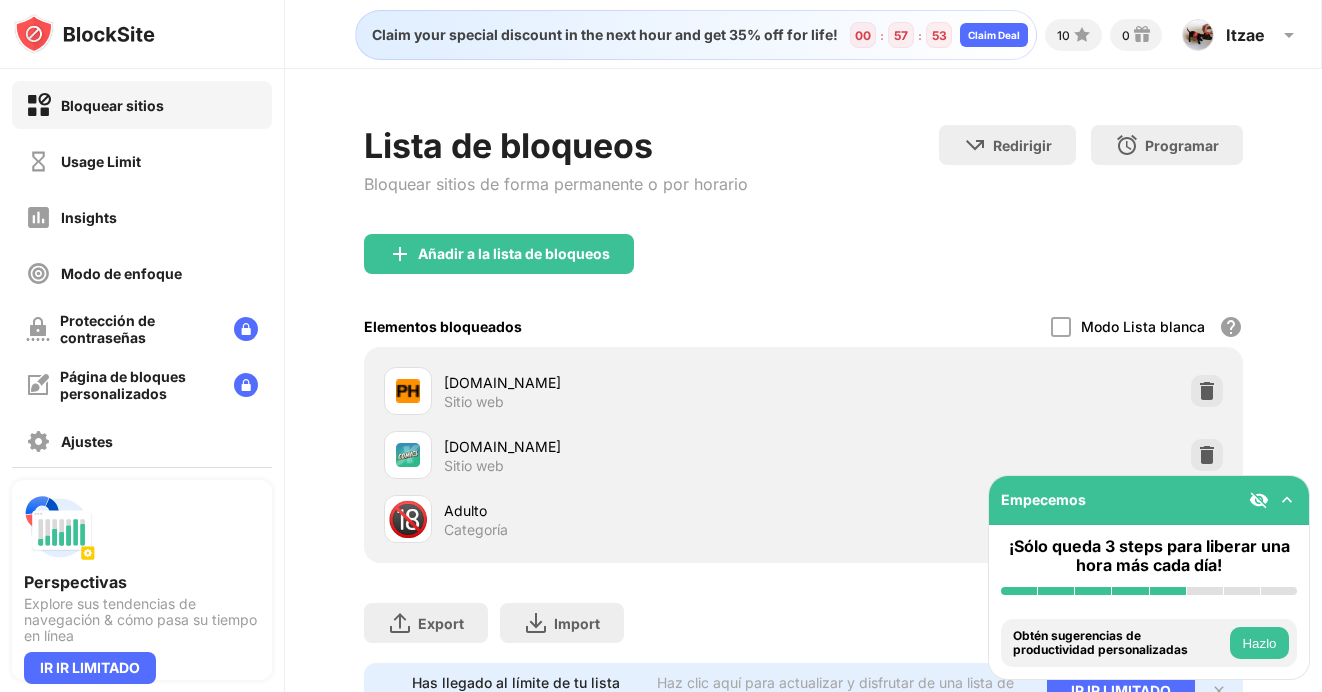 click at bounding box center [1287, 500] 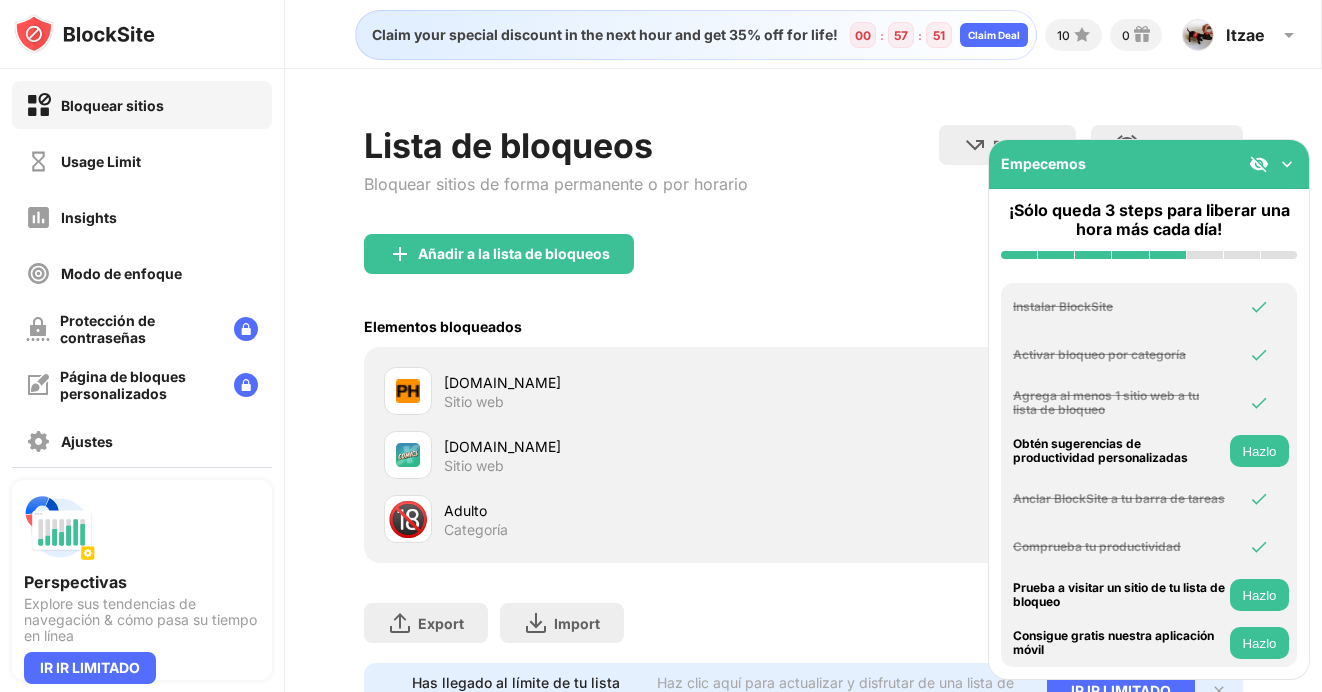 click on "Hazlo" at bounding box center [1259, 451] 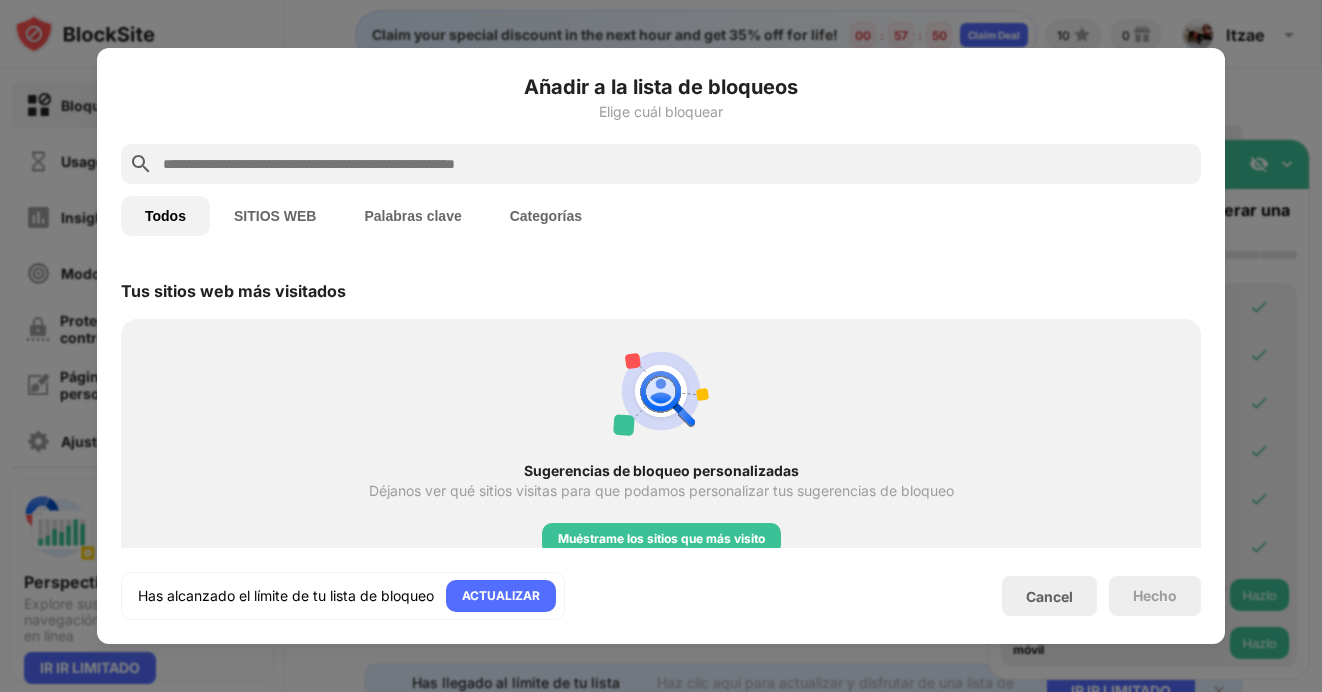 scroll, scrollTop: 696, scrollLeft: 0, axis: vertical 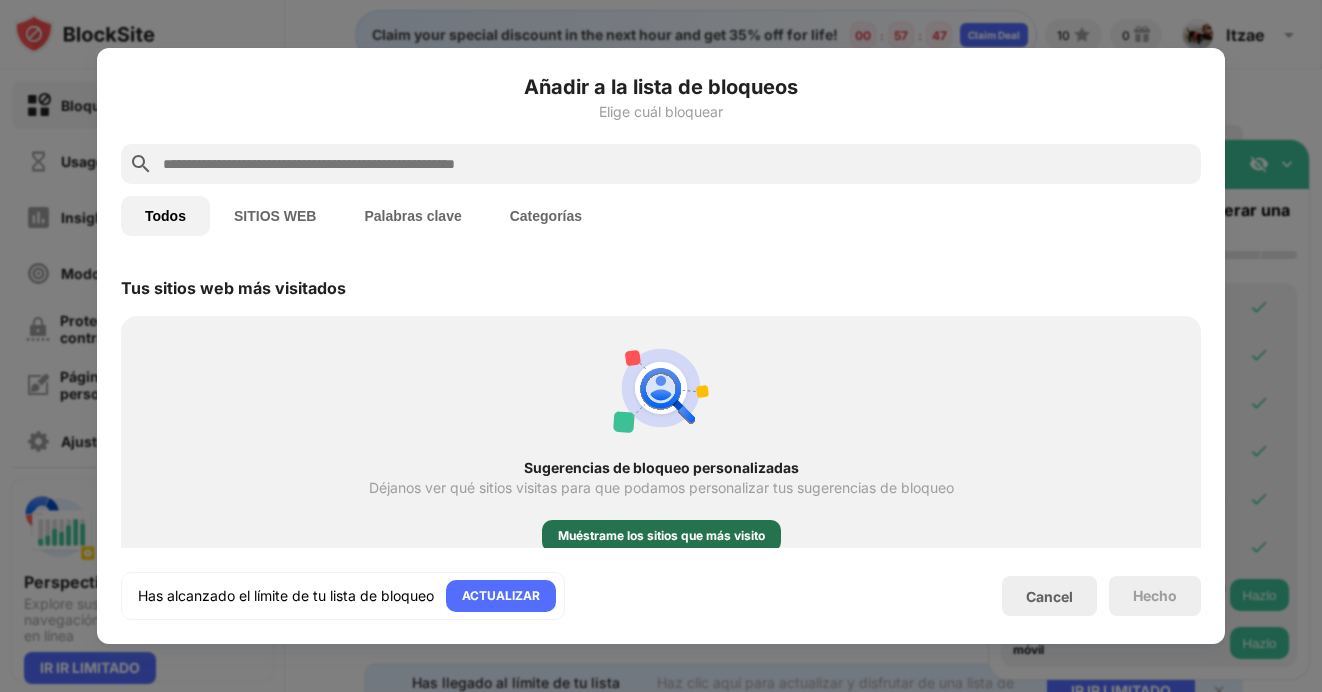 click on "Muéstrame los sitios que más visito" at bounding box center (661, 536) 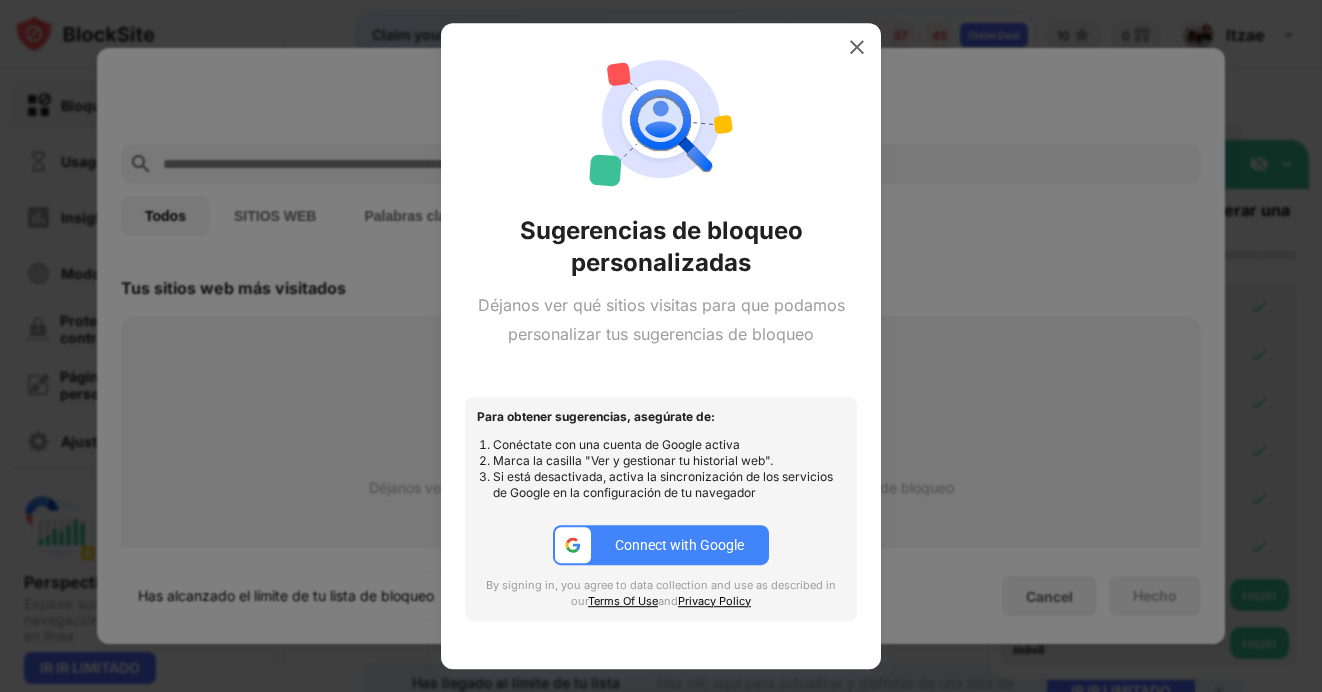 click on "Connect with Google" at bounding box center (679, 545) 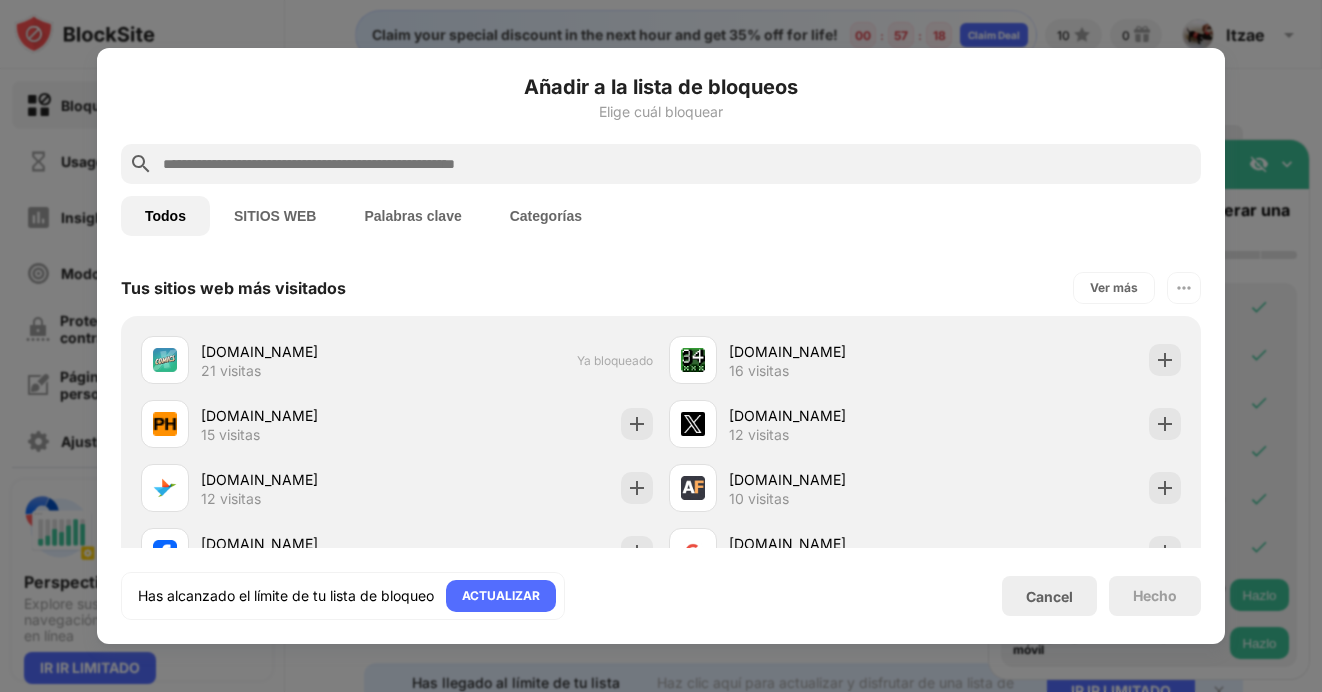 click on "Tus sitios web más visitados Ver más" at bounding box center (661, 288) 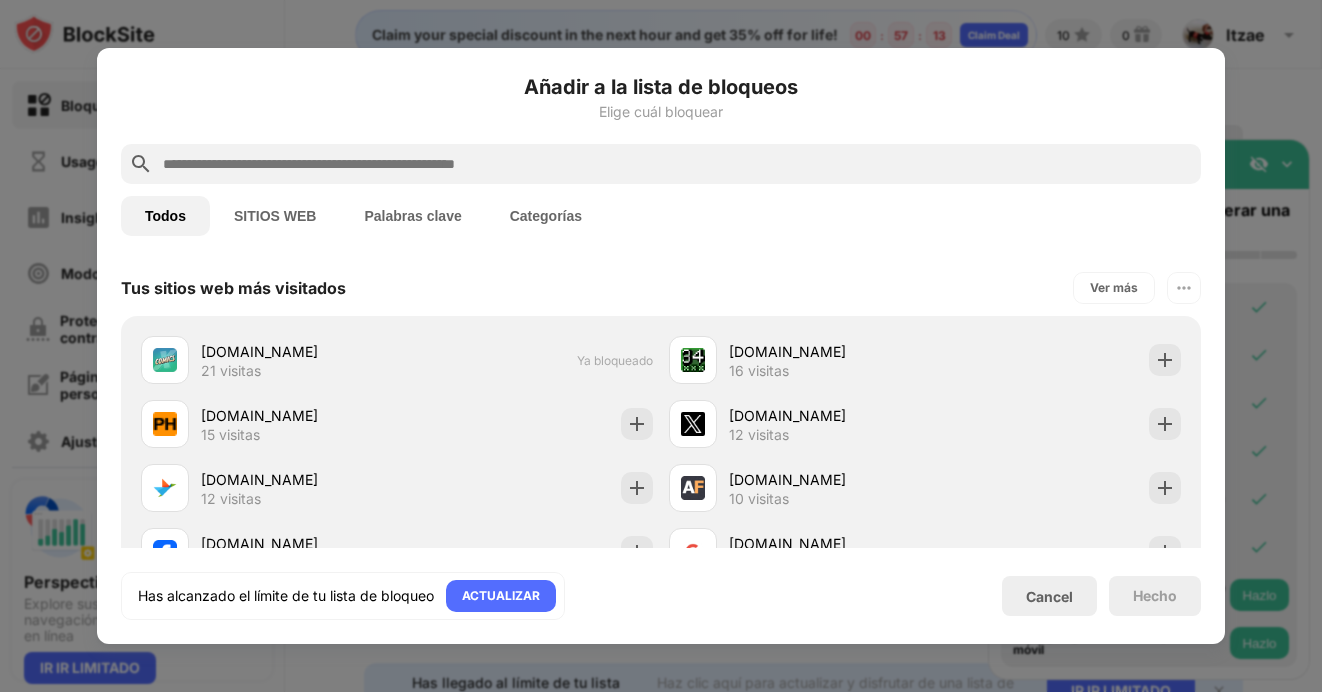 drag, startPoint x: 1103, startPoint y: 507, endPoint x: 1278, endPoint y: 409, distance: 200.57169 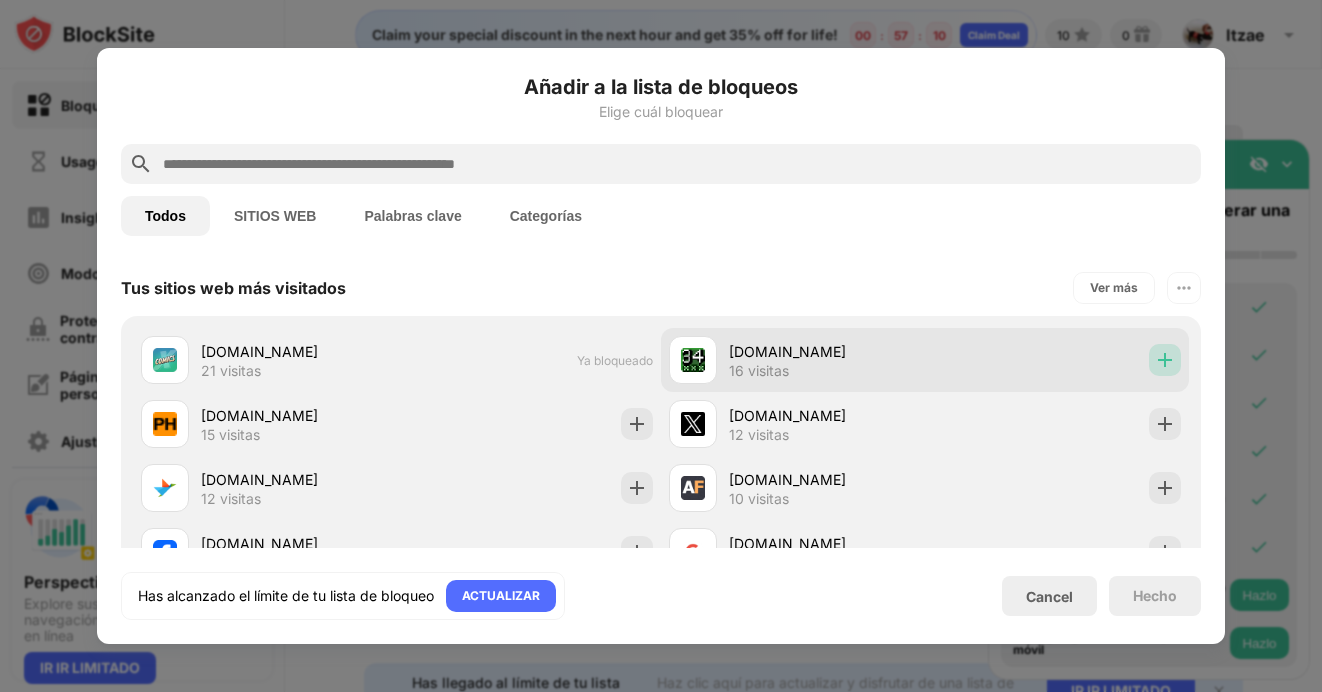 click at bounding box center [1165, 360] 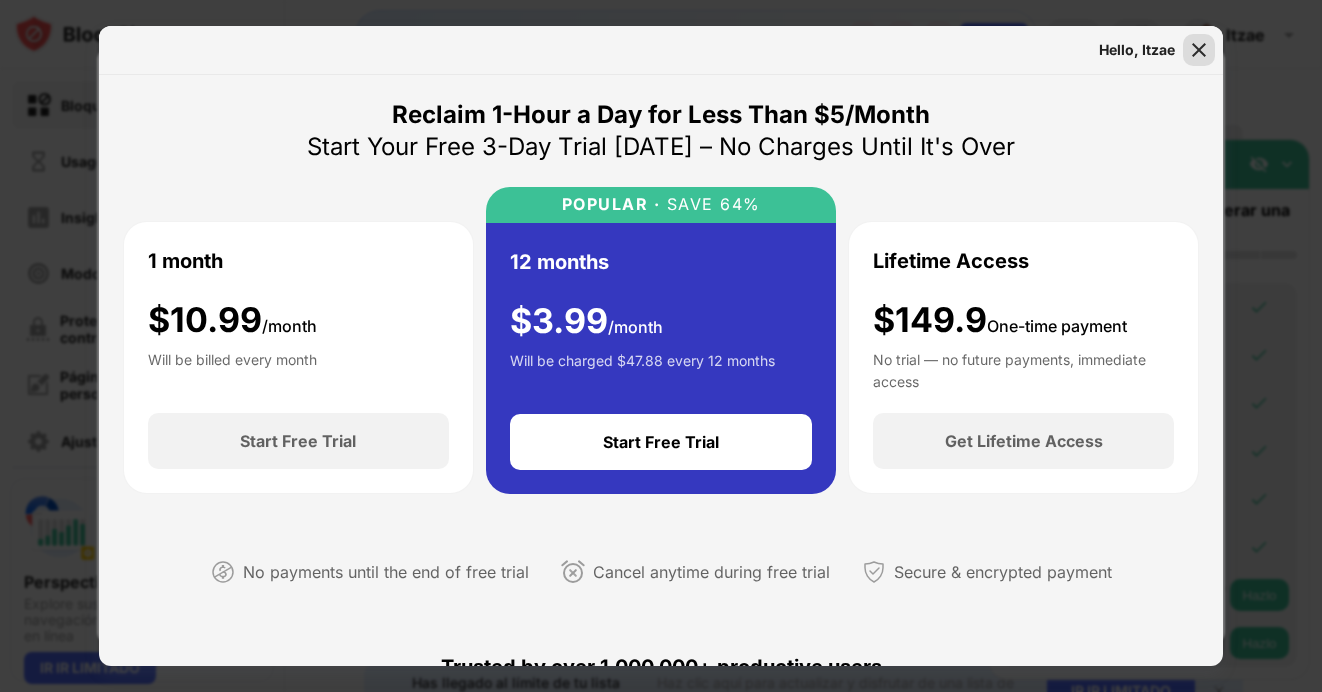click at bounding box center [1199, 50] 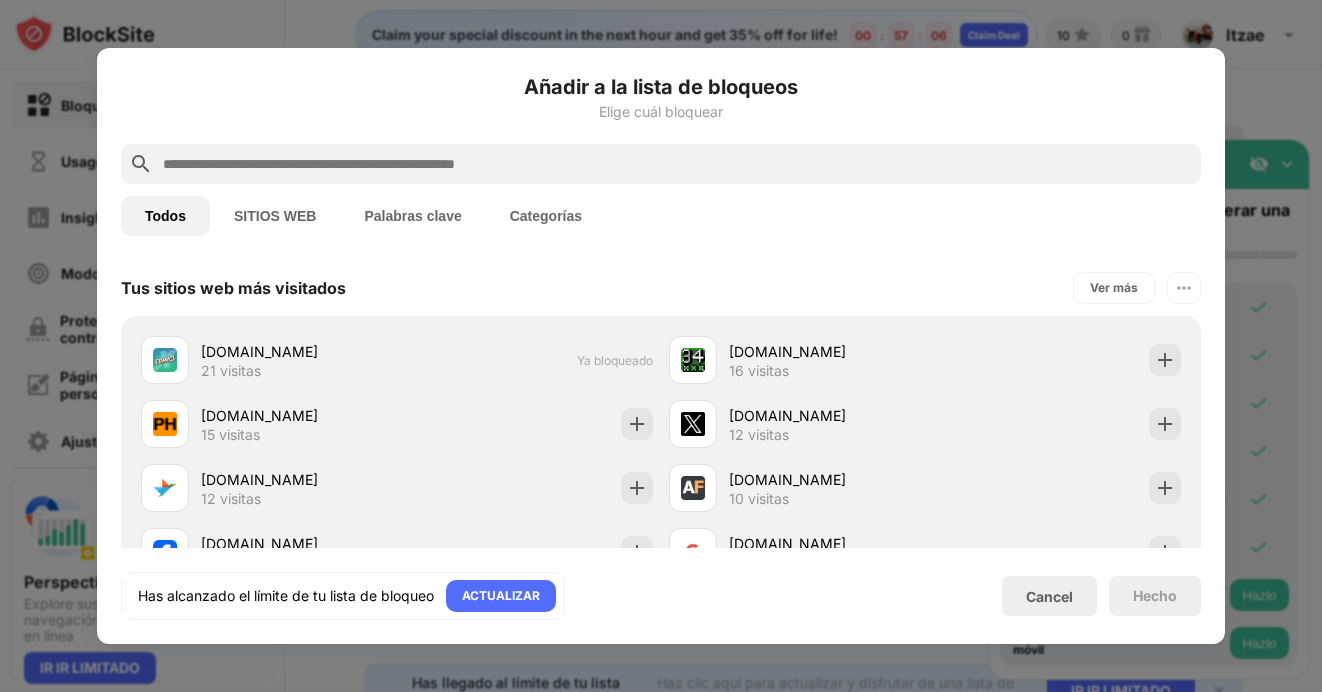 click at bounding box center (661, 346) 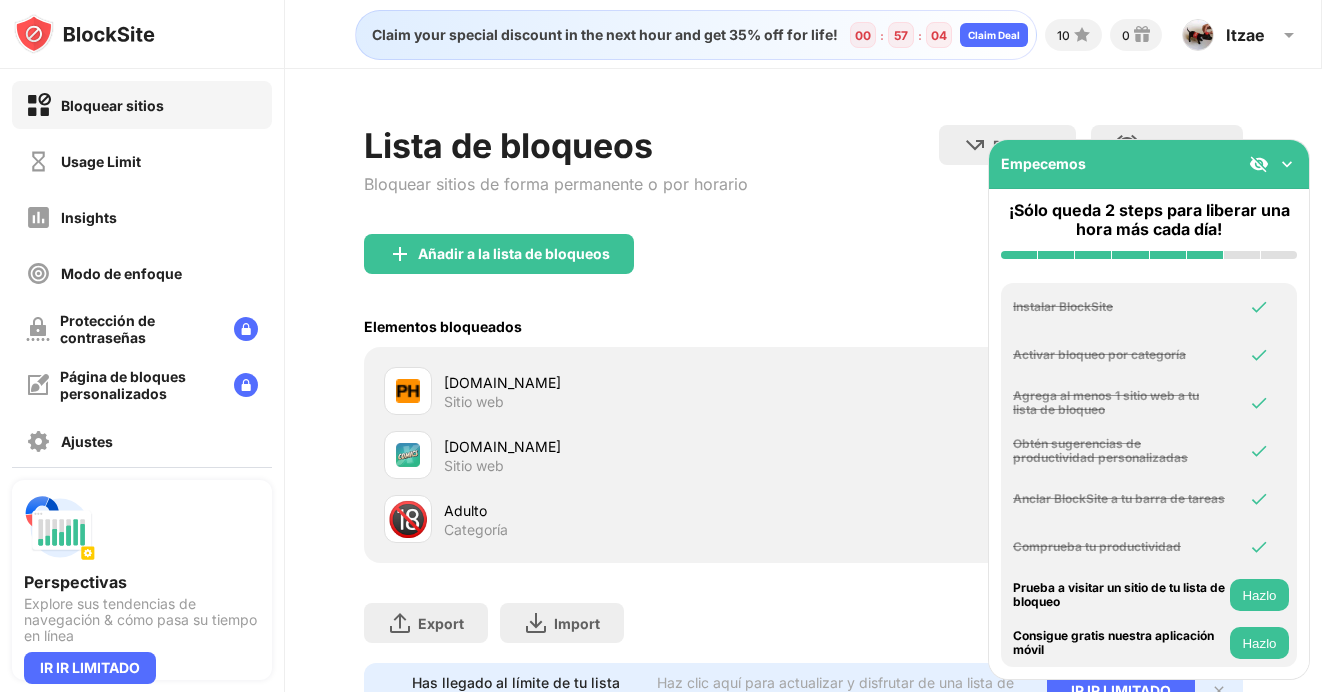 click on "Hazlo" at bounding box center [1259, 595] 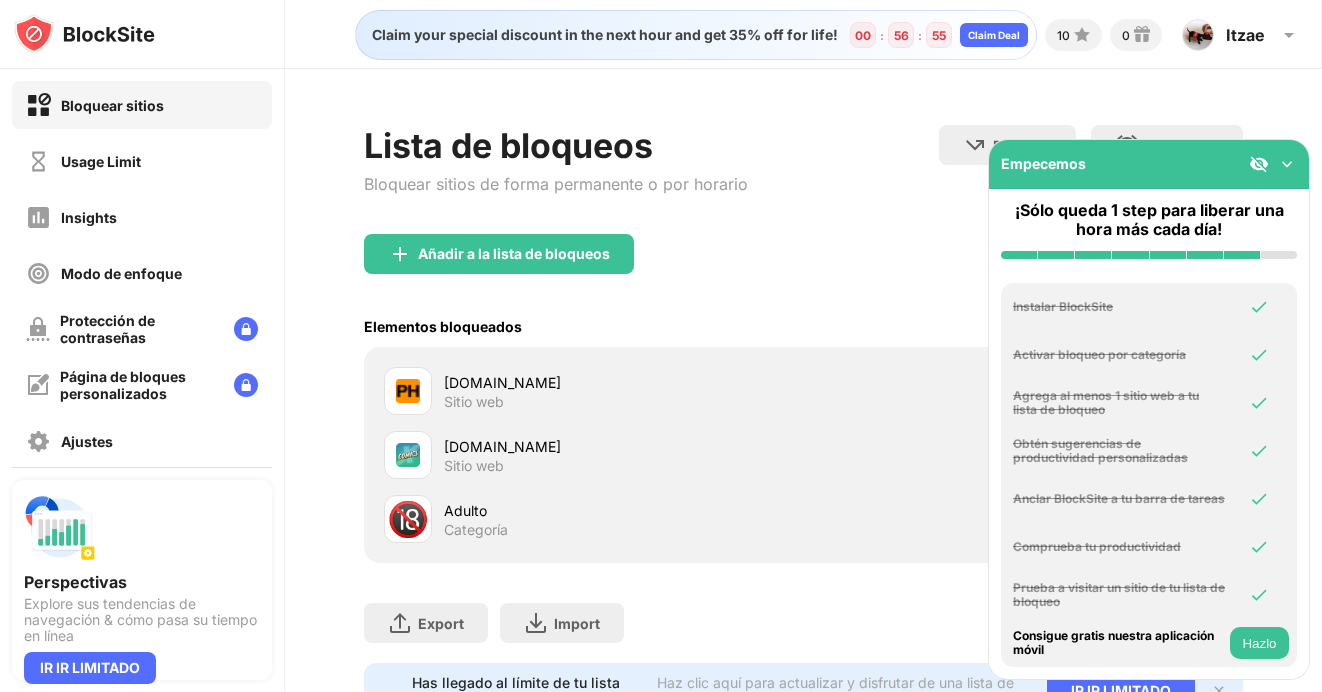 click on "Hazlo" at bounding box center [1259, 643] 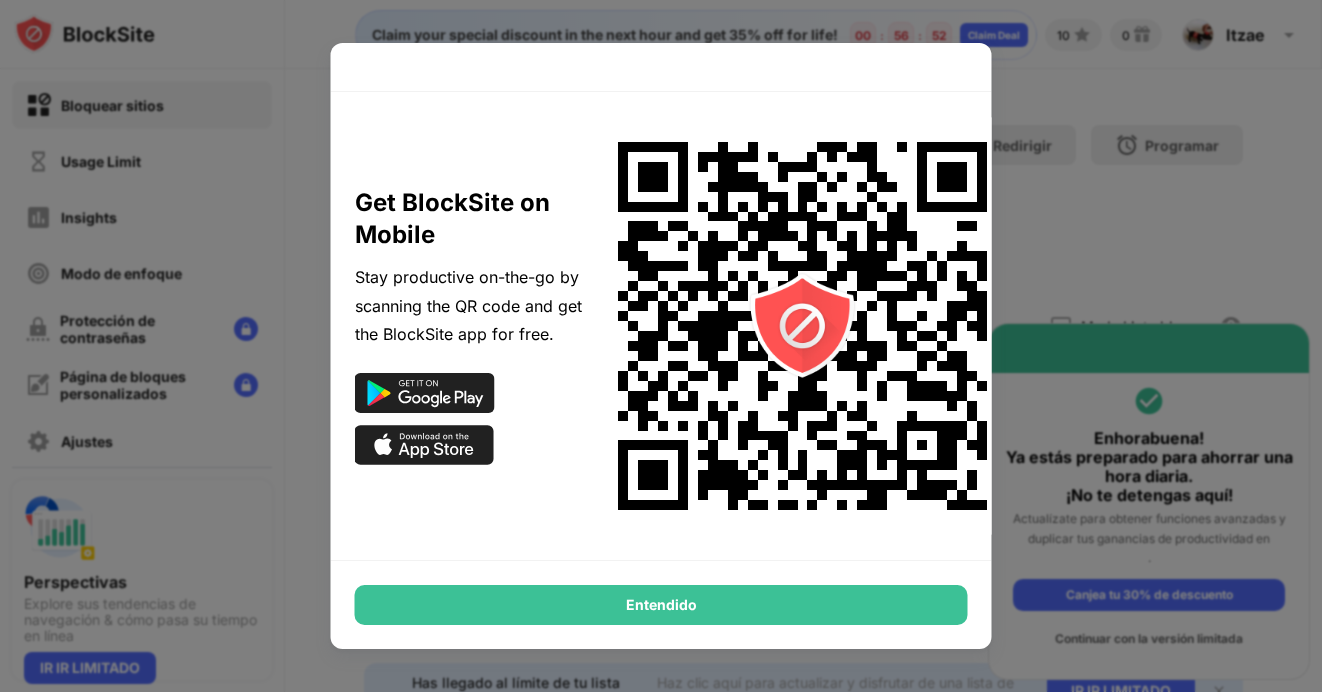 click on "Entendido" at bounding box center [661, 605] 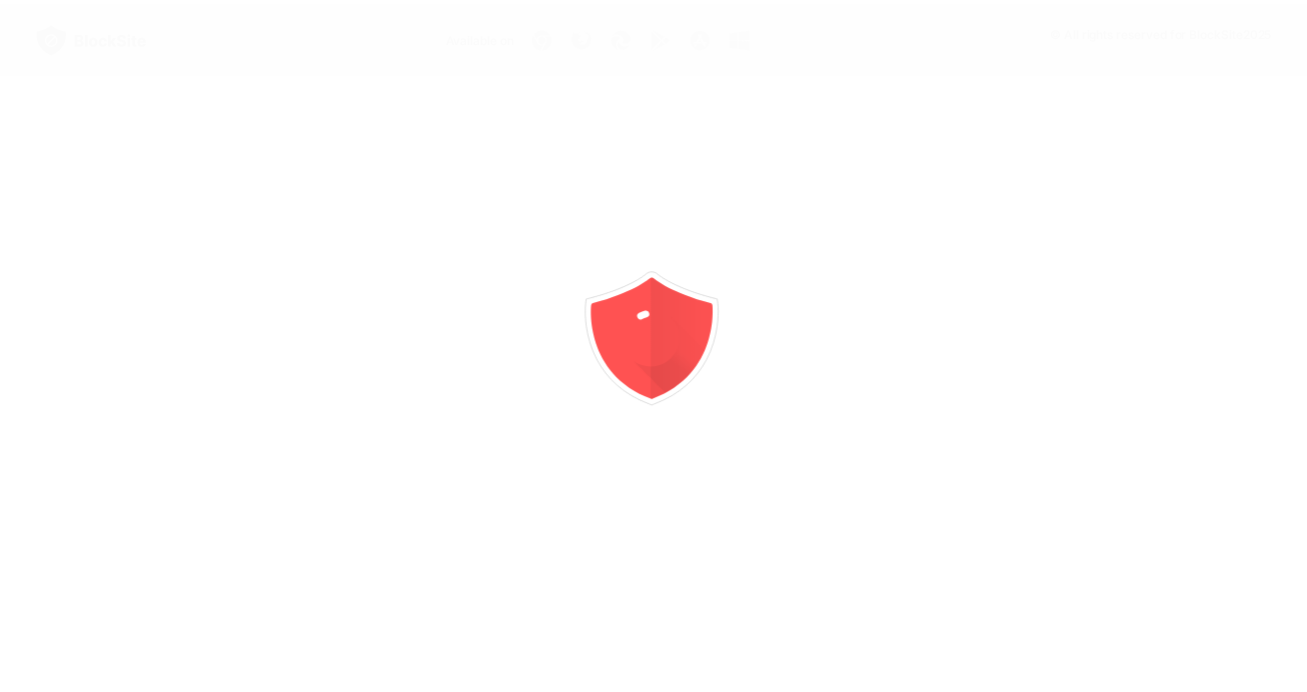 scroll, scrollTop: 0, scrollLeft: 0, axis: both 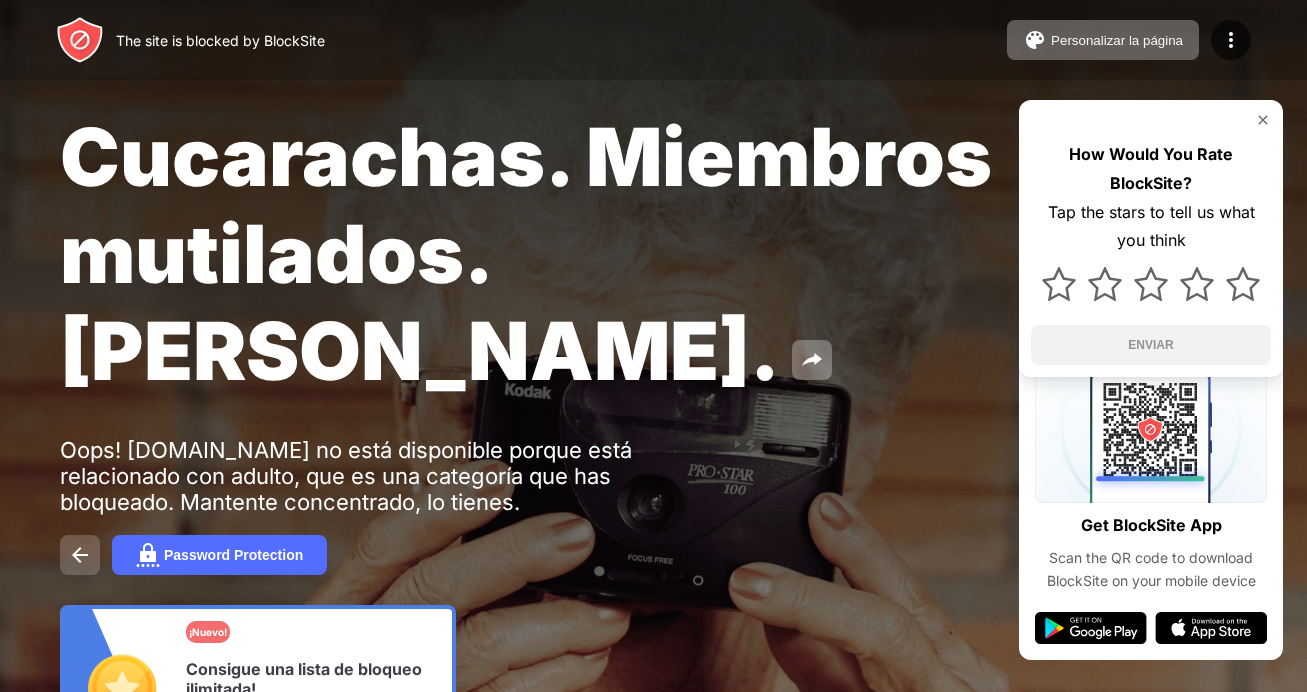 click at bounding box center (80, 555) 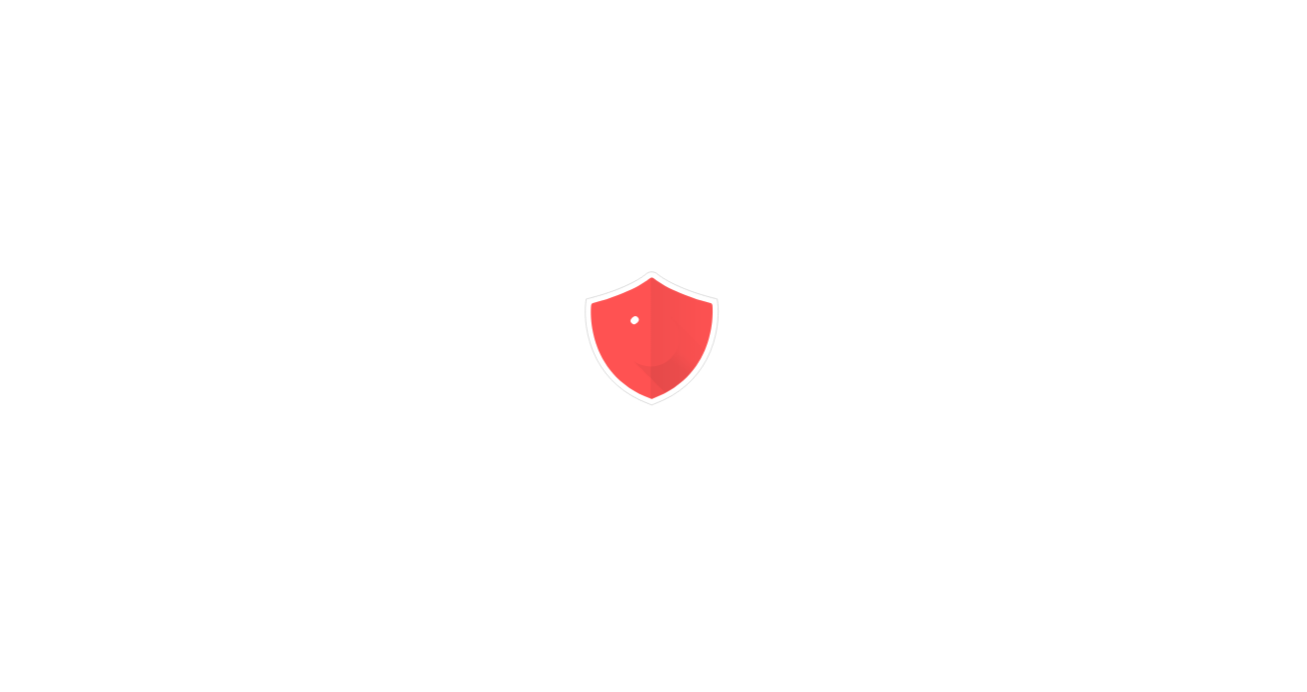 scroll, scrollTop: 0, scrollLeft: 0, axis: both 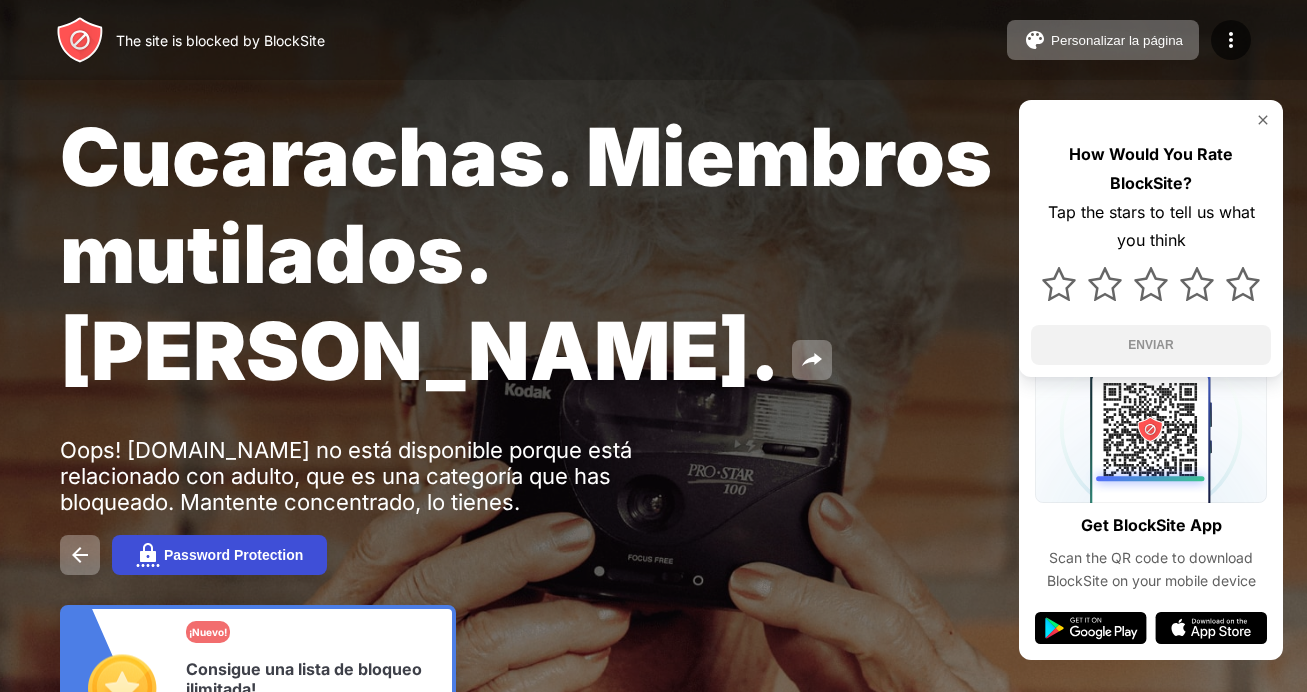 click on "Password Protection" at bounding box center (233, 555) 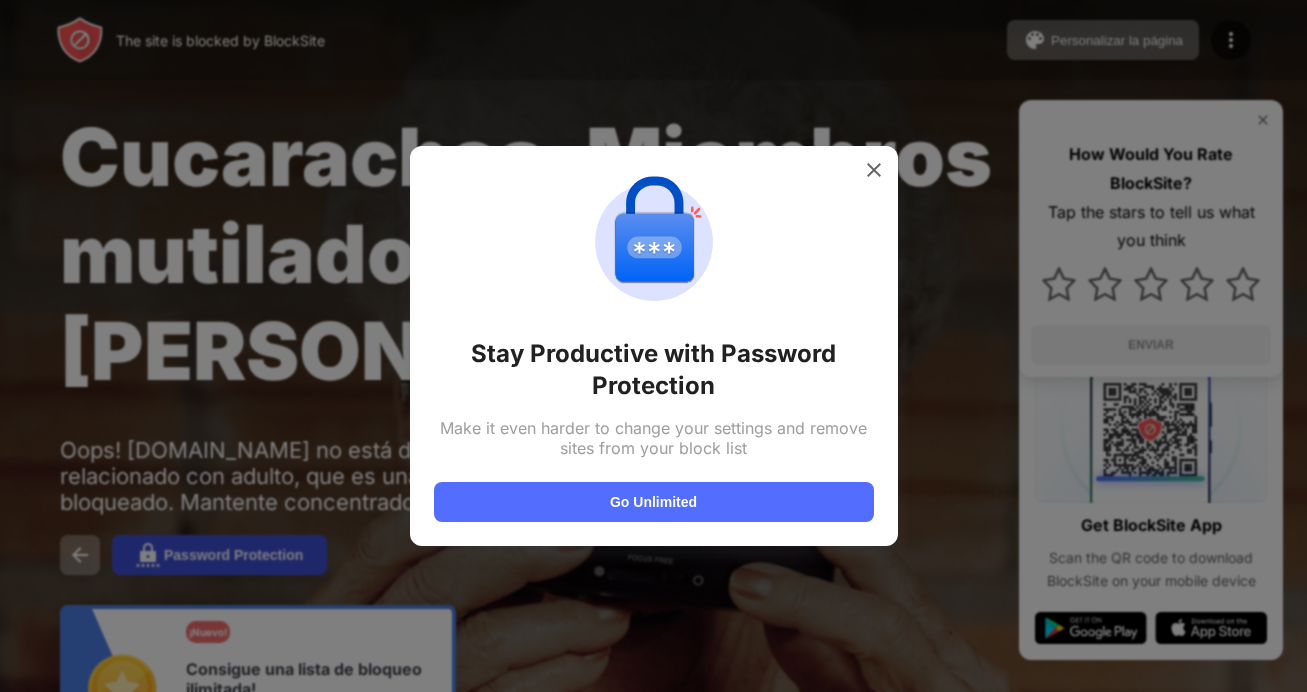click at bounding box center (653, 346) 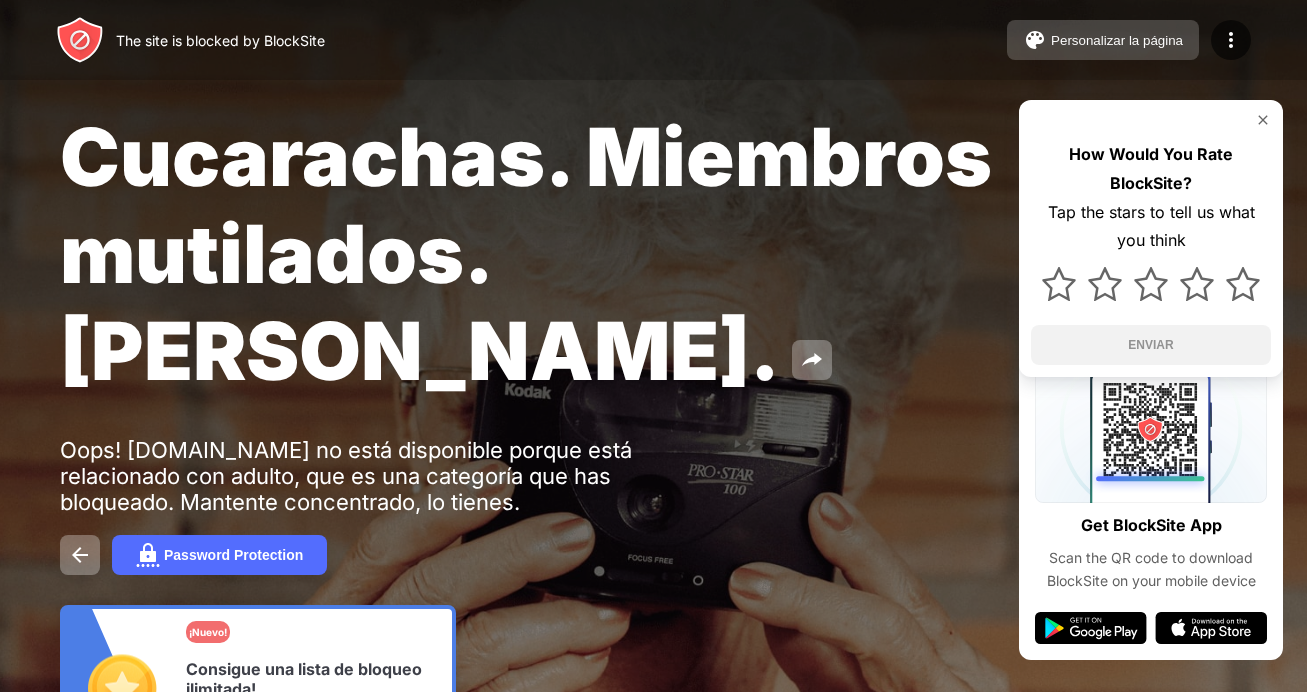click on "Personalizar la página" at bounding box center (1103, 40) 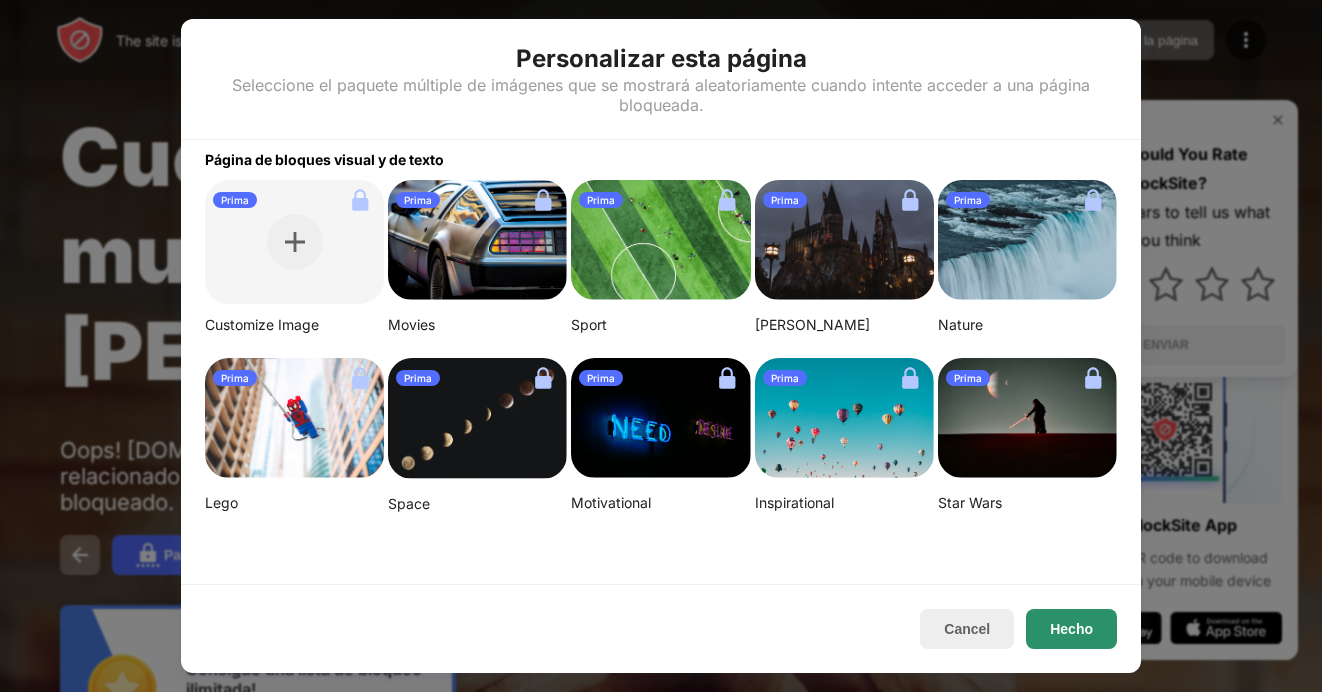 click on "Hecho" at bounding box center (1071, 629) 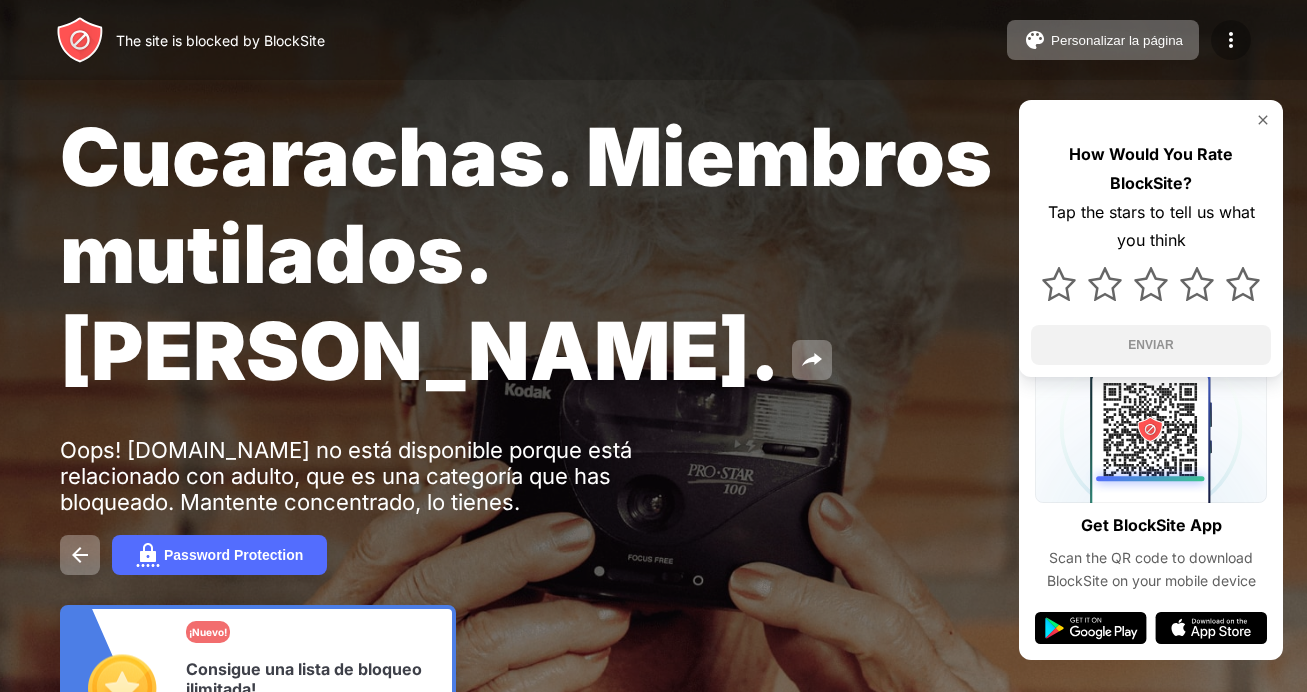 click at bounding box center [1231, 40] 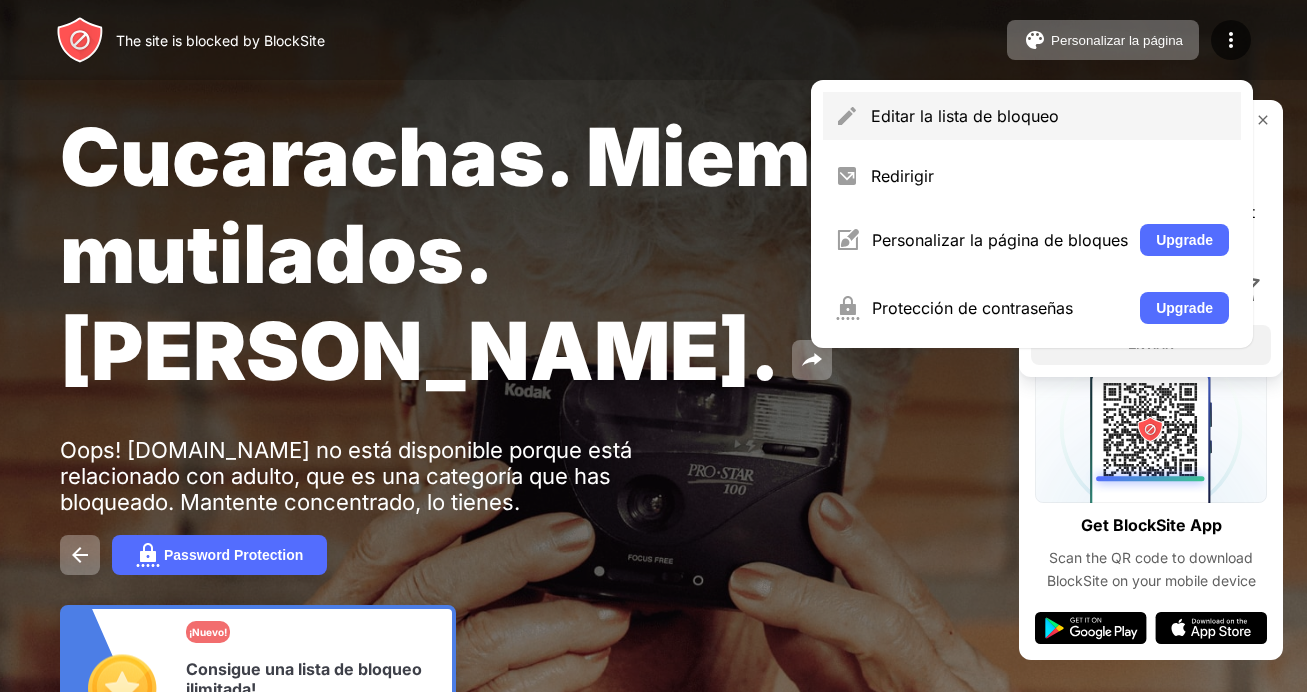 click on "Editar la lista de bloqueo" at bounding box center (1032, 116) 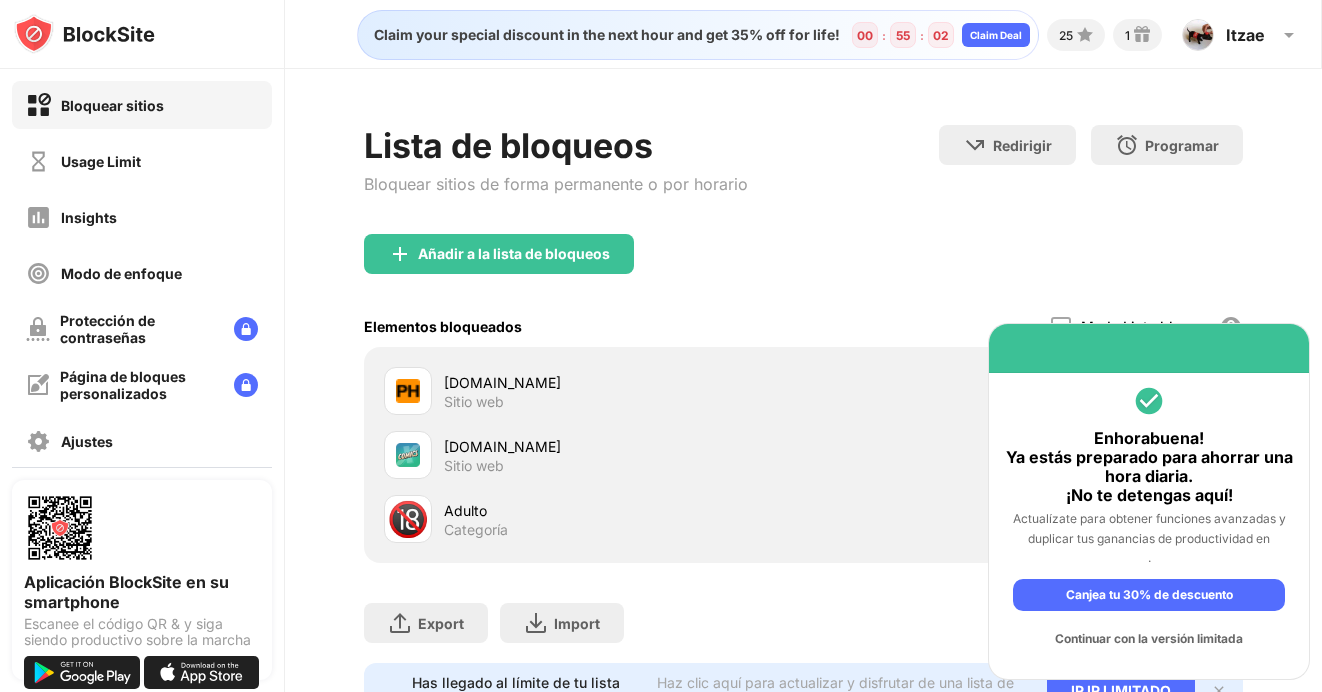 click on "Export Exportar archivos (sólo para artículos de sitios web) Import Importar archivos (sólo para artículos de sitios web)" at bounding box center (803, 613) 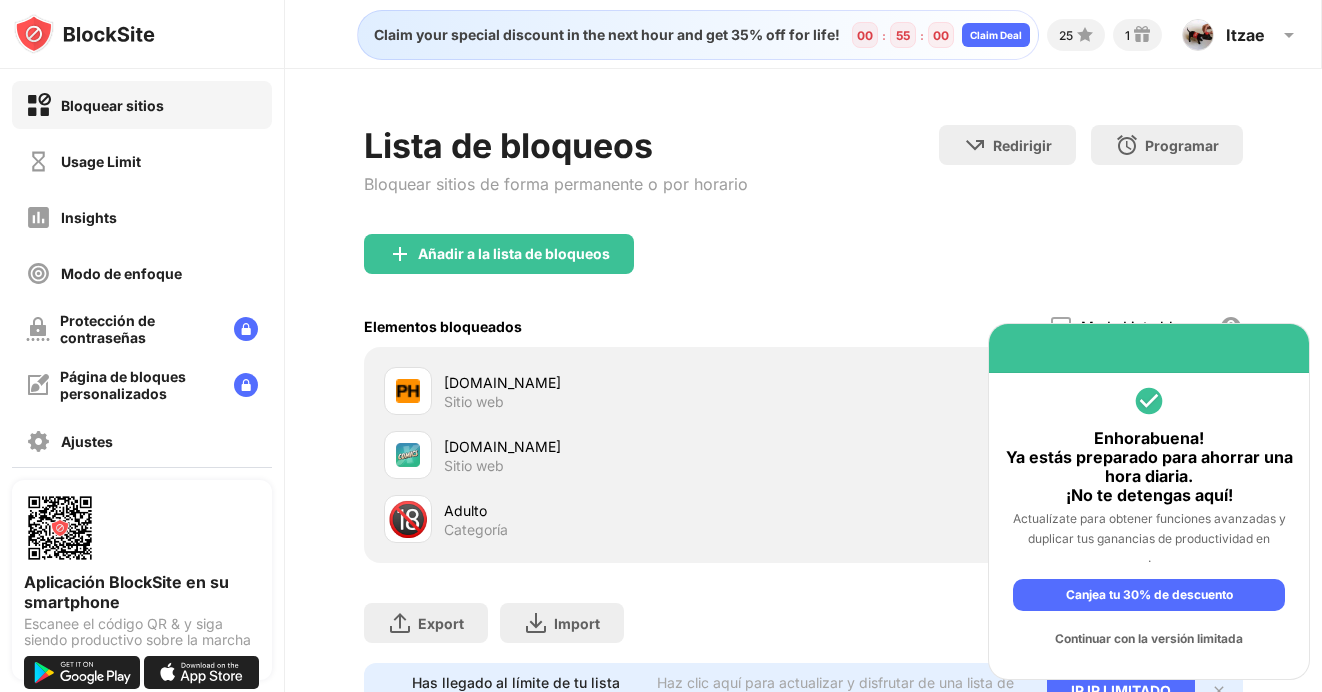 scroll, scrollTop: 98, scrollLeft: 0, axis: vertical 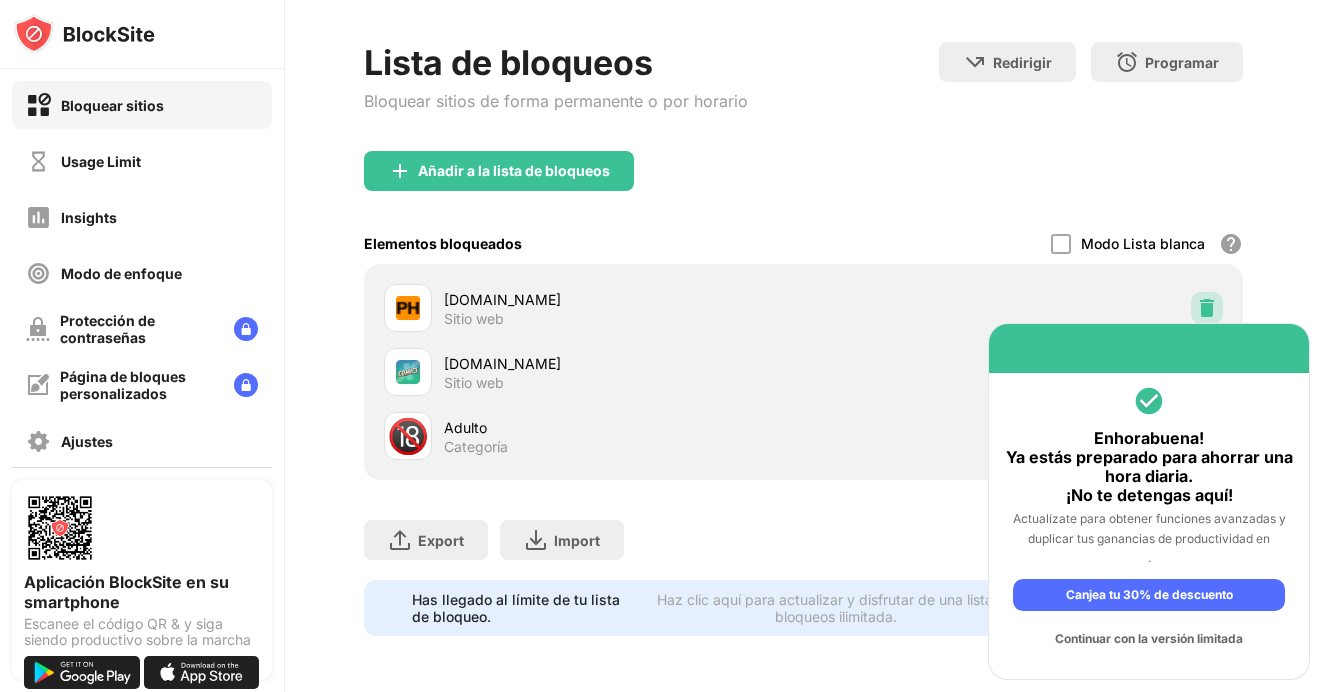click at bounding box center [1207, 308] 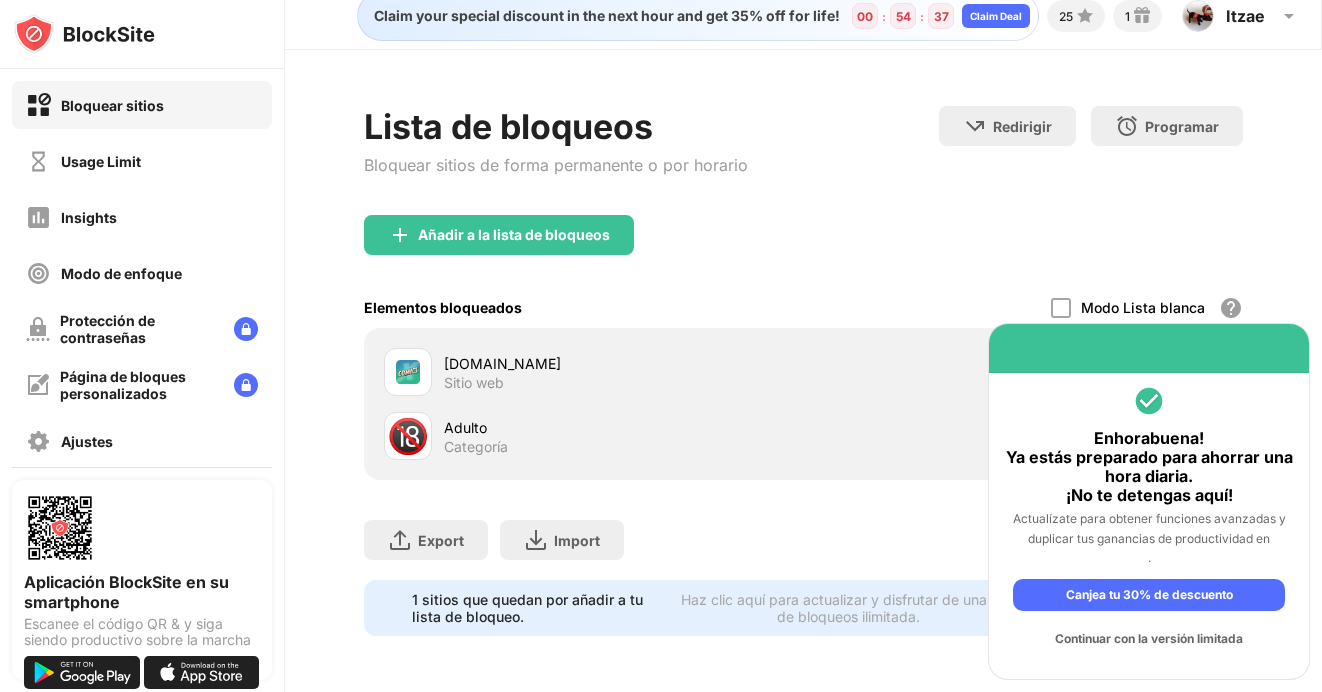 scroll, scrollTop: 0, scrollLeft: 0, axis: both 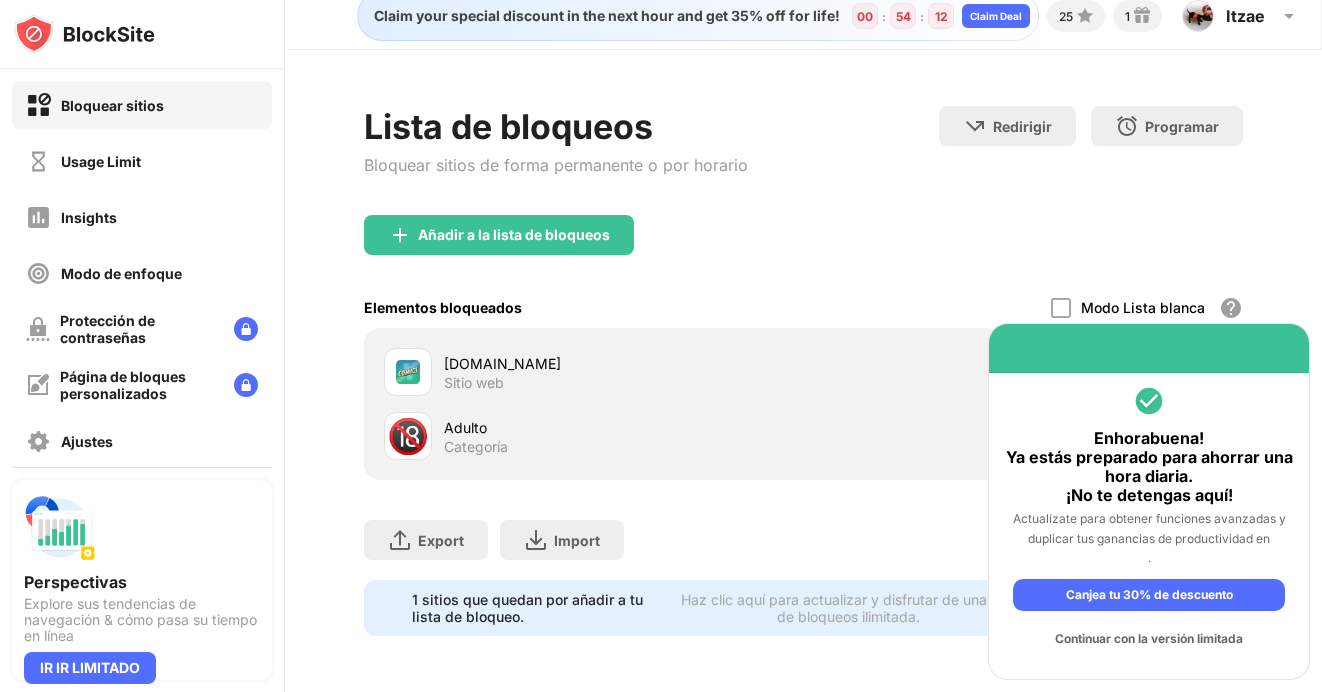 click on "Elementos bloqueados" at bounding box center [443, 307] 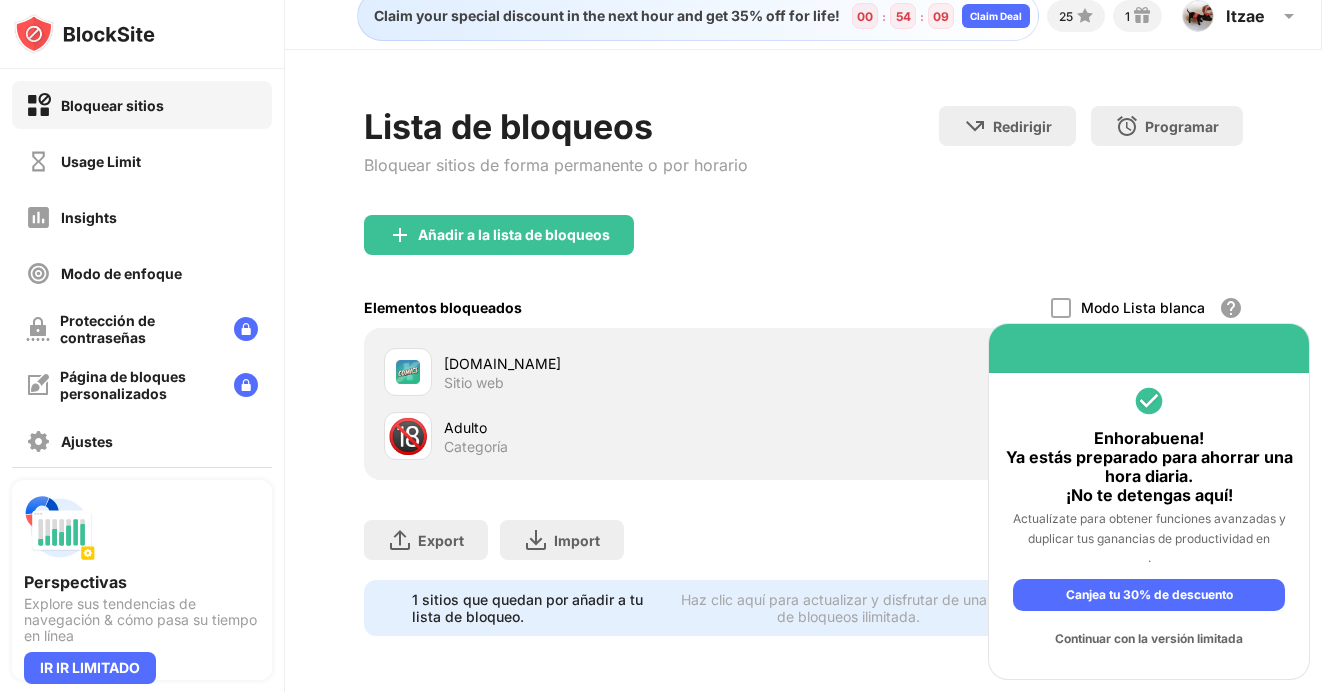 click on "Continuar con la versión limitada" at bounding box center (1149, 639) 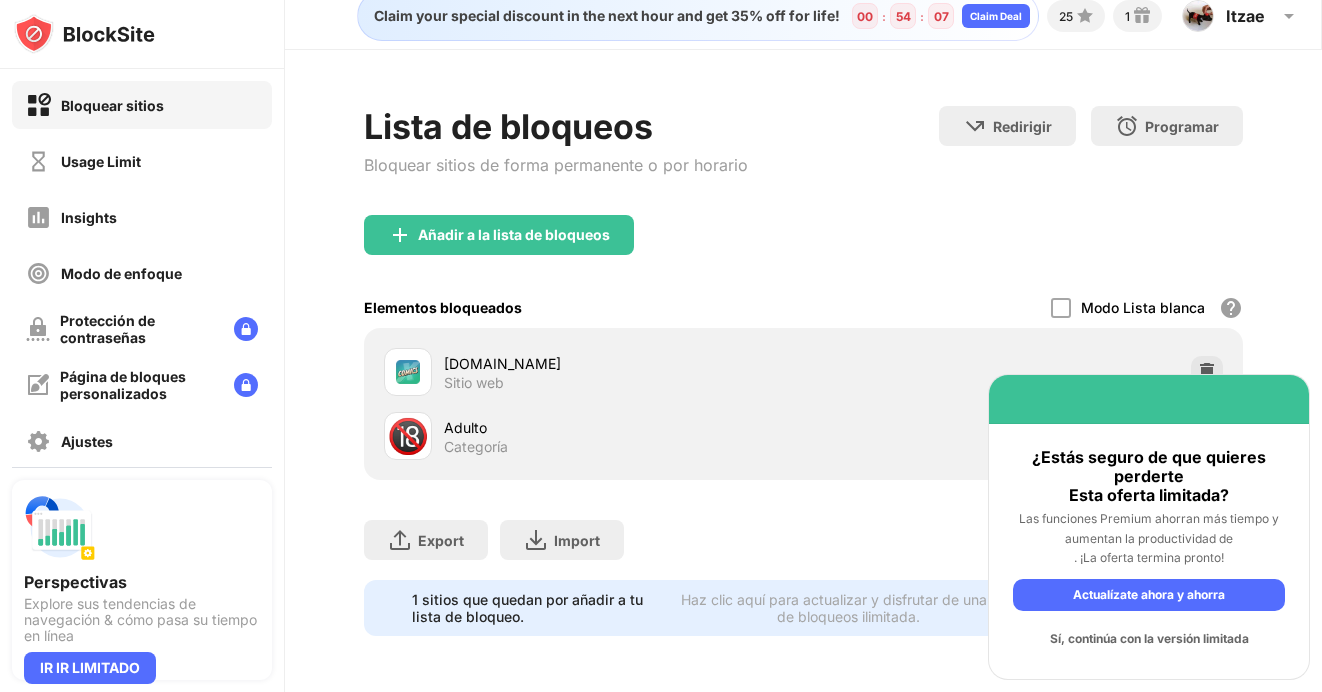 click on "Sí, continúa con la versión limitada" at bounding box center [1149, 639] 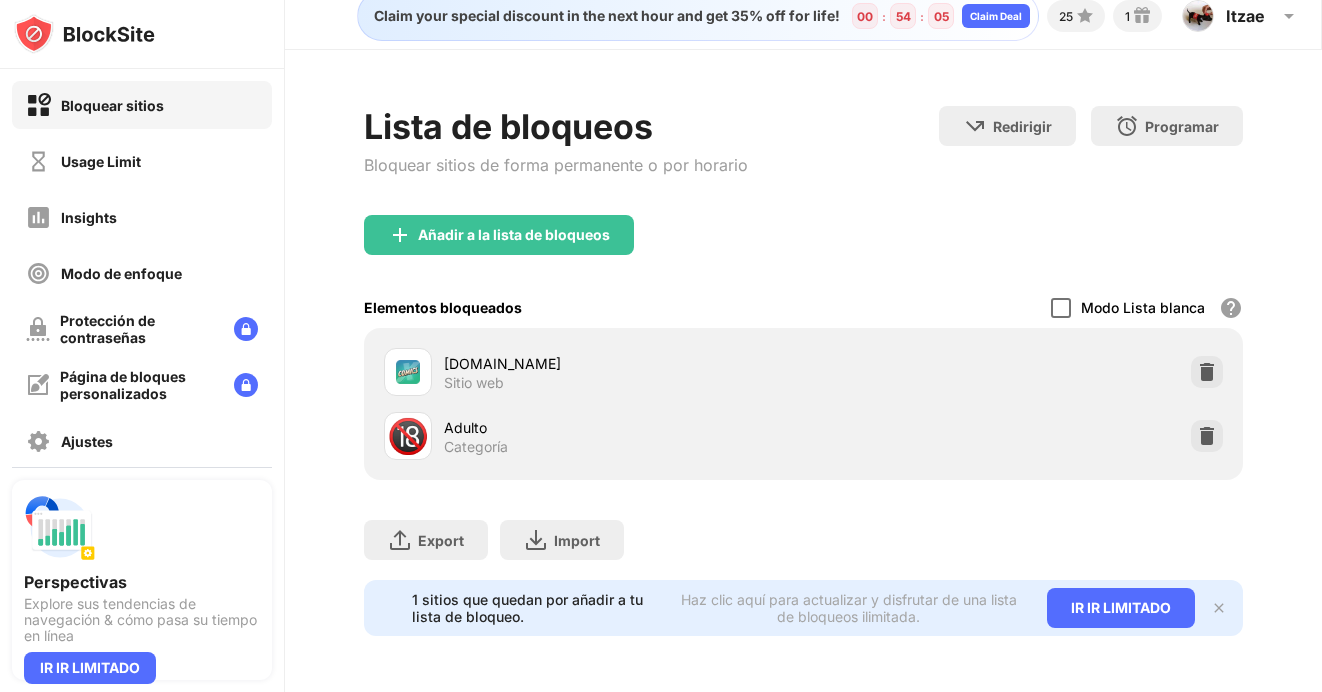 click at bounding box center (1061, 308) 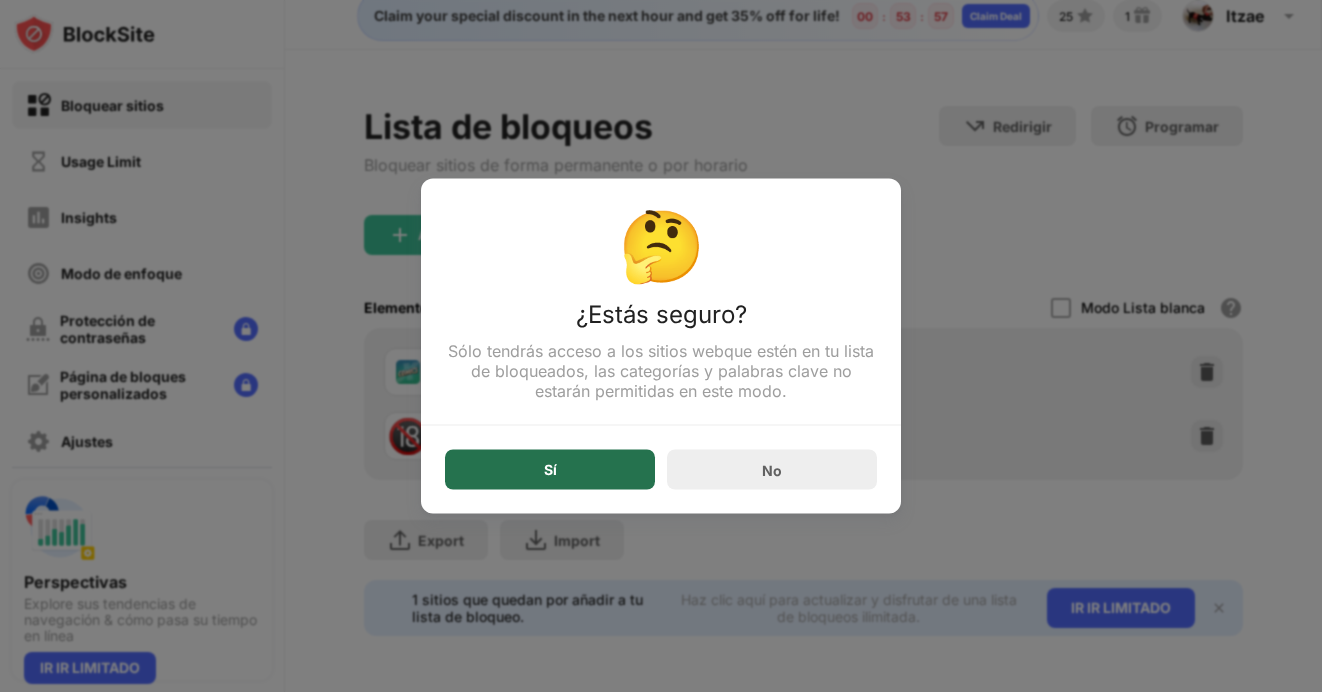 click on "Sí" at bounding box center [550, 470] 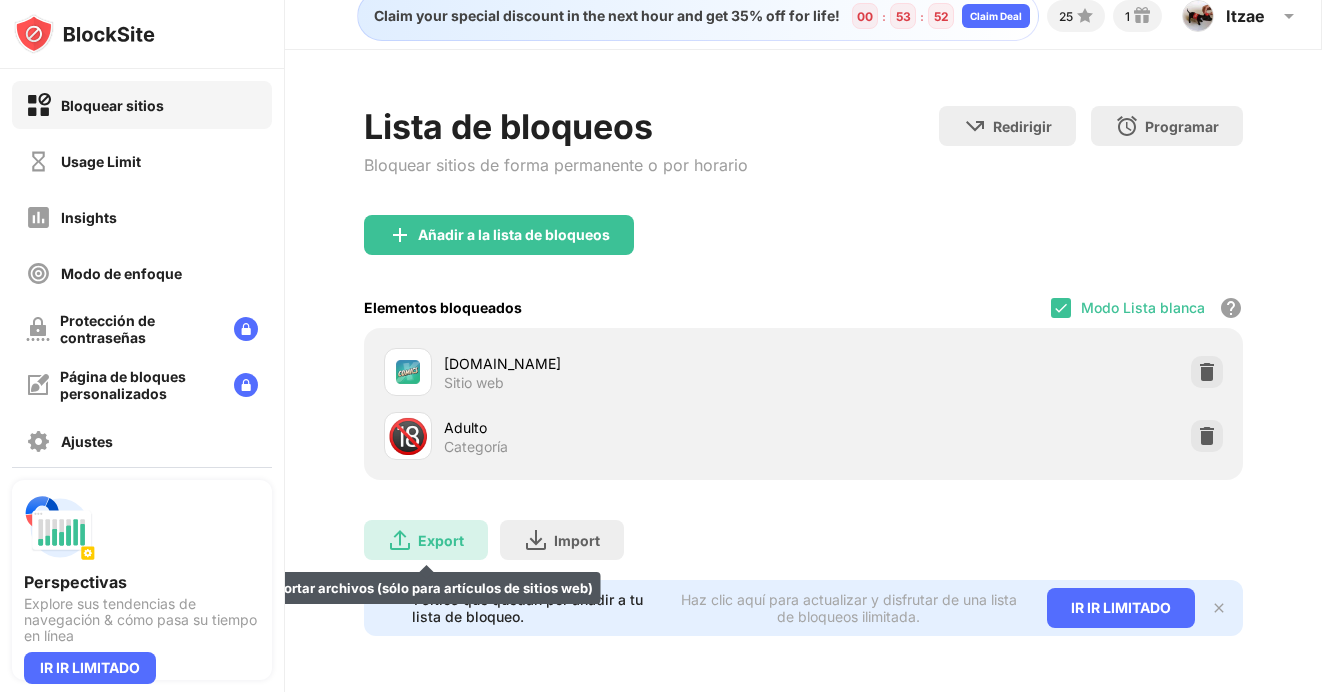 click on "Export Exportar archivos (sólo para artículos de sitios web)" at bounding box center [426, 540] 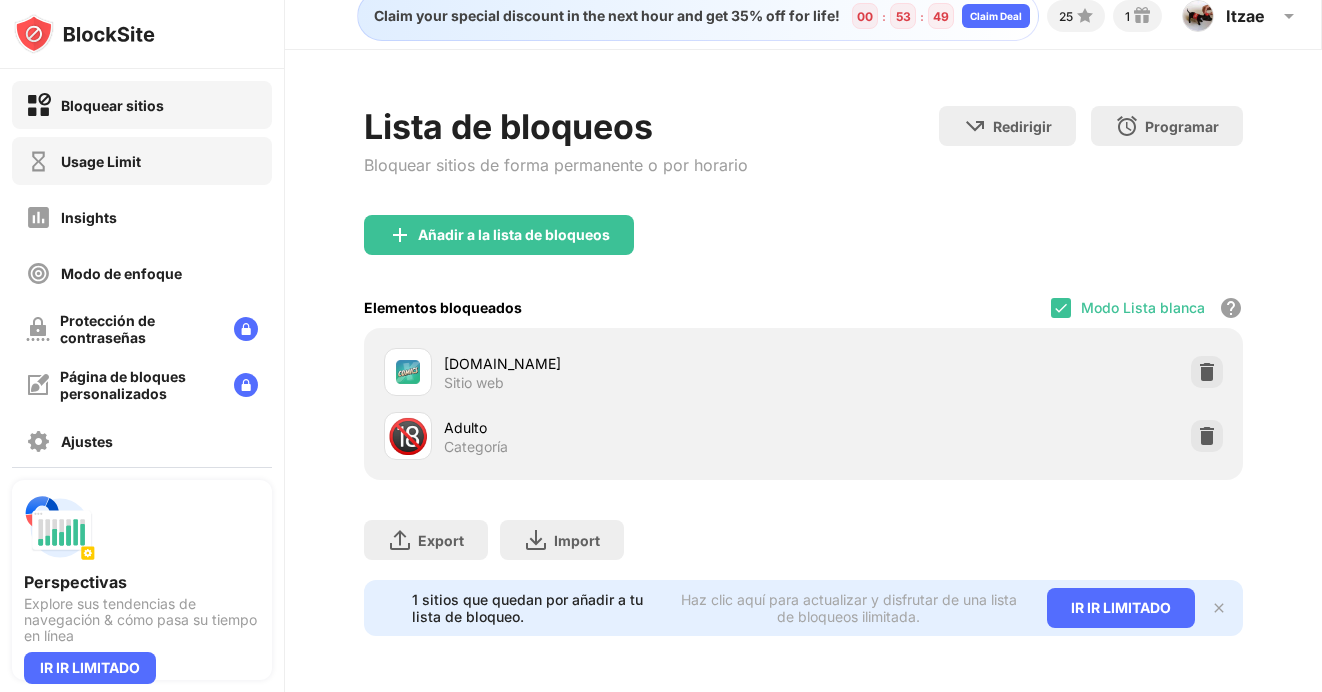 click on "Usage Limit" at bounding box center [142, 161] 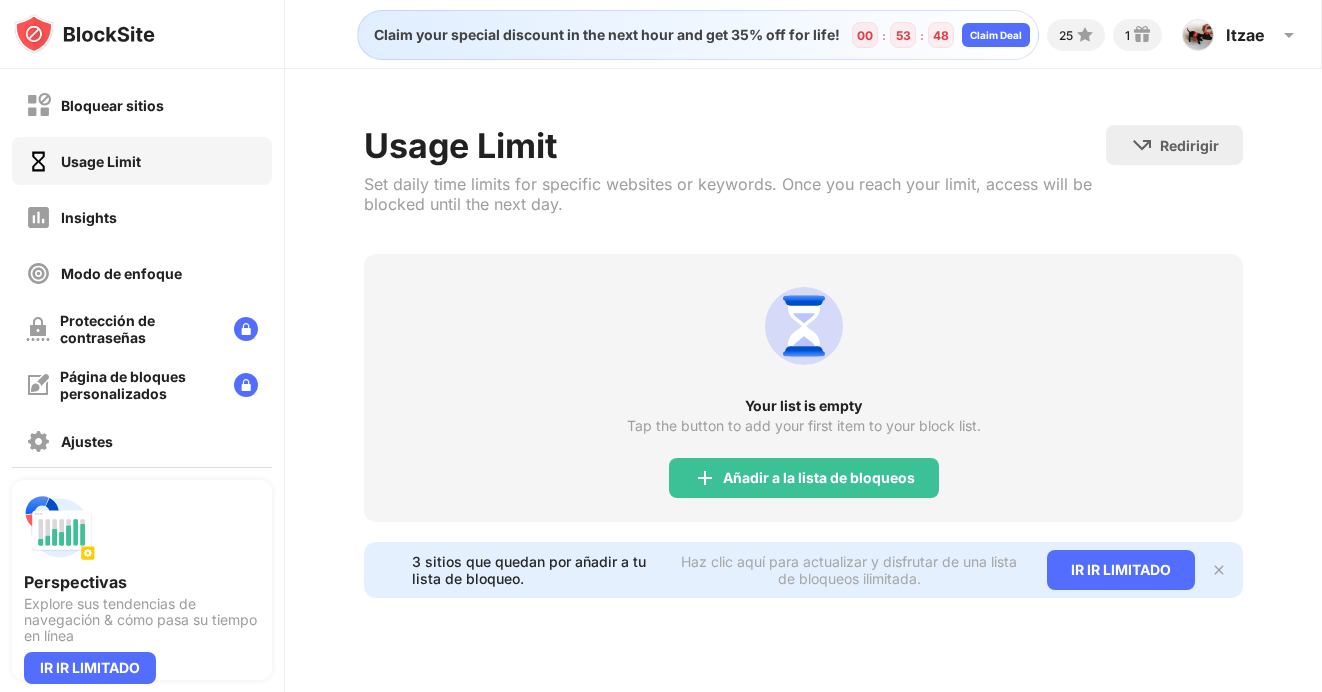 scroll, scrollTop: 0, scrollLeft: 0, axis: both 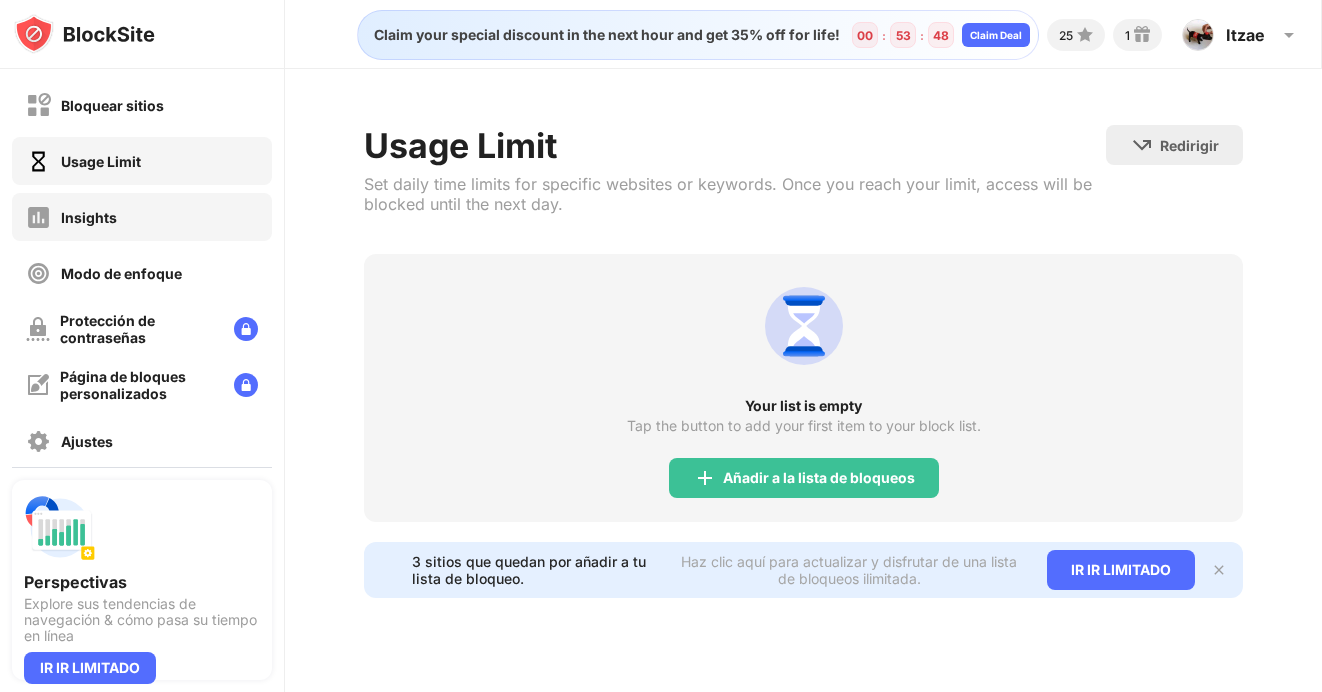 click on "Insights" at bounding box center (142, 217) 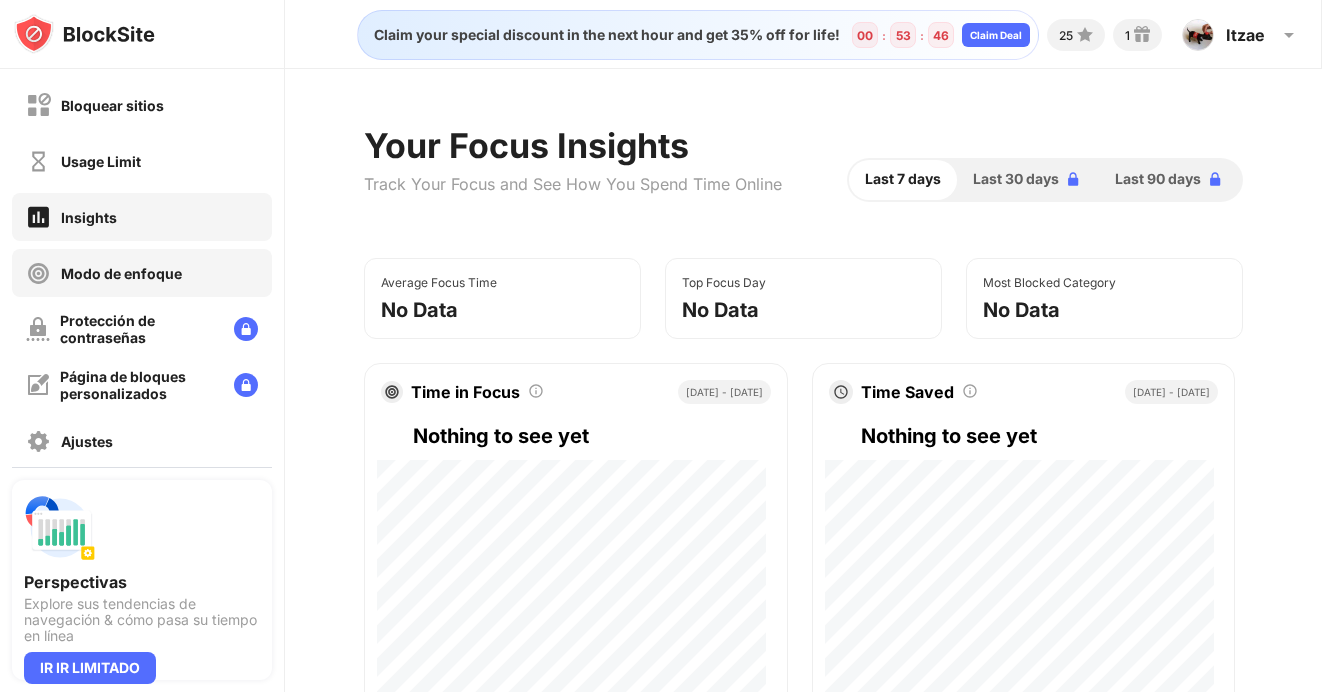 click on "Modo de enfoque" at bounding box center [104, 273] 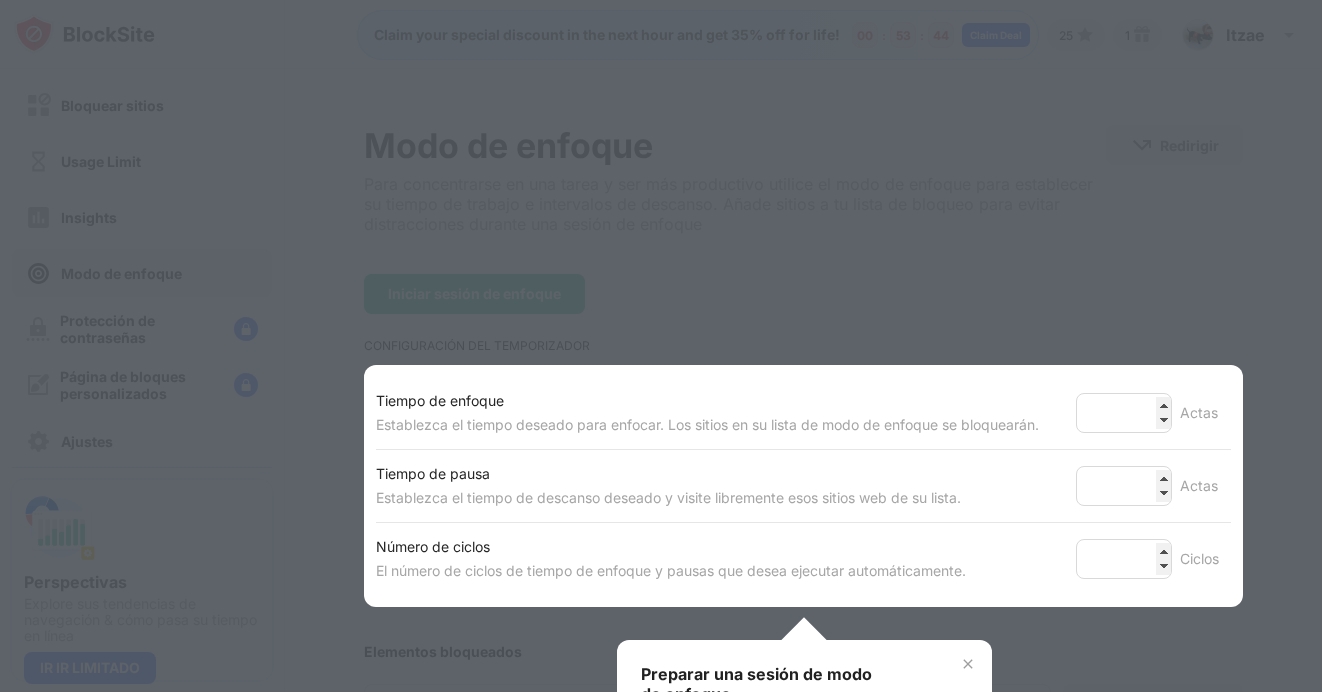 click at bounding box center (661, 346) 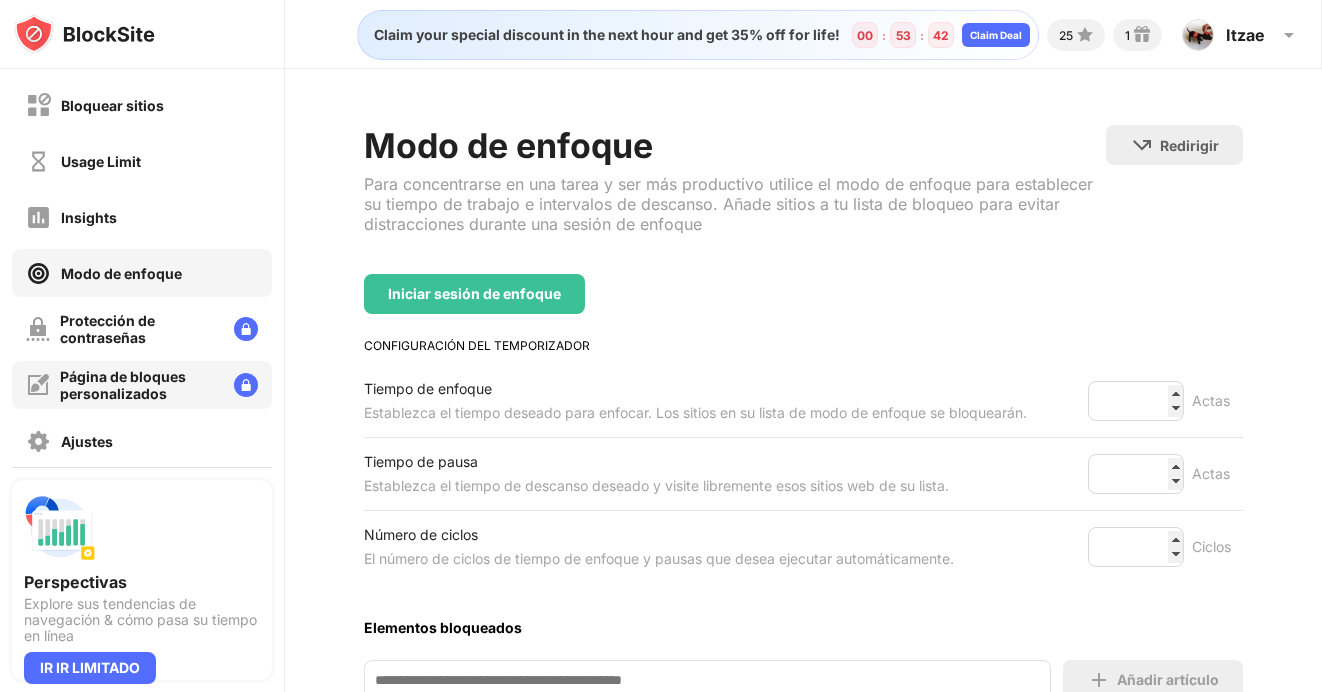click on "Página de bloques personalizados" at bounding box center [142, 385] 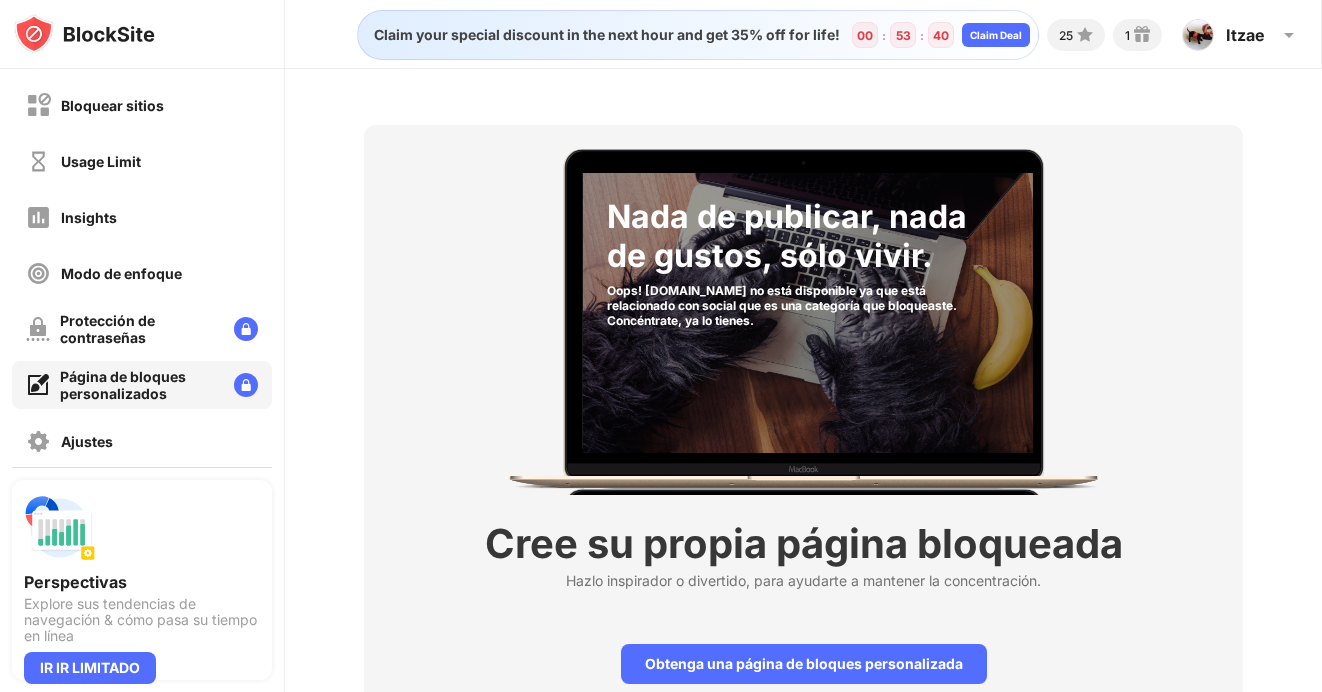 scroll, scrollTop: 99, scrollLeft: 0, axis: vertical 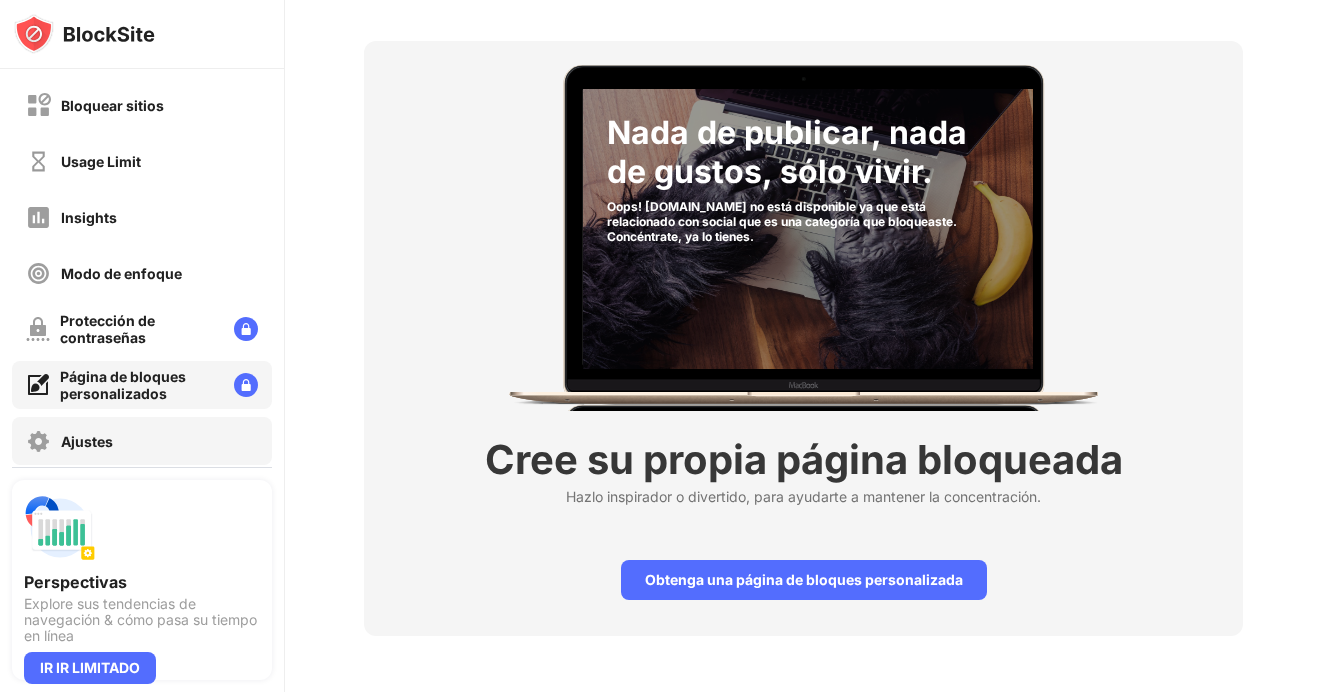 click on "Ajustes" at bounding box center [142, 441] 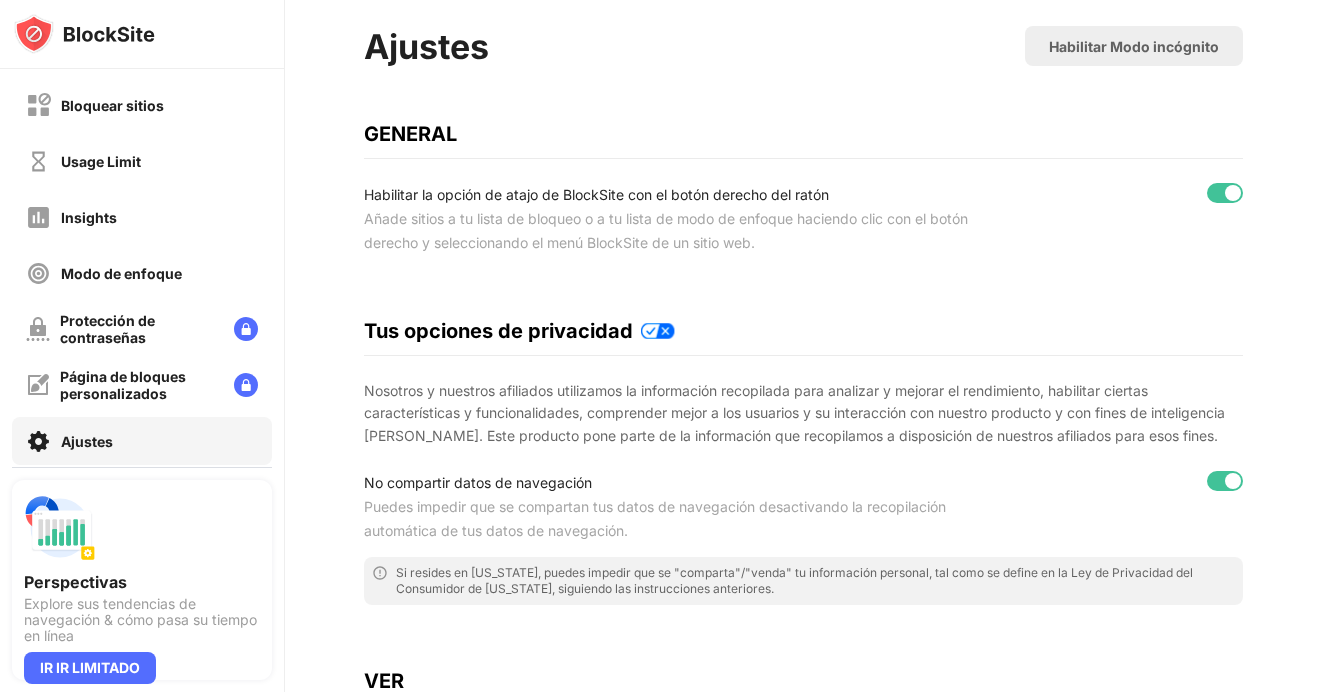 click on "Bloquear sitios Usage Limit Insights Modo de enfoque Protección de contraseñas Página de bloques personalizados Ajustes Acerca de Bloqueo Sincronizar con otros dispositivos Discapacitados" at bounding box center [142, 268] 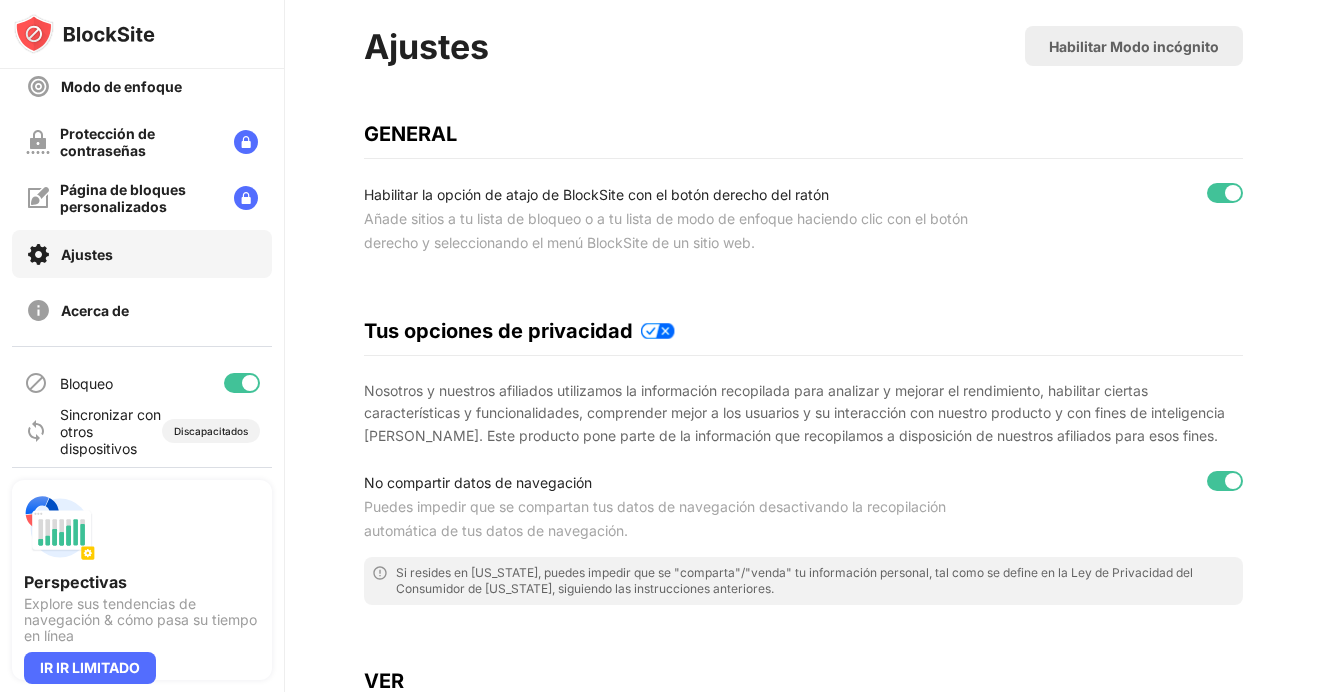 click at bounding box center (242, 383) 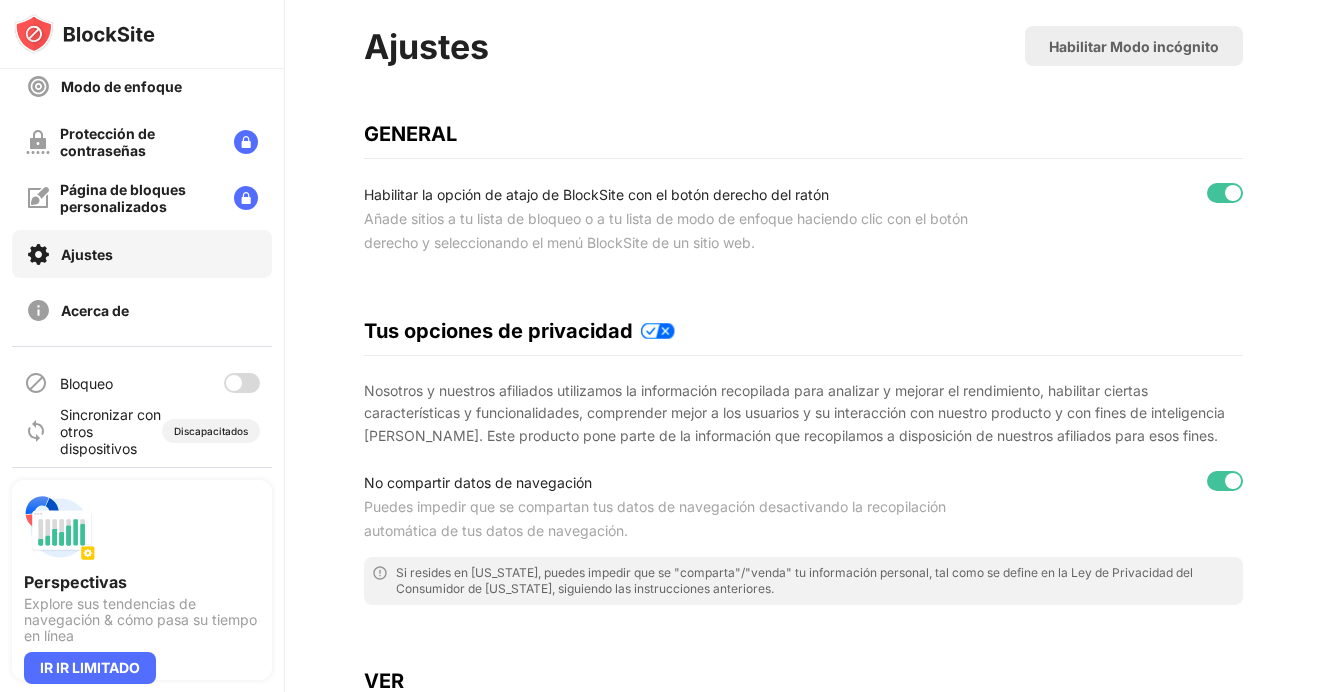 click at bounding box center (242, 383) 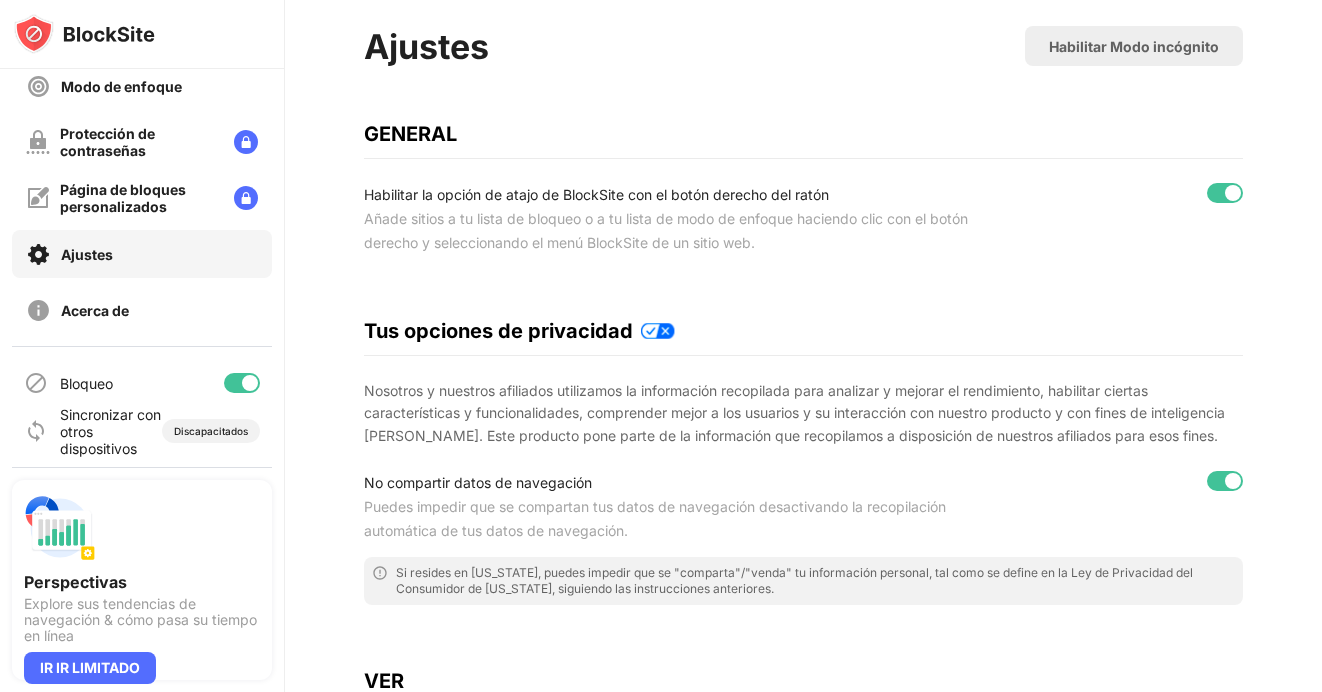 scroll, scrollTop: 0, scrollLeft: 0, axis: both 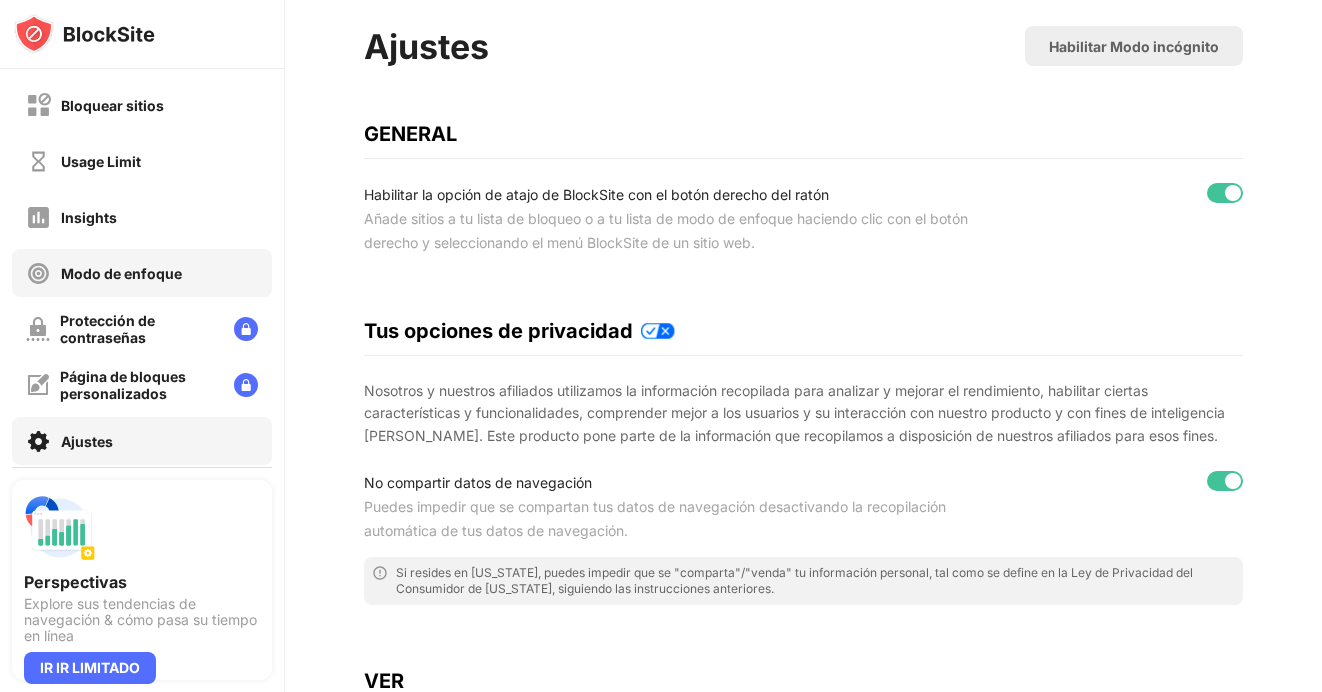 click on "Modo de enfoque" at bounding box center (121, 273) 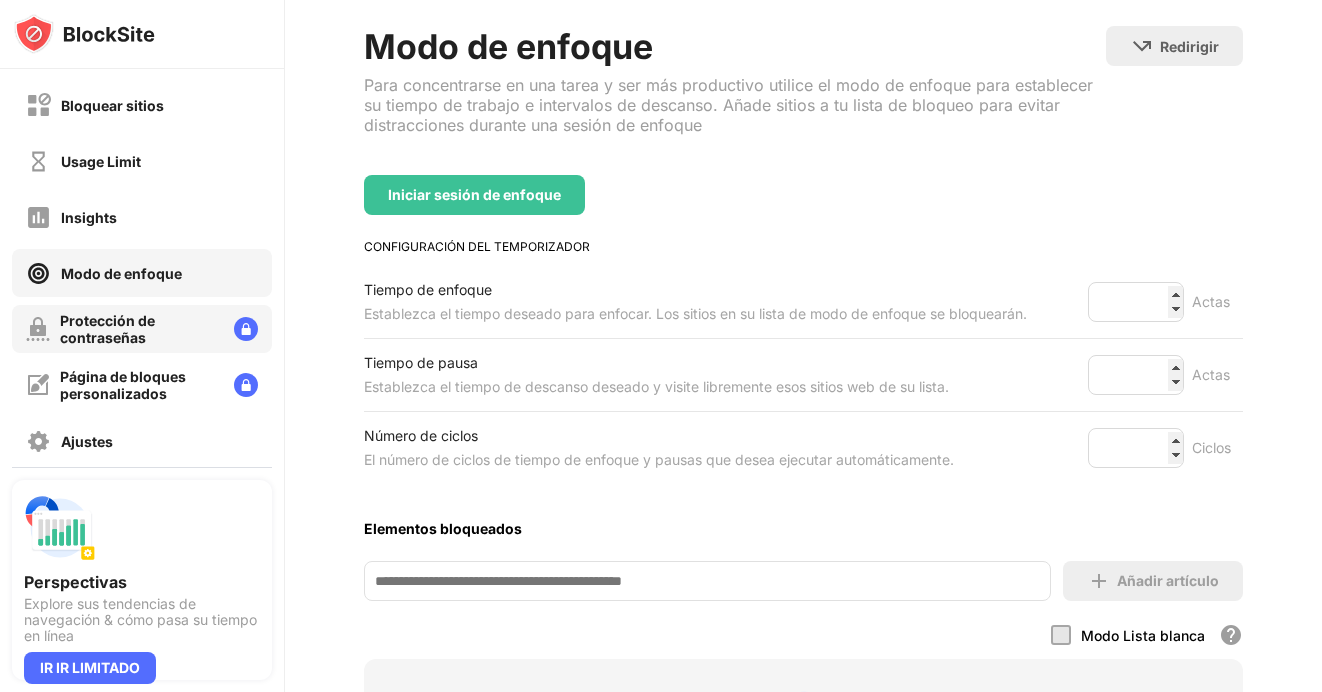 click on "Protección de contraseñas" at bounding box center (139, 329) 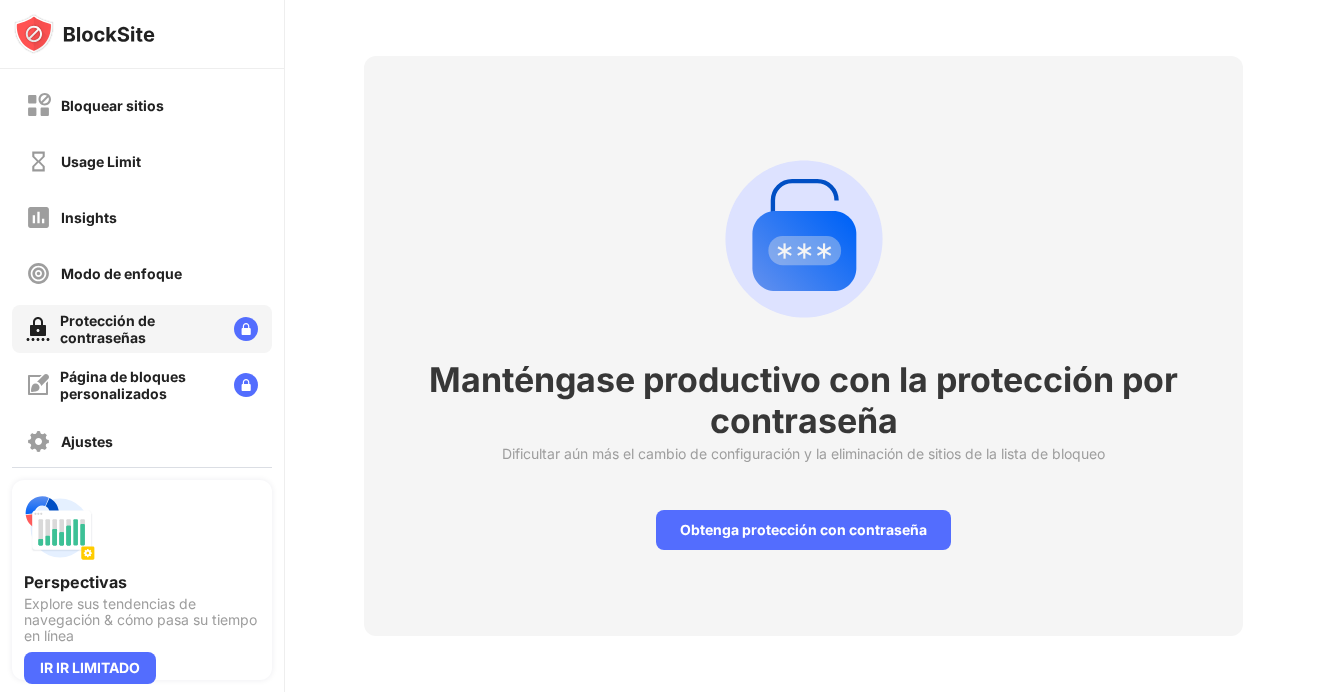 scroll, scrollTop: 84, scrollLeft: 0, axis: vertical 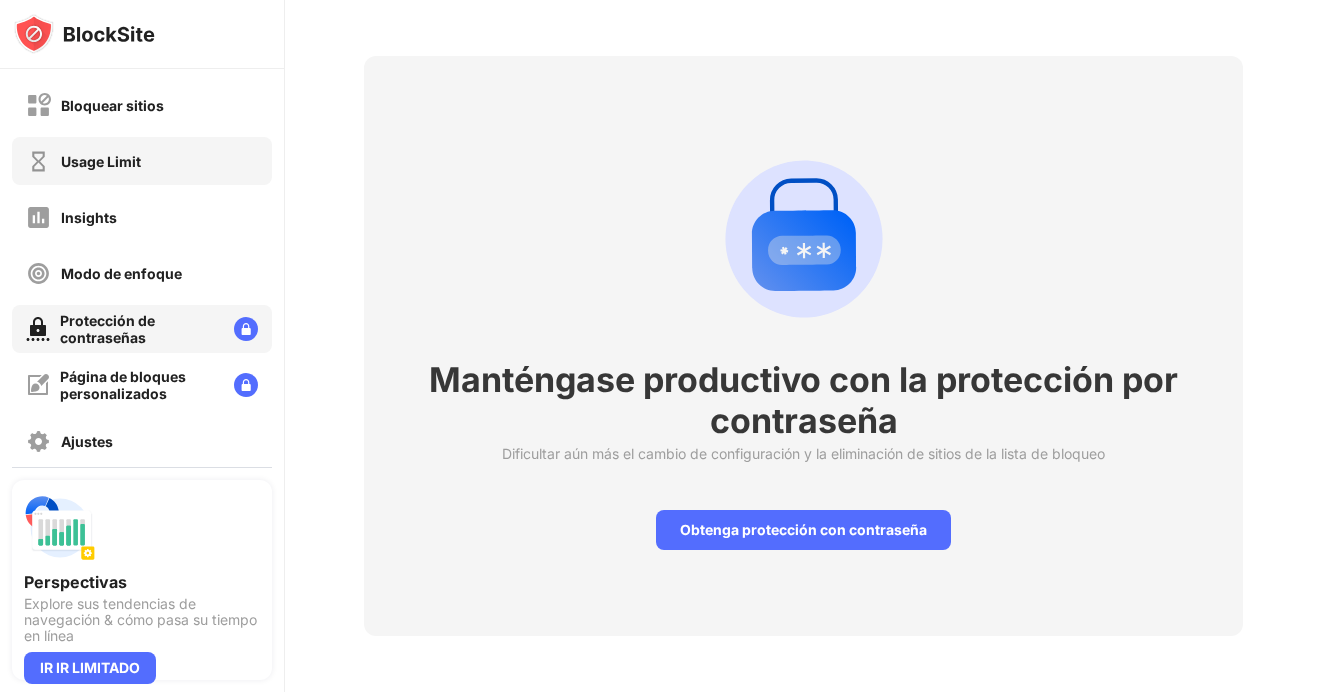 click on "Usage Limit" at bounding box center (142, 161) 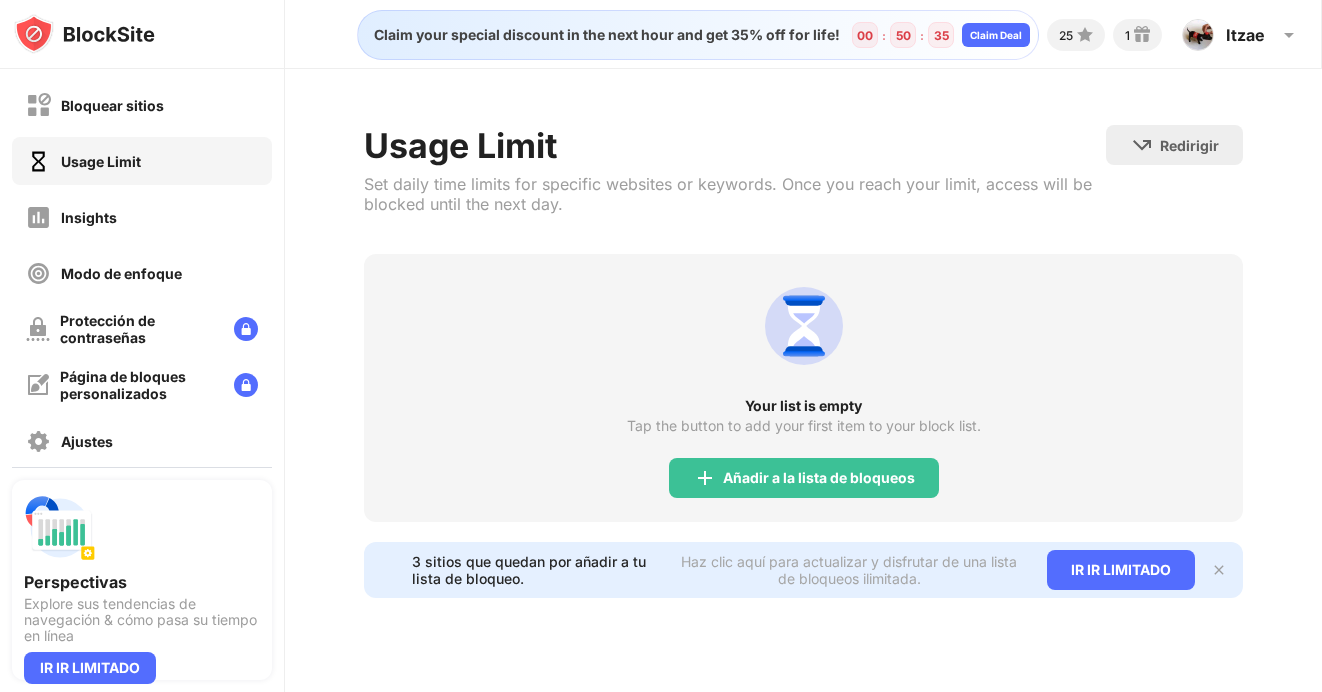scroll, scrollTop: 0, scrollLeft: 0, axis: both 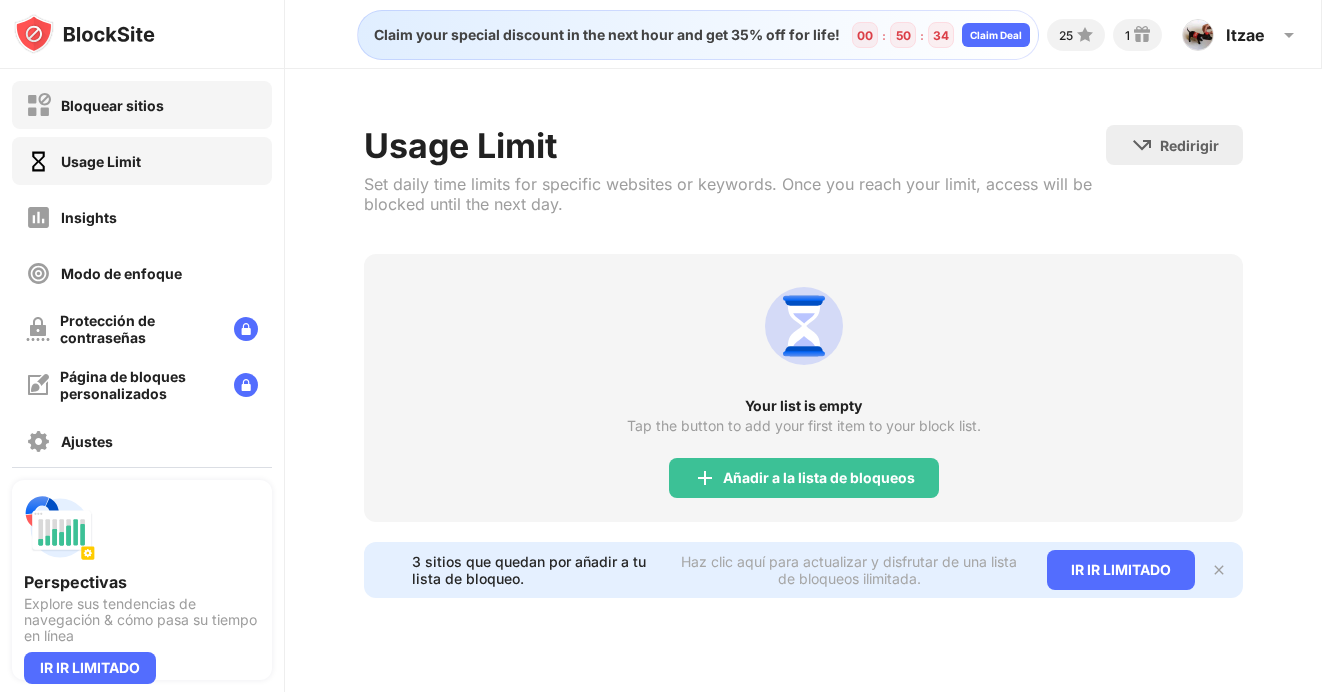 click on "Bloquear sitios" at bounding box center (142, 105) 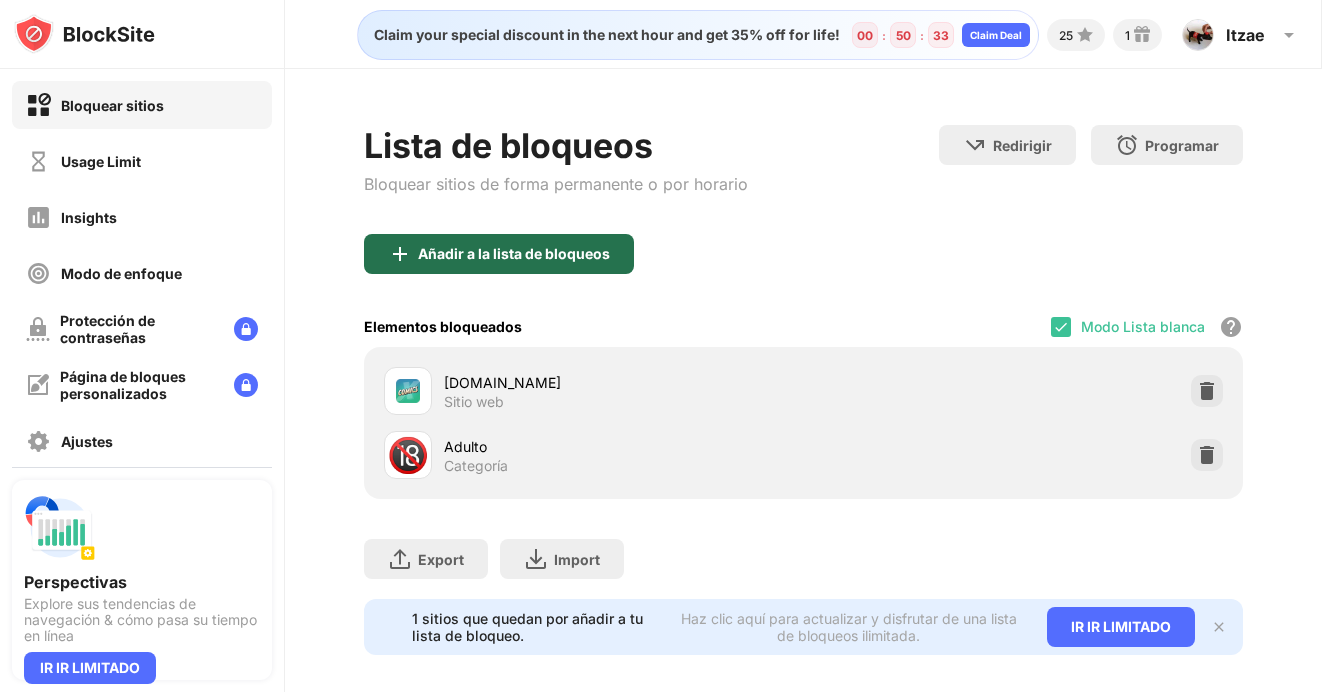 click on "Añadir a la lista de bloqueos" at bounding box center (499, 254) 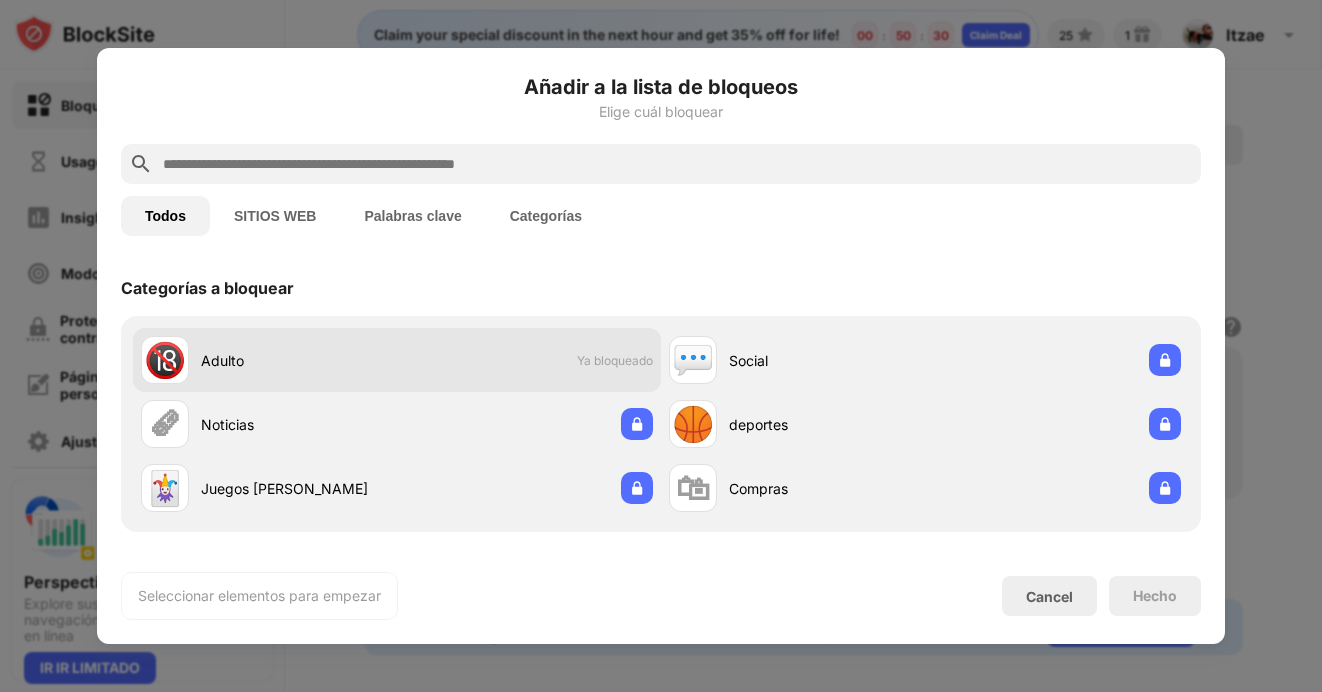 click on "🔞 Adulto Ya bloqueado" at bounding box center [397, 360] 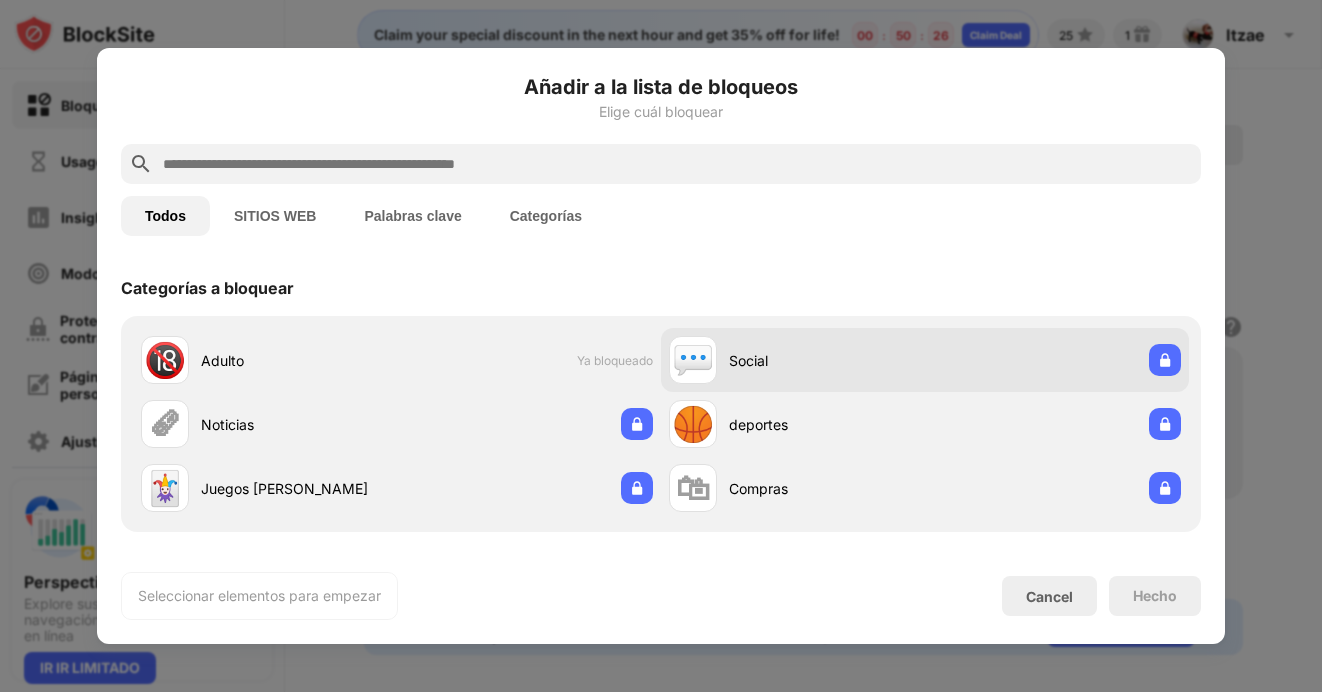 click on "💬 Social" at bounding box center (925, 360) 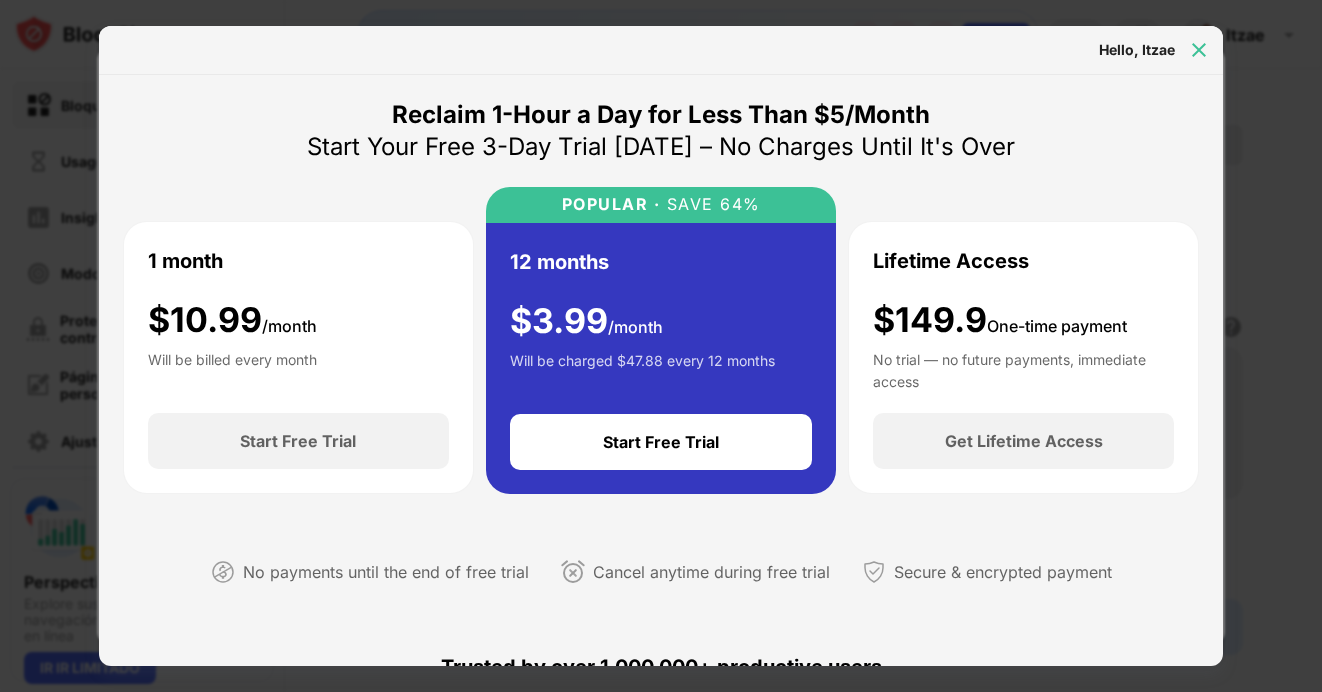 click at bounding box center [1199, 50] 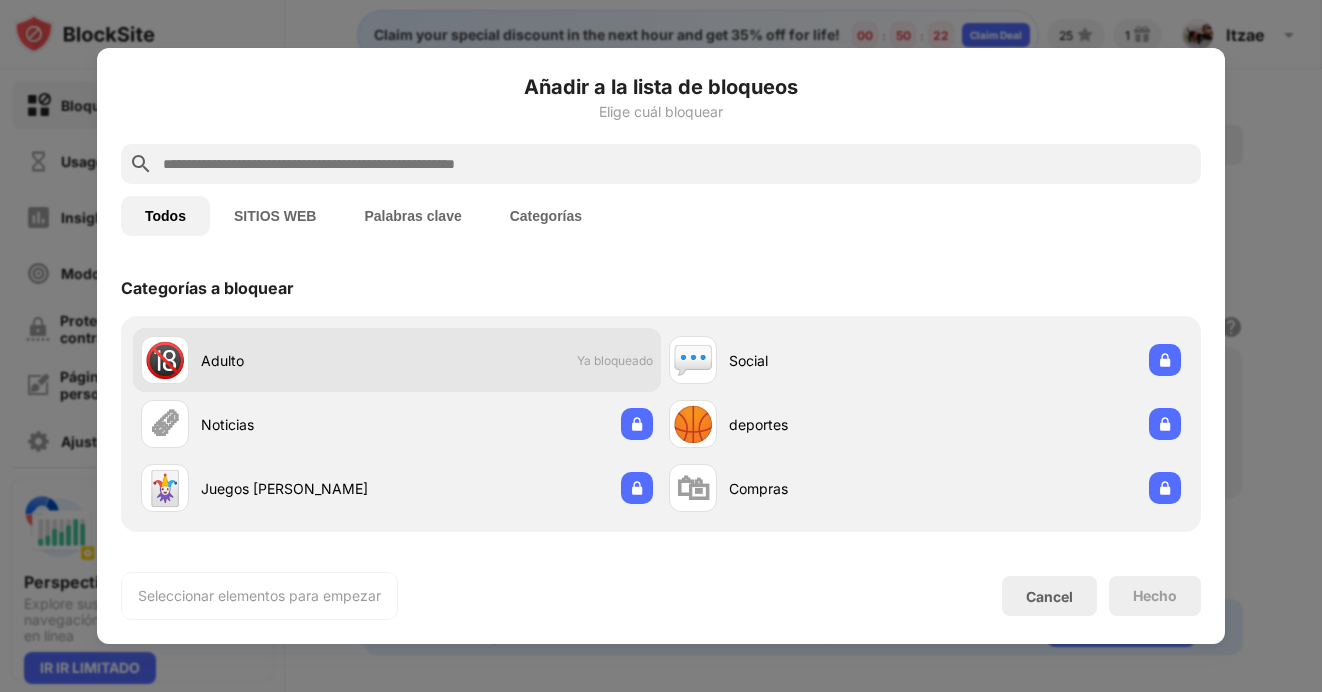 click on "Adulto" at bounding box center (299, 360) 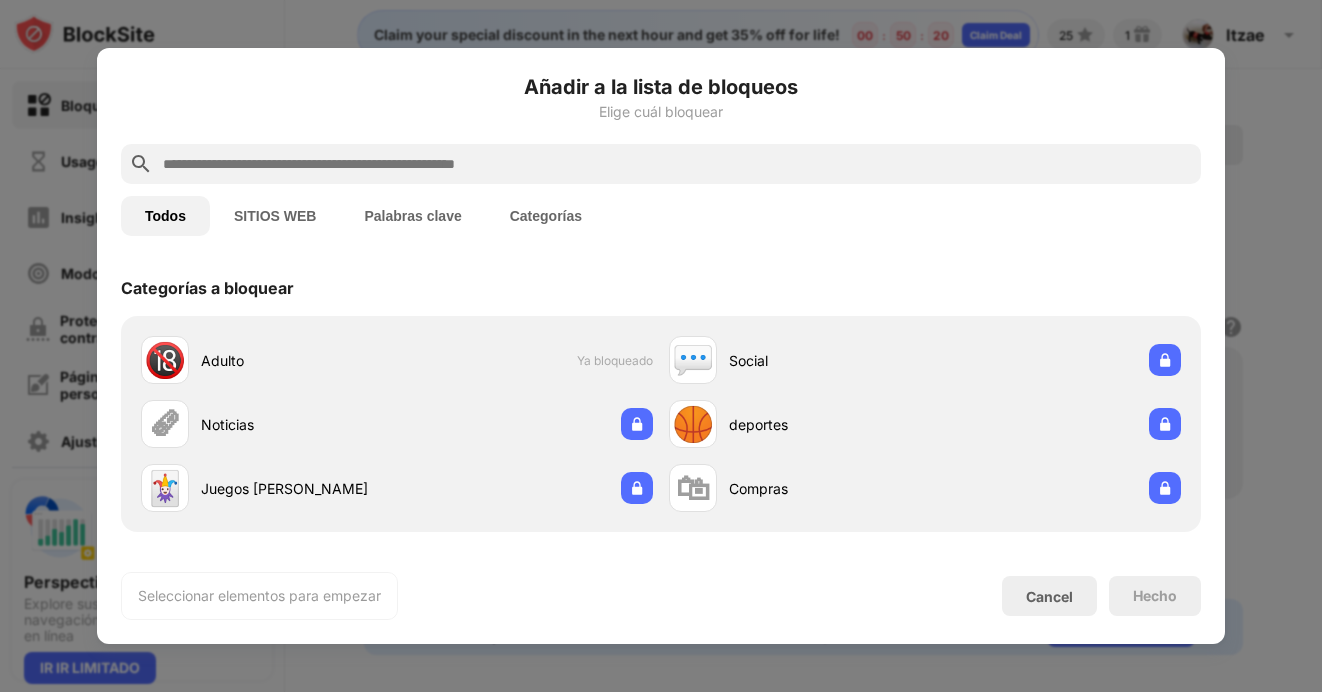 click on "Añadir a la lista de bloqueos Elige cuál bloquear Todos SITIOS WEB Palabras clave Categorías Categorías a bloquear 🔞 Adulto Ya bloqueado 💬 Social 🗞 Noticias 🏀 deportes 🃏 Juegos de azar 🛍 Compras Webs que bloquear Ver más youtube.com netflix.com facebook.com instagram.com x.com reddit.com tiktok.com amazon.com buzzfeed.com pinterest.com Tus sitios web más visitados Ver más chochox.com 21 visitas Ya bloqueado rule34.xxx 16 visitas es.pornhub.com 15 visitas x.com 12 visitas bankingbloatedcaptive.com 12 visitas vww.animeflv.one 10 visitas m.facebook.com 8 visitas google.com 5 visitas daytimereductionactually.com 5 visitas iaagamego.com 4 visitas Palabras clave a bloquear Utiliza la búsqueda para añadir palabras clave Bloquea las URL que contengan palabras concretas. Seleccionar elementos para empezar Cancel Hecho" at bounding box center (661, 346) 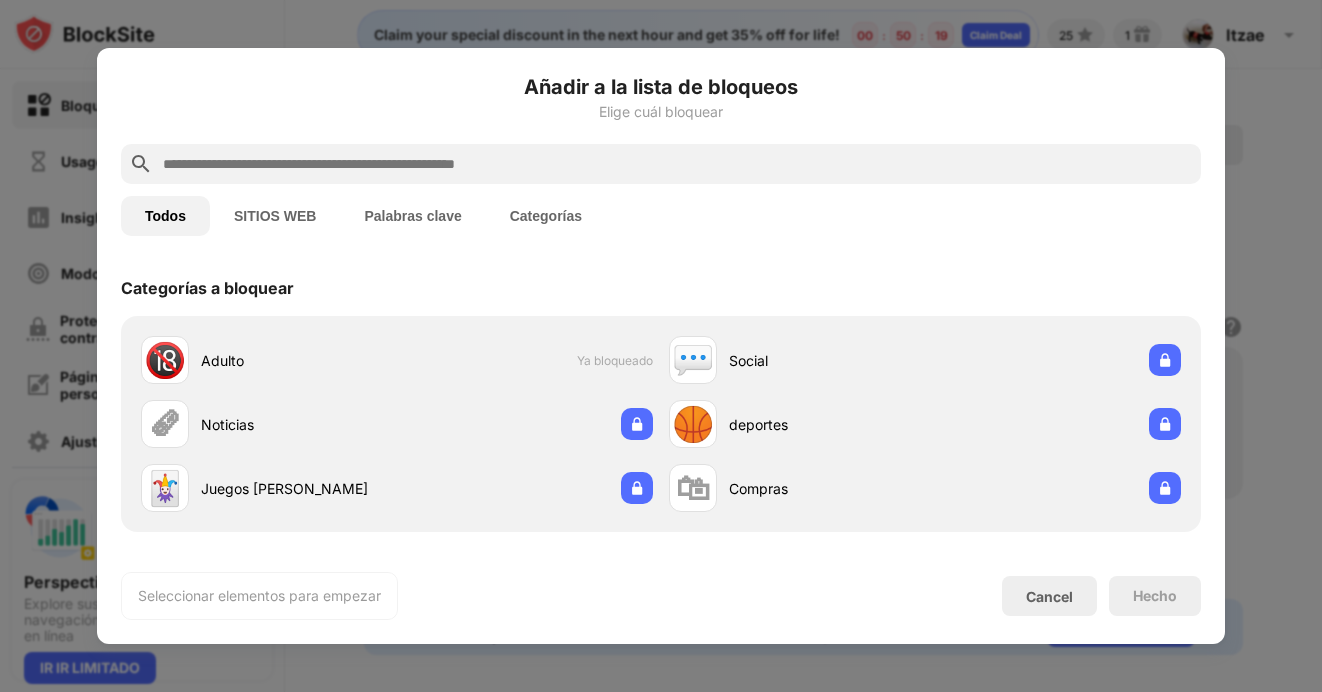 click at bounding box center [677, 164] 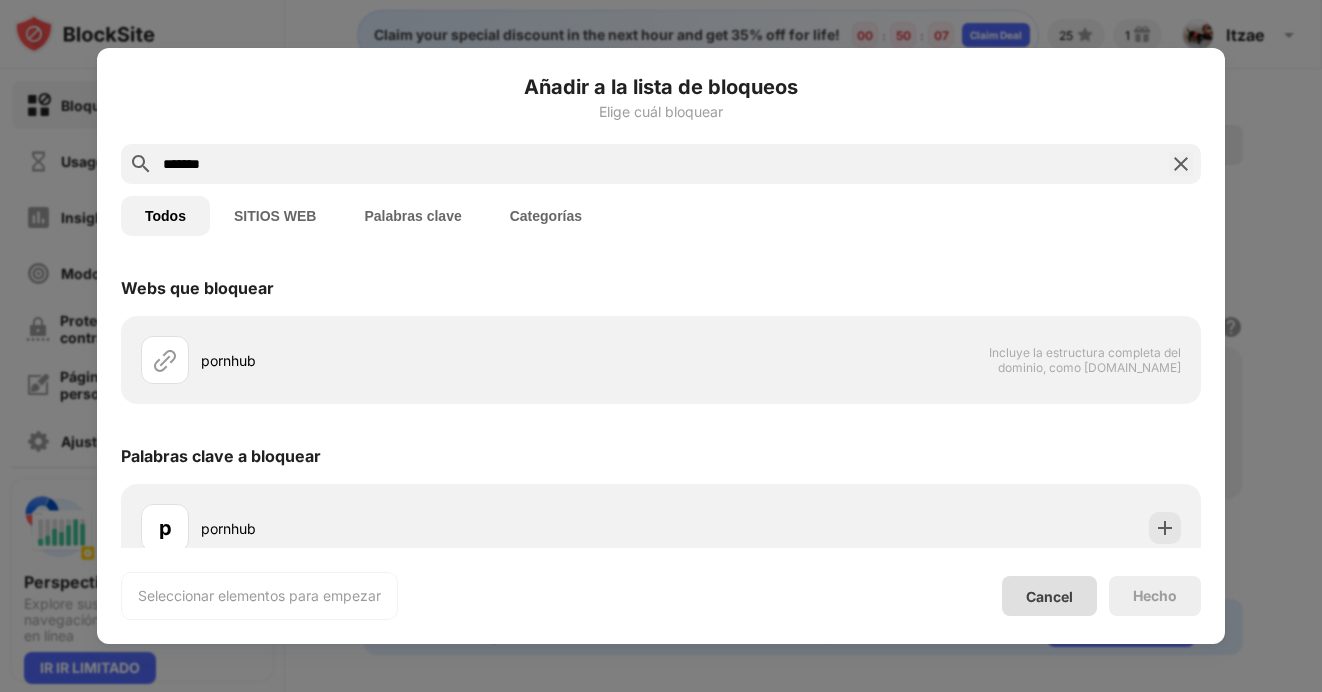 type on "*******" 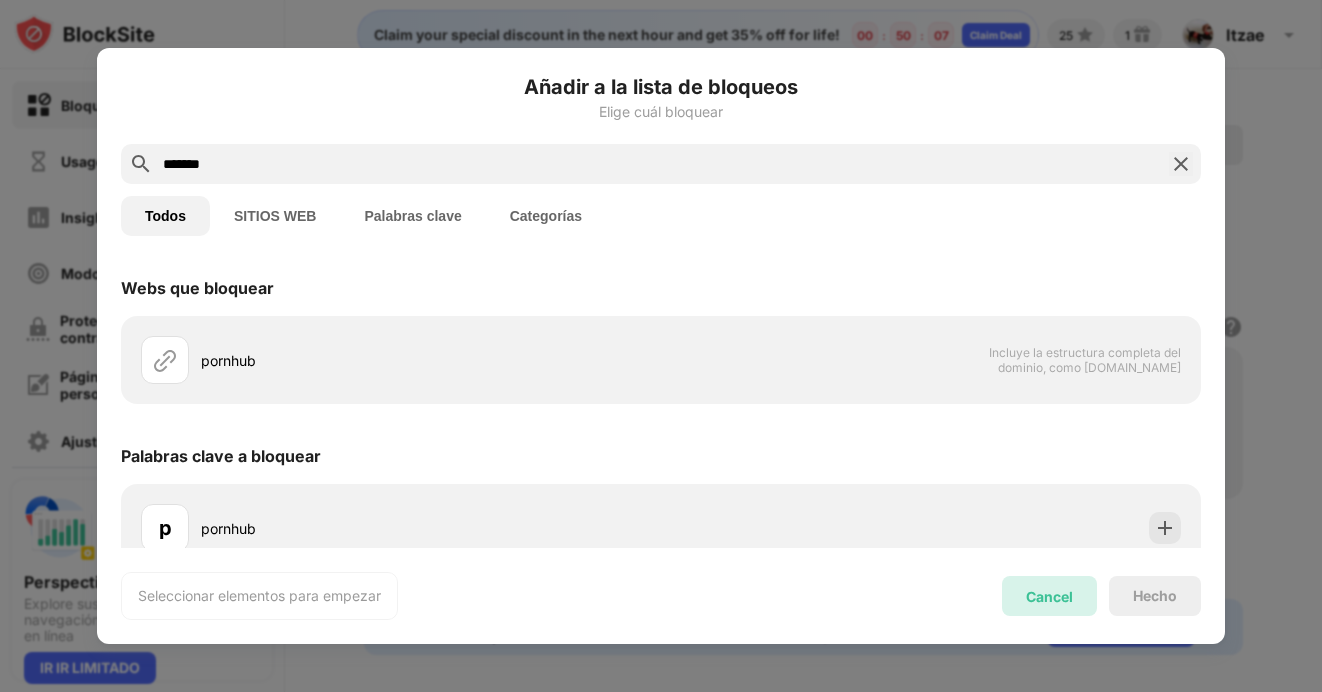 click on "Cancel" at bounding box center [1049, 596] 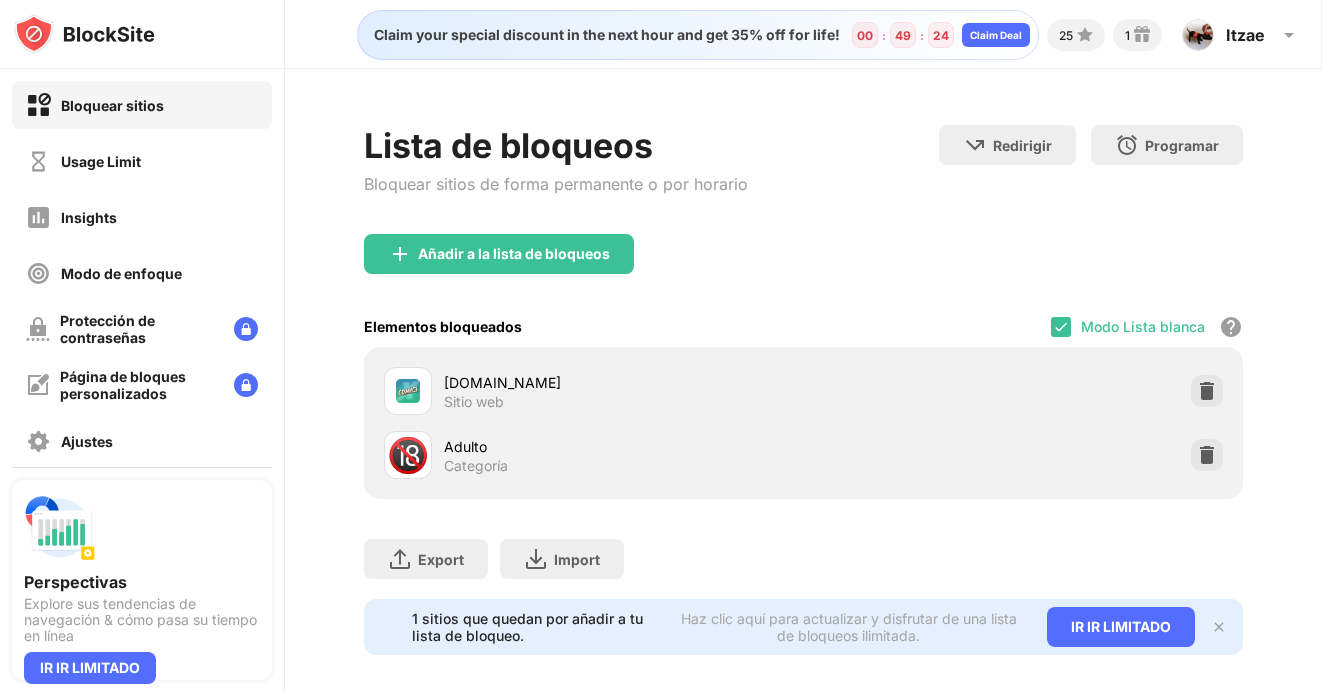 click on "chochox.com Sitio web" at bounding box center [803, 391] 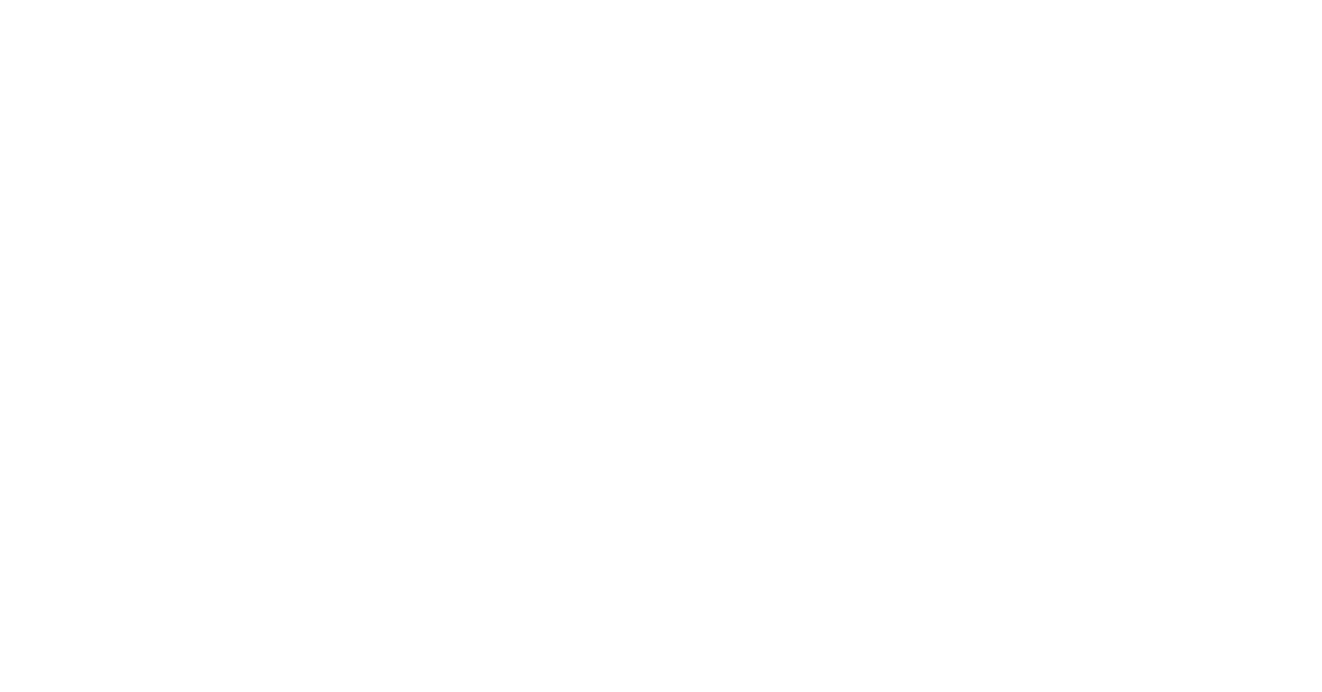scroll, scrollTop: 0, scrollLeft: 0, axis: both 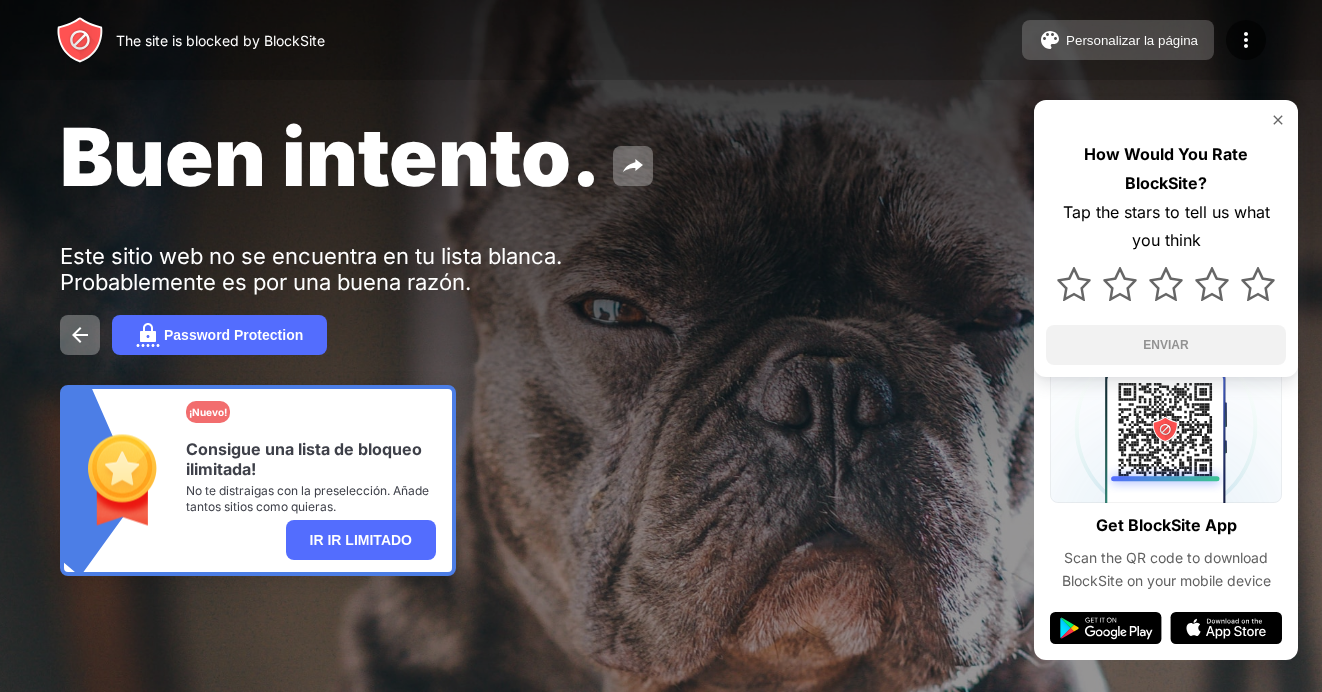 click on "Personalizar la página" at bounding box center [1118, 40] 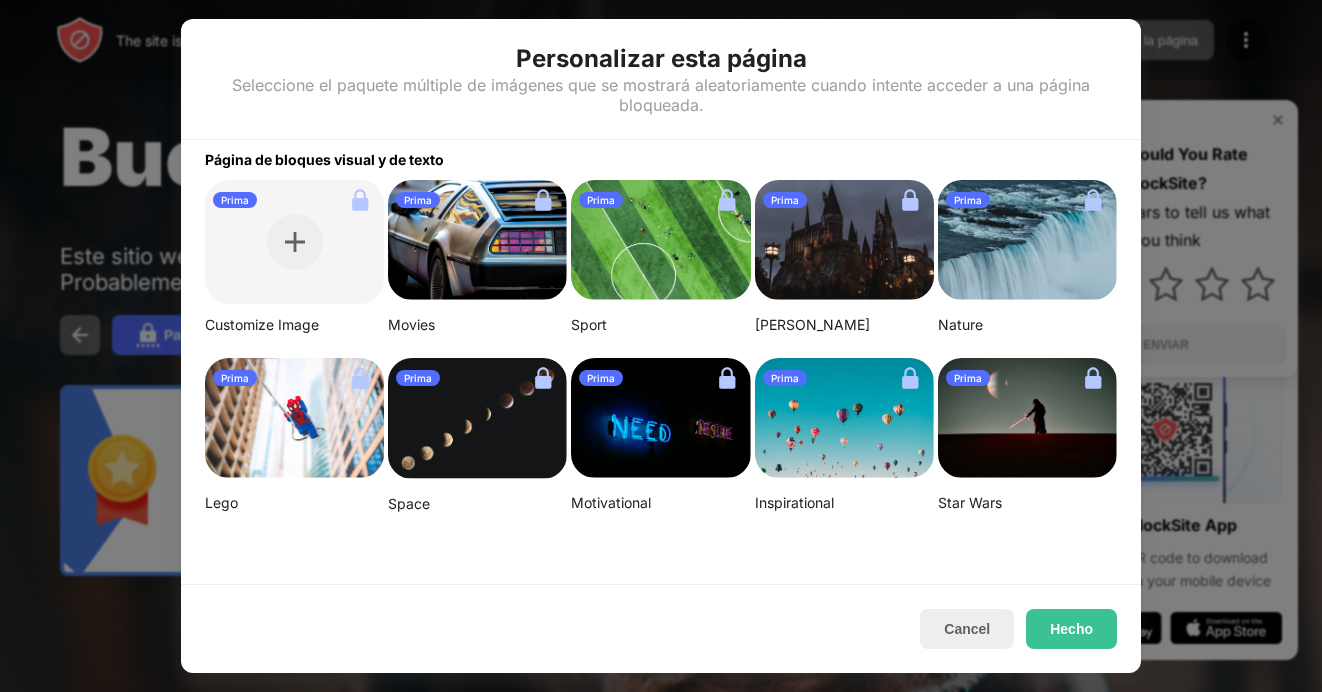click at bounding box center (661, 346) 